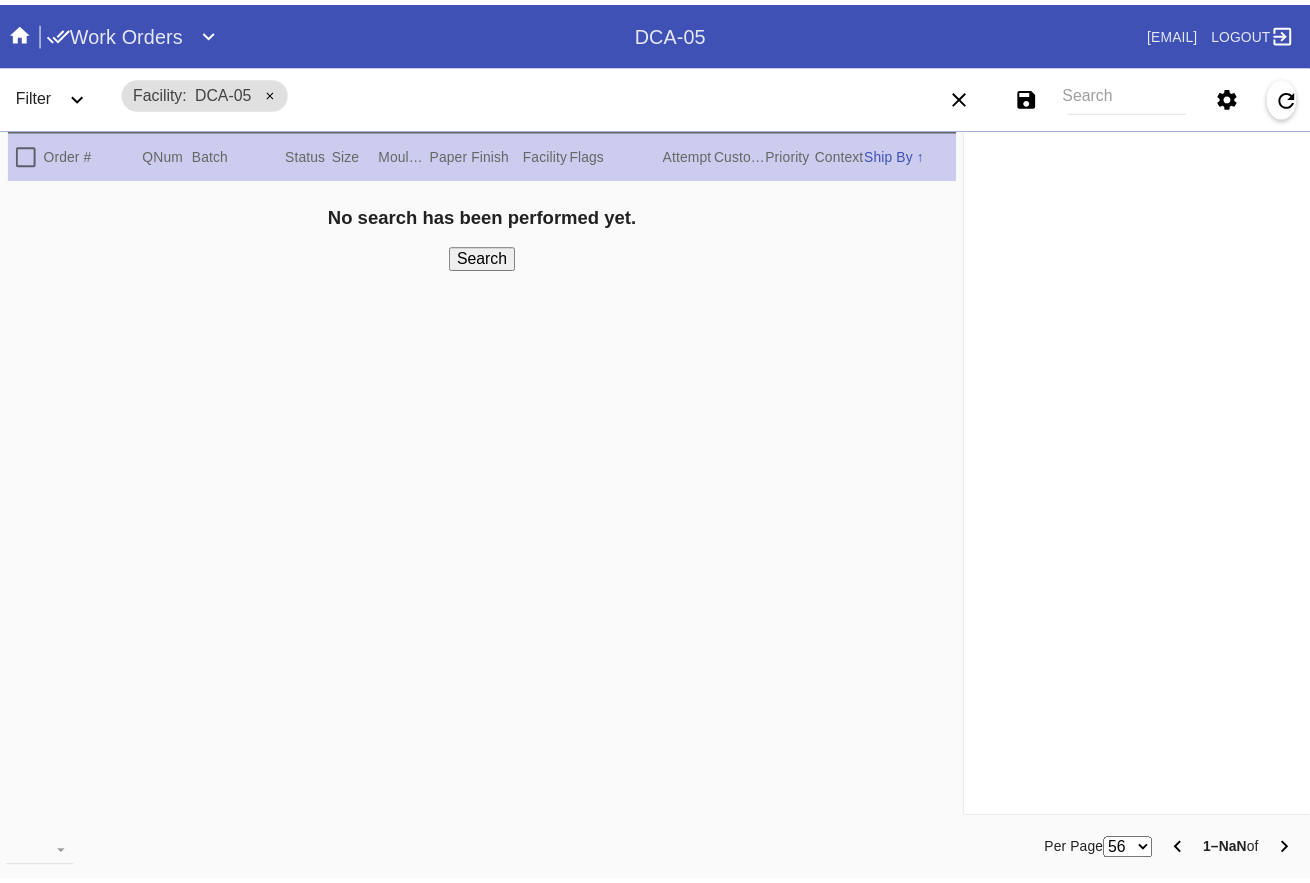 scroll, scrollTop: 0, scrollLeft: 0, axis: both 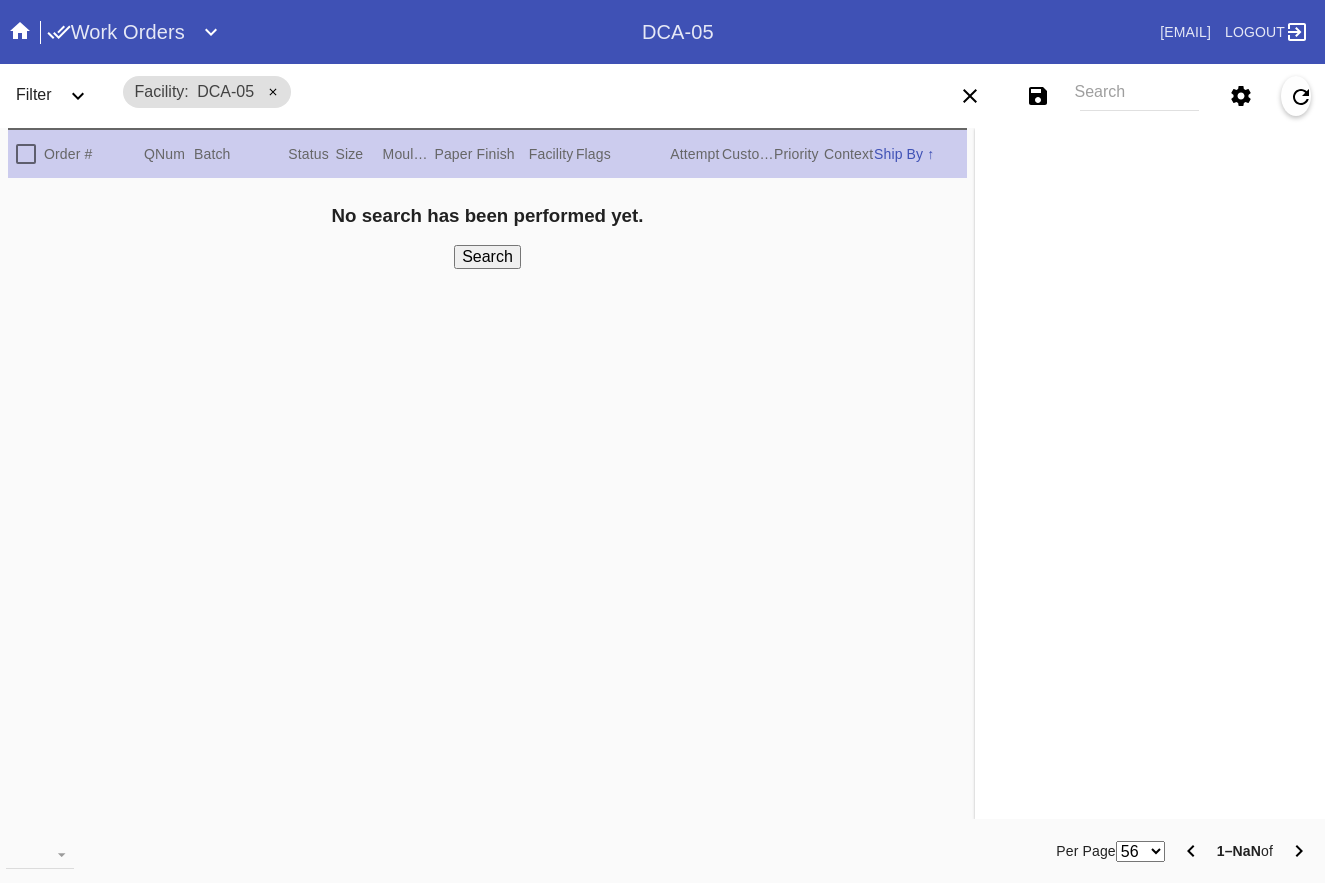 click on "Work Orders" at bounding box center [116, 32] 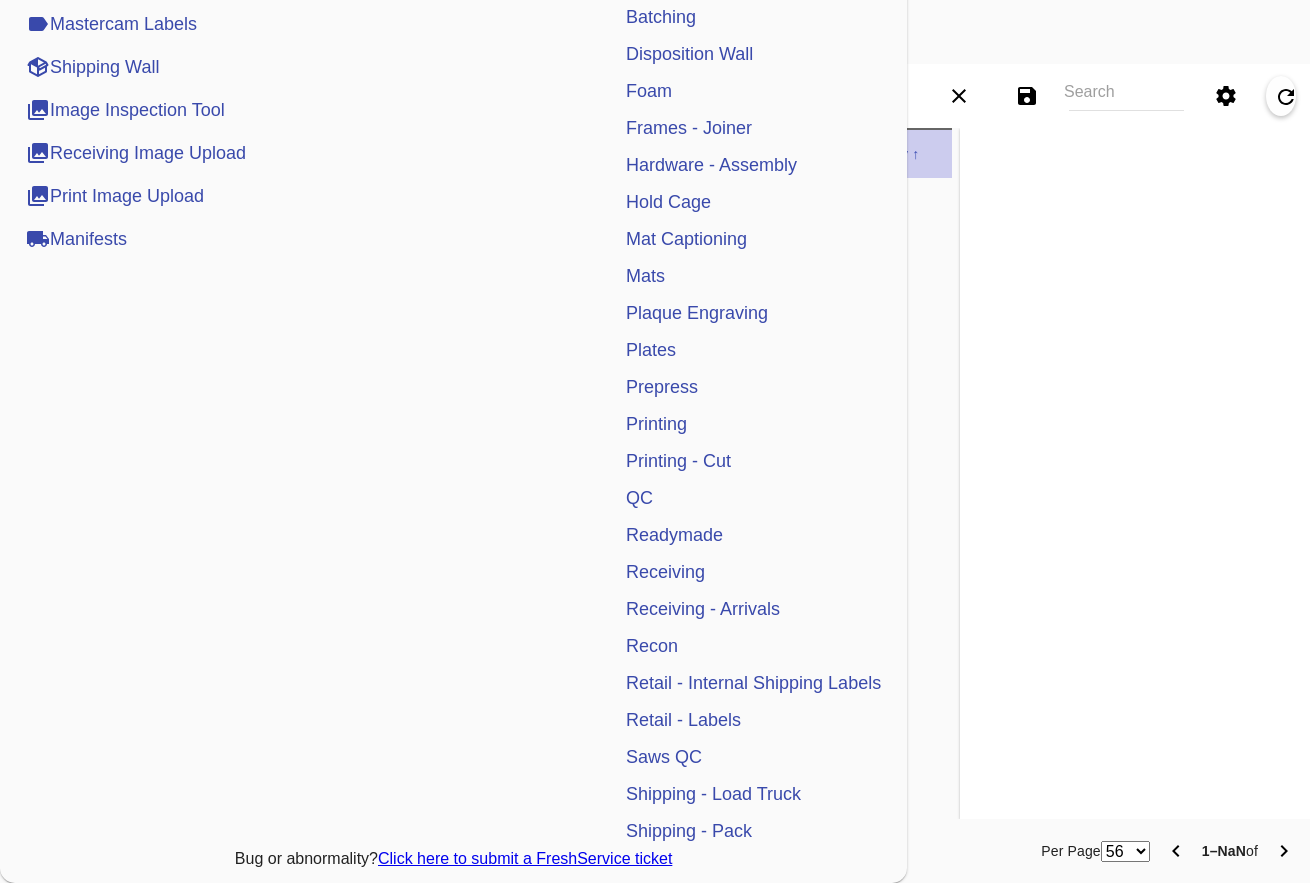 scroll, scrollTop: 424, scrollLeft: 0, axis: vertical 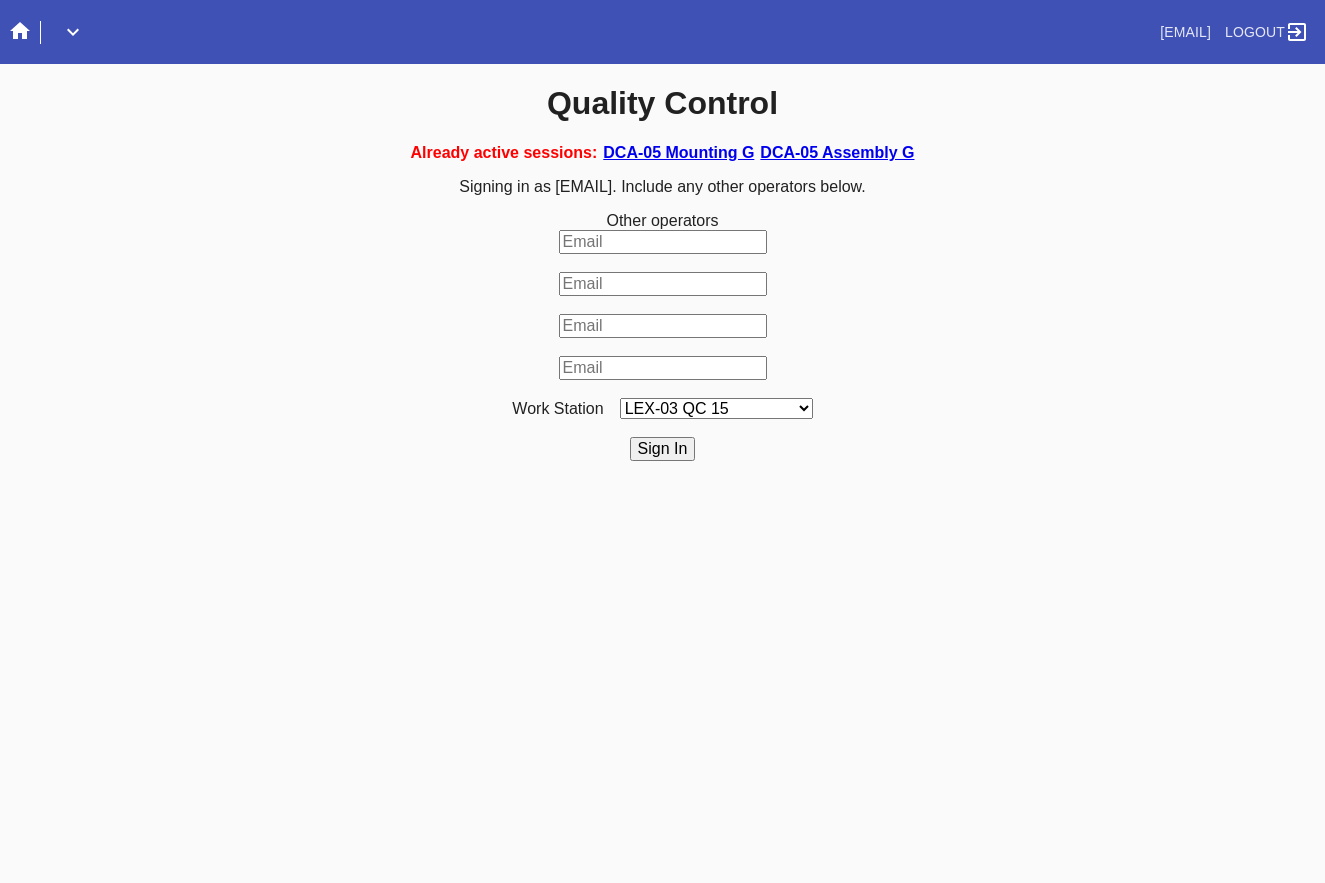 click on "LEX-03 QC 15
LEX-01 AC1-Q1
LEX-01 QC A-2
LEX-01 QC B-2
LAS-01 Art Cell 3 - QC1
LEX-01 AC2-Q1
LEX-01 AC3-Q1
LAS-01 Art Cell 7 - QC1
LEX-01 AL2-Q1
LEX-01 AL5-Q1
LEX-01 AC4-Q1
DCA-05 QC O
LEX-01 AL5-Q2
LAS-01 Art Cell 4 - QC1
LAS-01 Art Cell 8 - QC1
LAS-01 Art Cell 1 - QC1
LEX-03 QC 9
LEX-01 QC C-2
LEX-01 QC D-2
LEX-01 QC E-2
LEX-01 QC F-2
LAS-01 Art Cell 5 - QC1
LEX-03 QC 10
LEX-01 AL1-Q1
LEX-03 QC 1
LEX-03 QC 11
LAS-01 Art Cell 2 - QC1
LEX-01 AL1-Q2
ELP-01 QC A-2
ELP-01 QC C-2
ELP-01 QC D-2
ELP-01 QC E-2
ELP-01 QC F-2
ELP-01 QC G-2
ELP-01 QC H-2
LEX-03 Ornament QC
LEX-03 QC 12
LEX-03 QC 2
LEX-03 QC 3
LEX-03 QC 4
LEX-03 QC 5
LEX-03 QC 6
LEX-03 QC 7
LEX-03 QC 8
LEX-03 QC 13
DCA-05 QC A
LEX-03 QC 16
DCA-05 QC B
DCA-05 QC C
DCA-05 QC D
LEX-01 AL4-Q1
LAS-01 Art Cell 6 - QC1
DCA-05 QC E
DCA-05 QC F
DCA-05 QC G
DCA-05 QC H
ELP-01 QC B-2
LEX-03 QC 14
LEX-01 AL3-Q1
LEX-01 AL3-Q2" at bounding box center (716, 408) 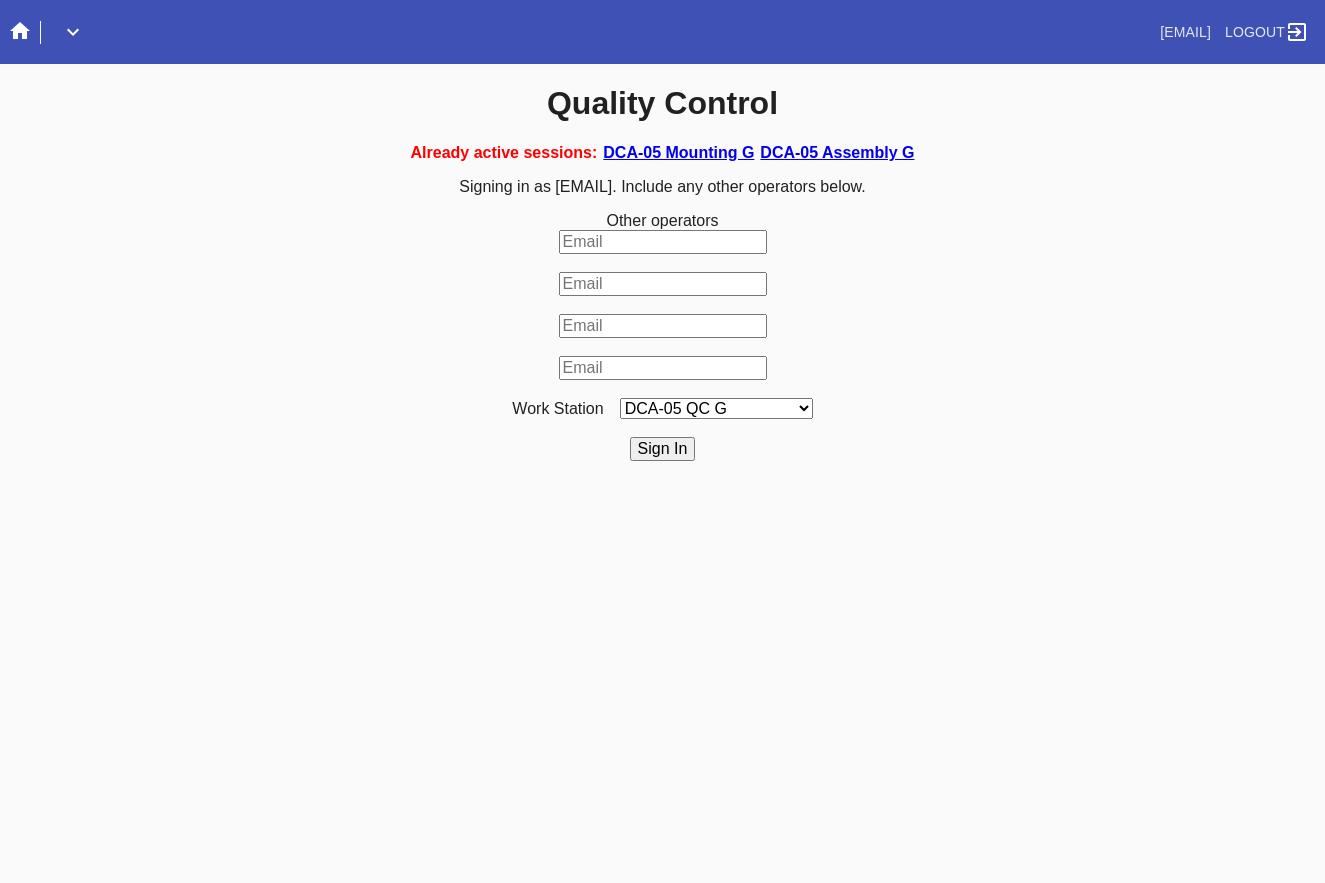 click on "LEX-03 QC 15
LEX-01 AC1-Q1
LEX-01 QC A-2
LEX-01 QC B-2
LAS-01 Art Cell 3 - QC1
LEX-01 AC2-Q1
LEX-01 AC3-Q1
LAS-01 Art Cell 7 - QC1
LEX-01 AL2-Q1
LEX-01 AL5-Q1
LEX-01 AC4-Q1
DCA-05 QC O
LEX-01 AL5-Q2
LAS-01 Art Cell 4 - QC1
LAS-01 Art Cell 8 - QC1
LAS-01 Art Cell 1 - QC1
LEX-03 QC 9
LEX-01 QC C-2
LEX-01 QC D-2
LEX-01 QC E-2
LEX-01 QC F-2
LAS-01 Art Cell 5 - QC1
LEX-03 QC 10
LEX-01 AL1-Q1
LEX-03 QC 1
LEX-03 QC 11
LAS-01 Art Cell 2 - QC1
LEX-01 AL1-Q2
ELP-01 QC A-2
ELP-01 QC C-2
ELP-01 QC D-2
ELP-01 QC E-2
ELP-01 QC F-2
ELP-01 QC G-2
ELP-01 QC H-2
LEX-03 Ornament QC
LEX-03 QC 12
LEX-03 QC 2
LEX-03 QC 3
LEX-03 QC 4
LEX-03 QC 5
LEX-03 QC 6
LEX-03 QC 7
LEX-03 QC 8
LEX-03 QC 13
DCA-05 QC A
LEX-03 QC 16
DCA-05 QC B
DCA-05 QC C
DCA-05 QC D
LEX-01 AL4-Q1
LAS-01 Art Cell 6 - QC1
DCA-05 QC E
DCA-05 QC F
DCA-05 QC G
DCA-05 QC H
ELP-01 QC B-2
LEX-03 QC 14
LEX-01 AL3-Q1
LEX-01 AL3-Q2" at bounding box center (716, 408) 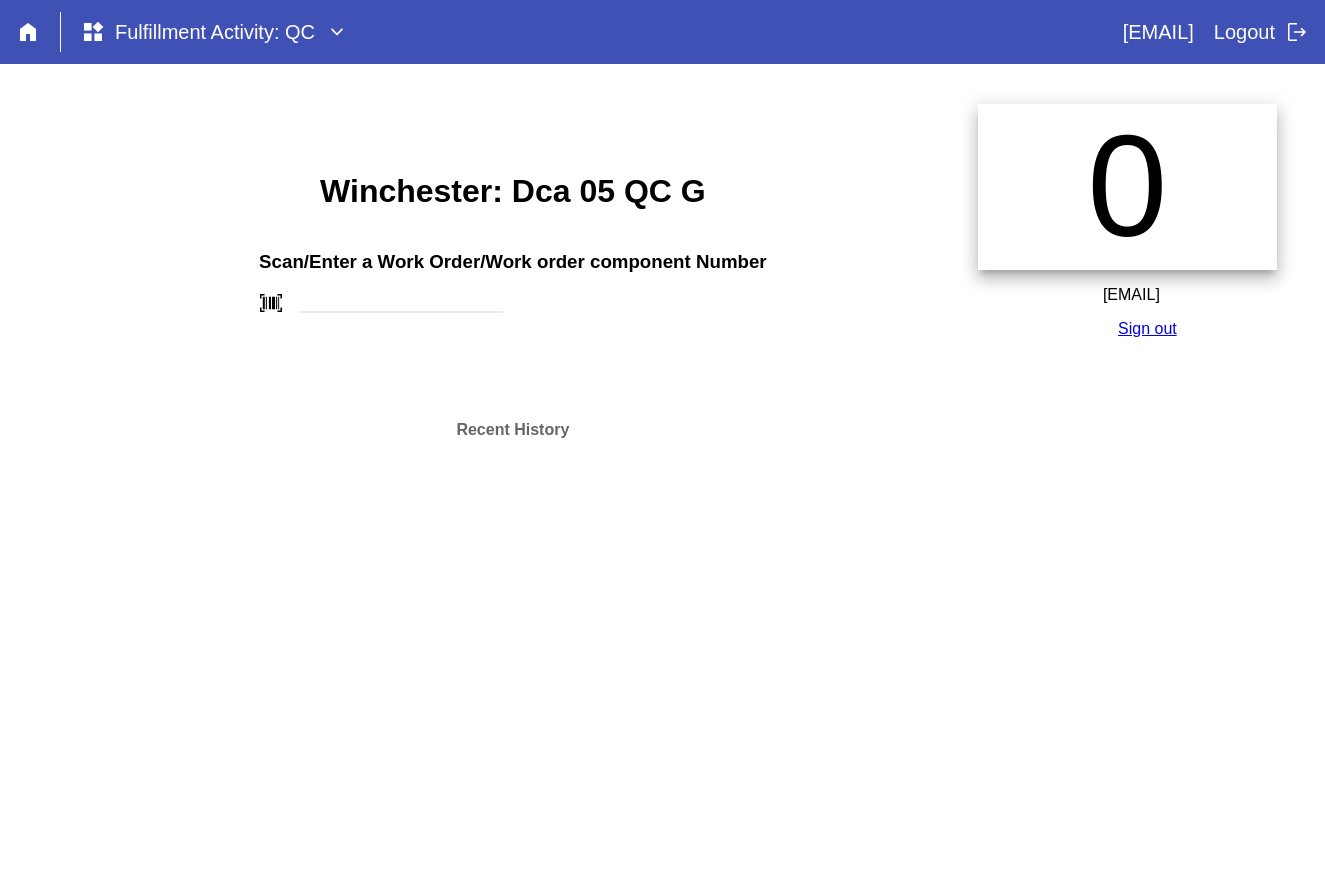 scroll, scrollTop: 0, scrollLeft: 0, axis: both 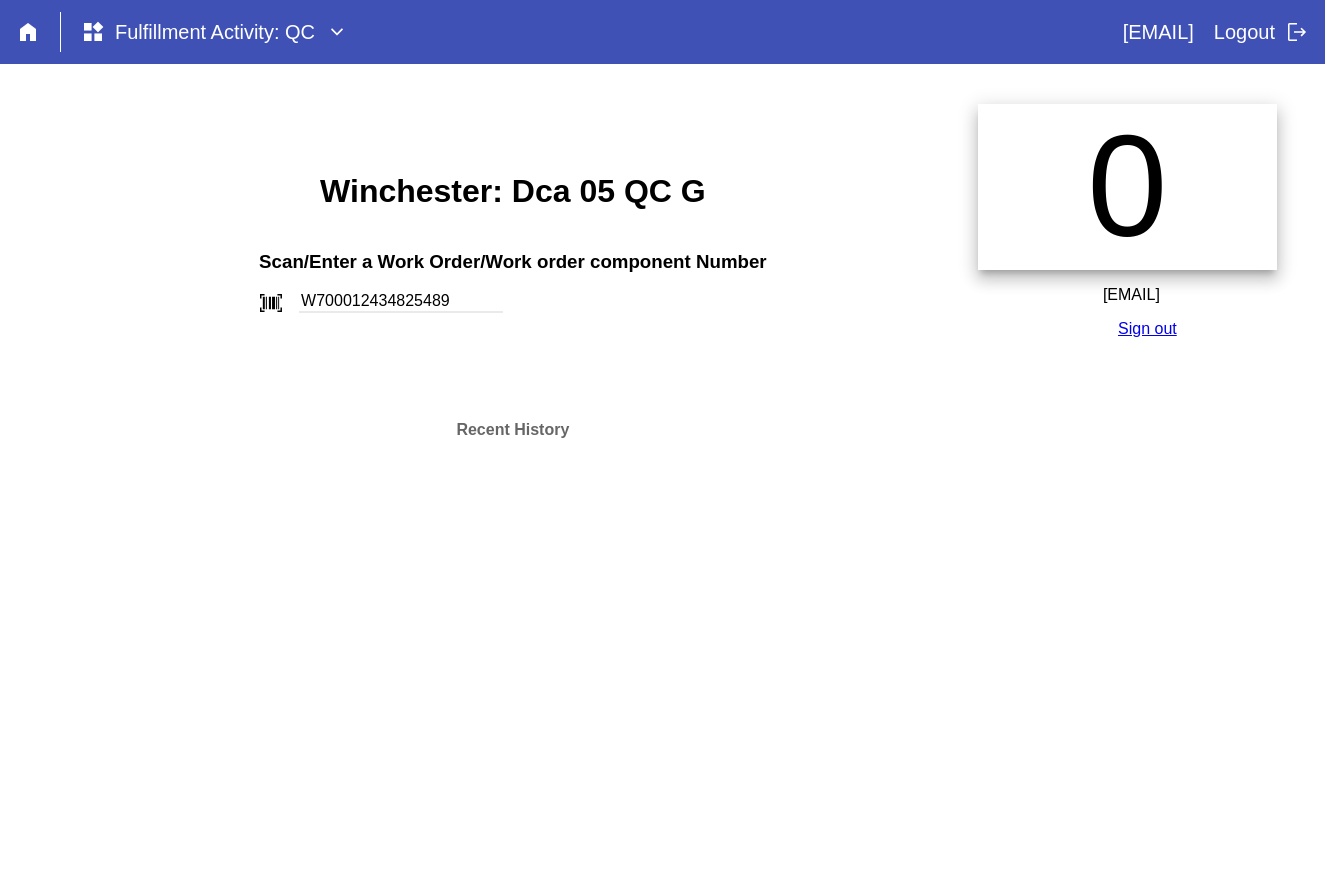 type on "W700012434825489" 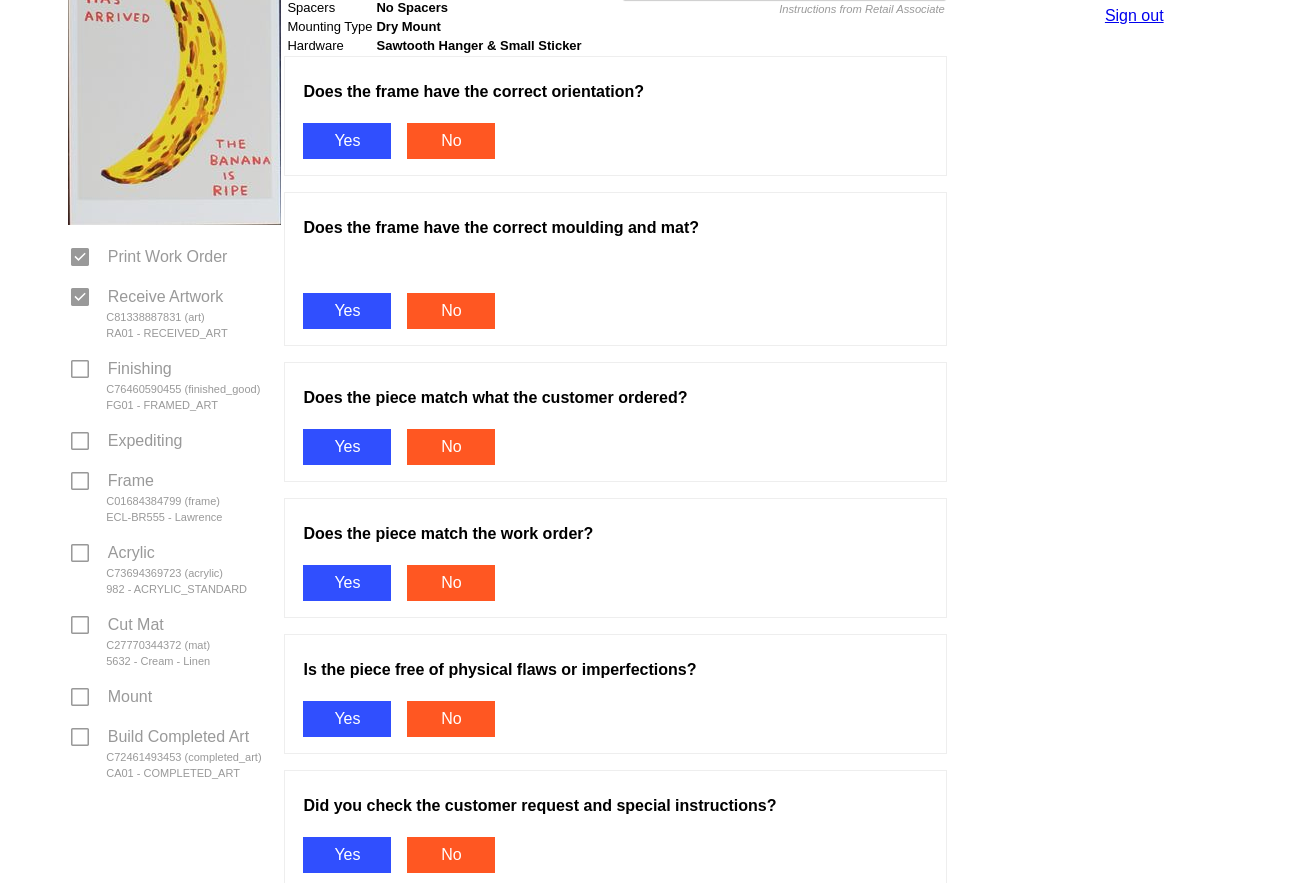 scroll, scrollTop: 600, scrollLeft: 0, axis: vertical 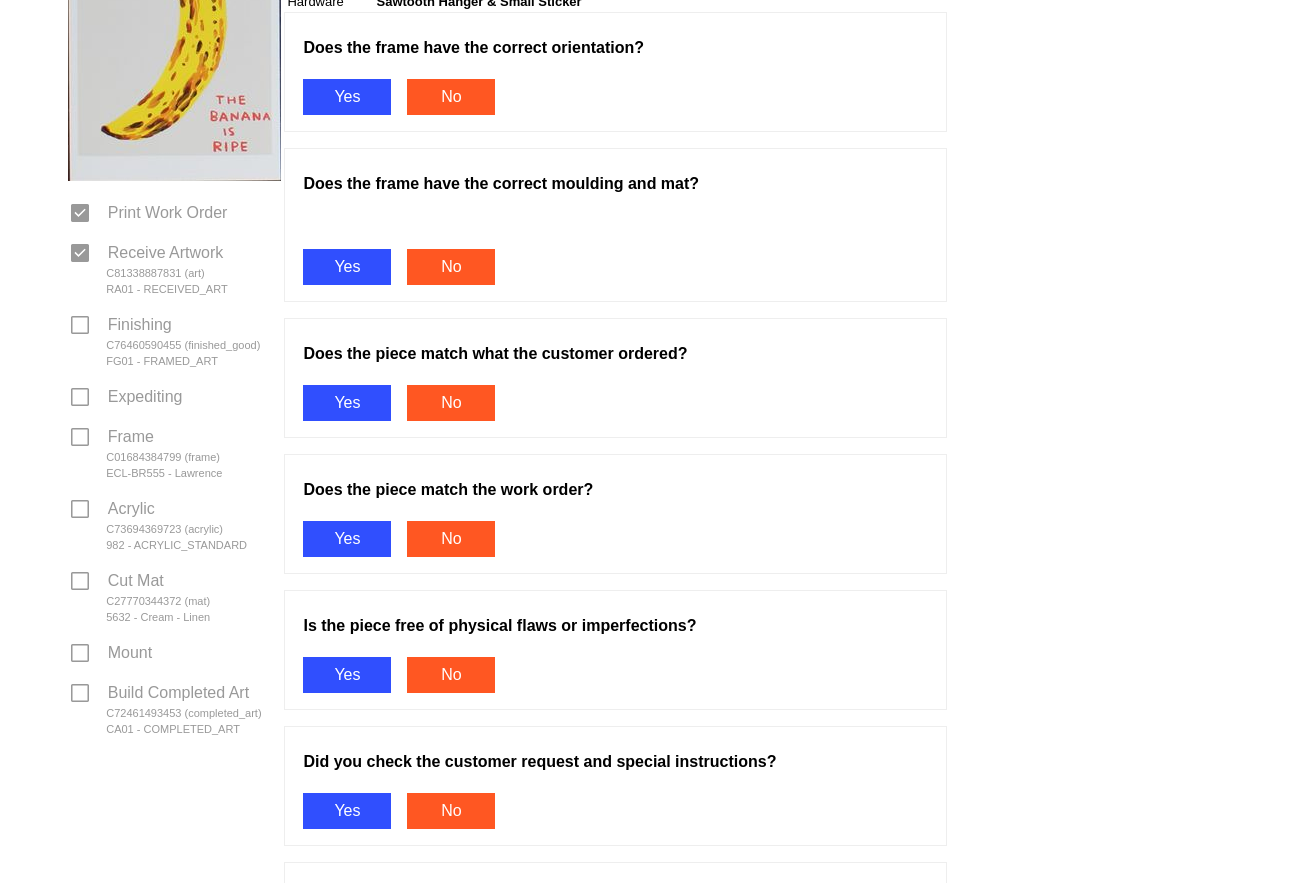 click on "Yes" at bounding box center [347, 97] 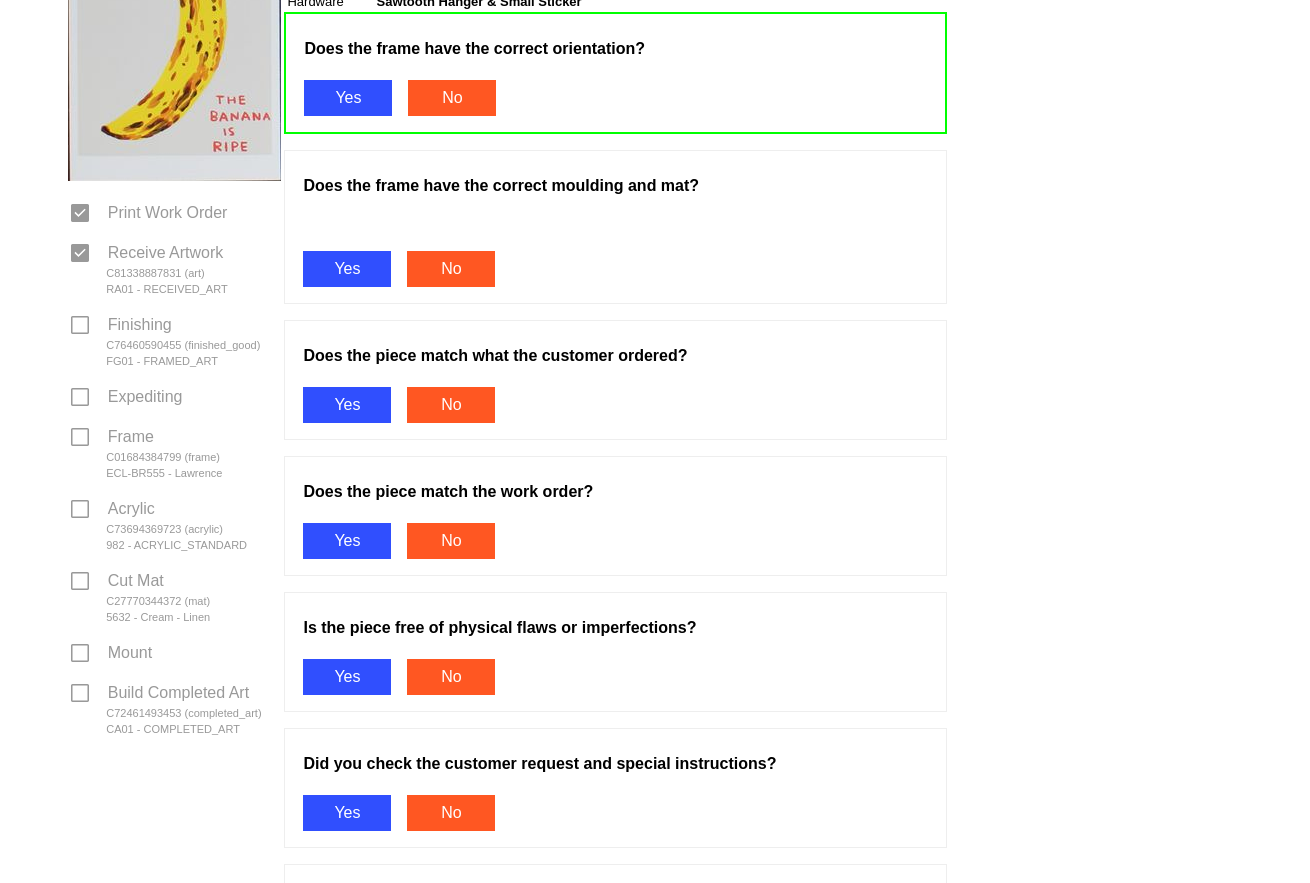 click on "Yes" at bounding box center (347, 269) 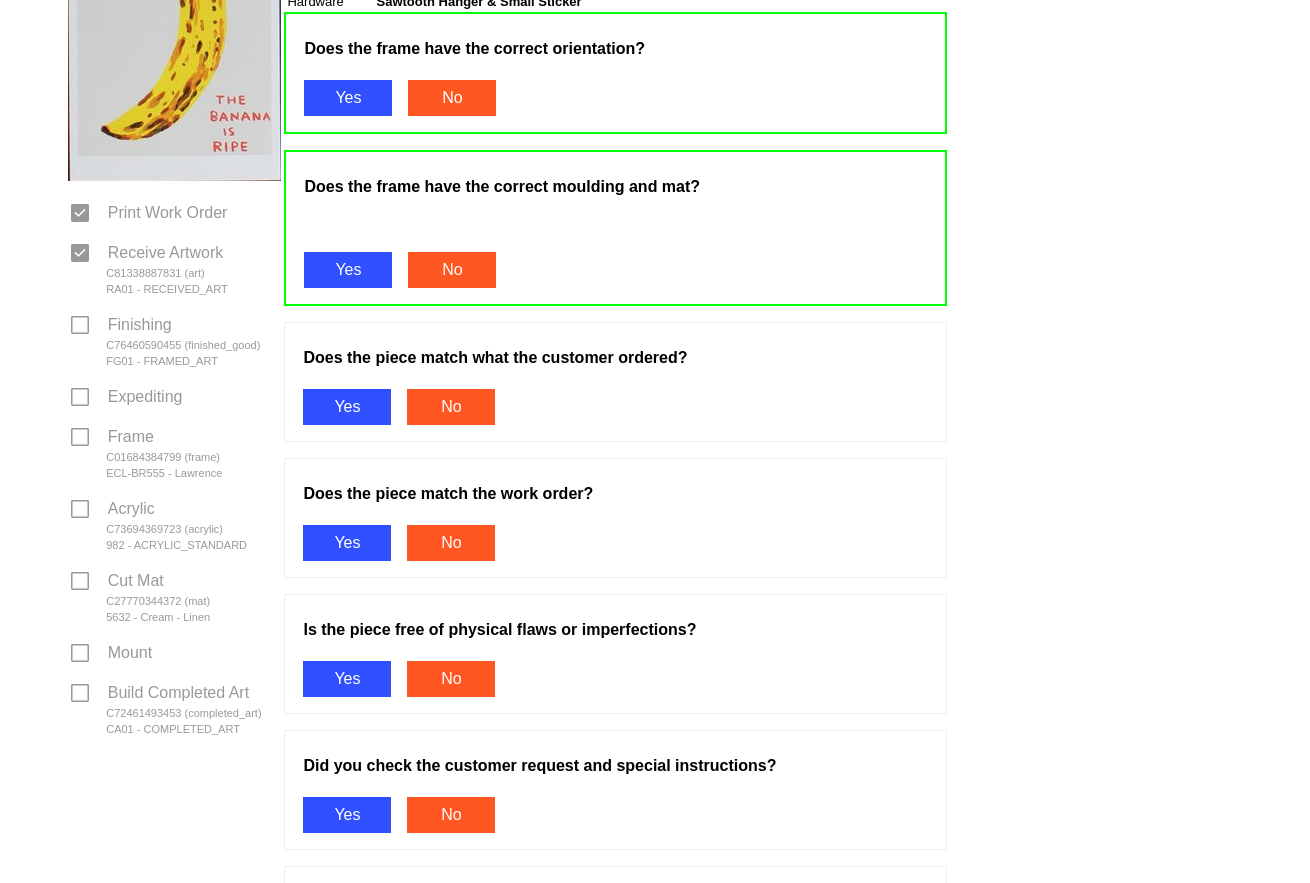 click on "Yes" at bounding box center [347, 407] 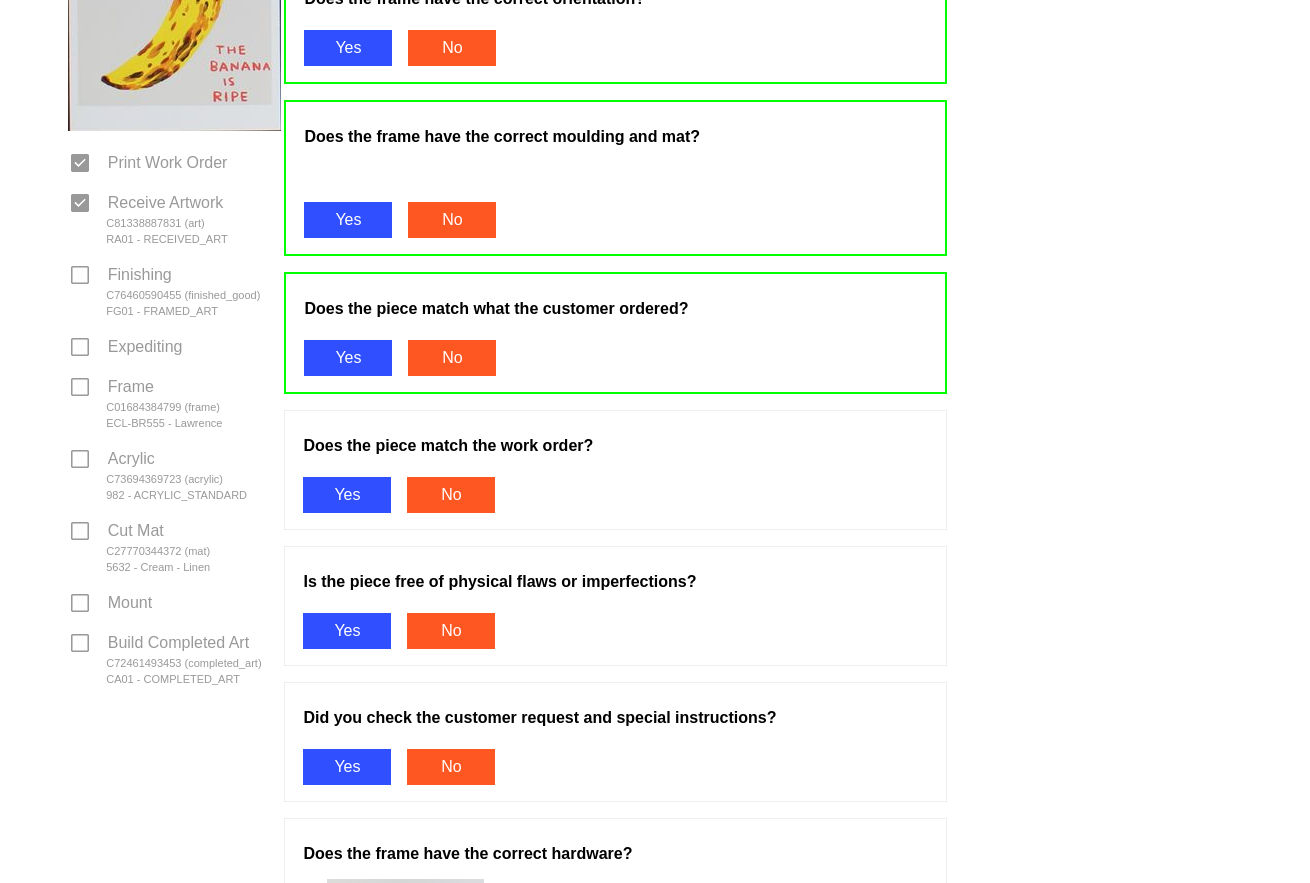 scroll, scrollTop: 700, scrollLeft: 0, axis: vertical 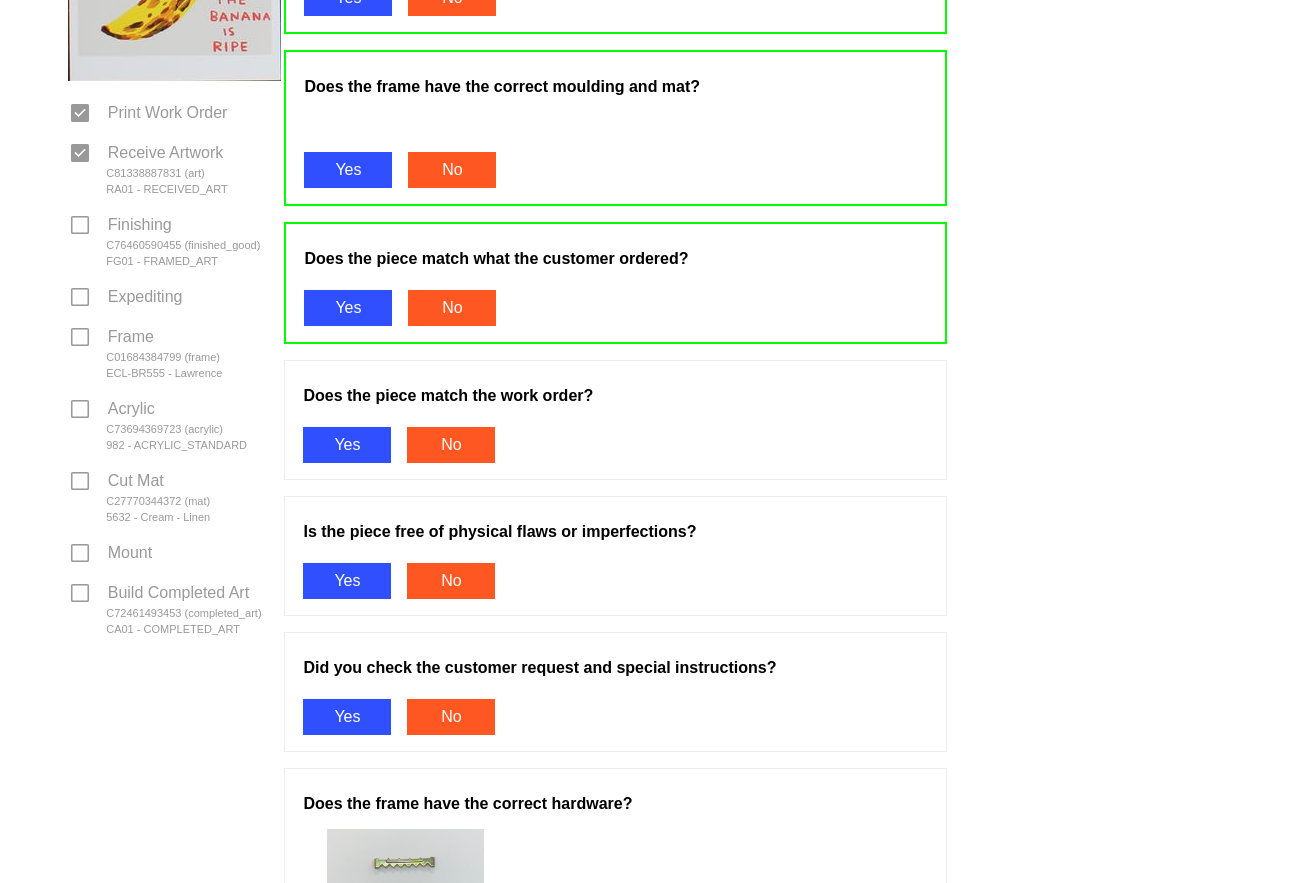 click on "Yes" at bounding box center [347, 445] 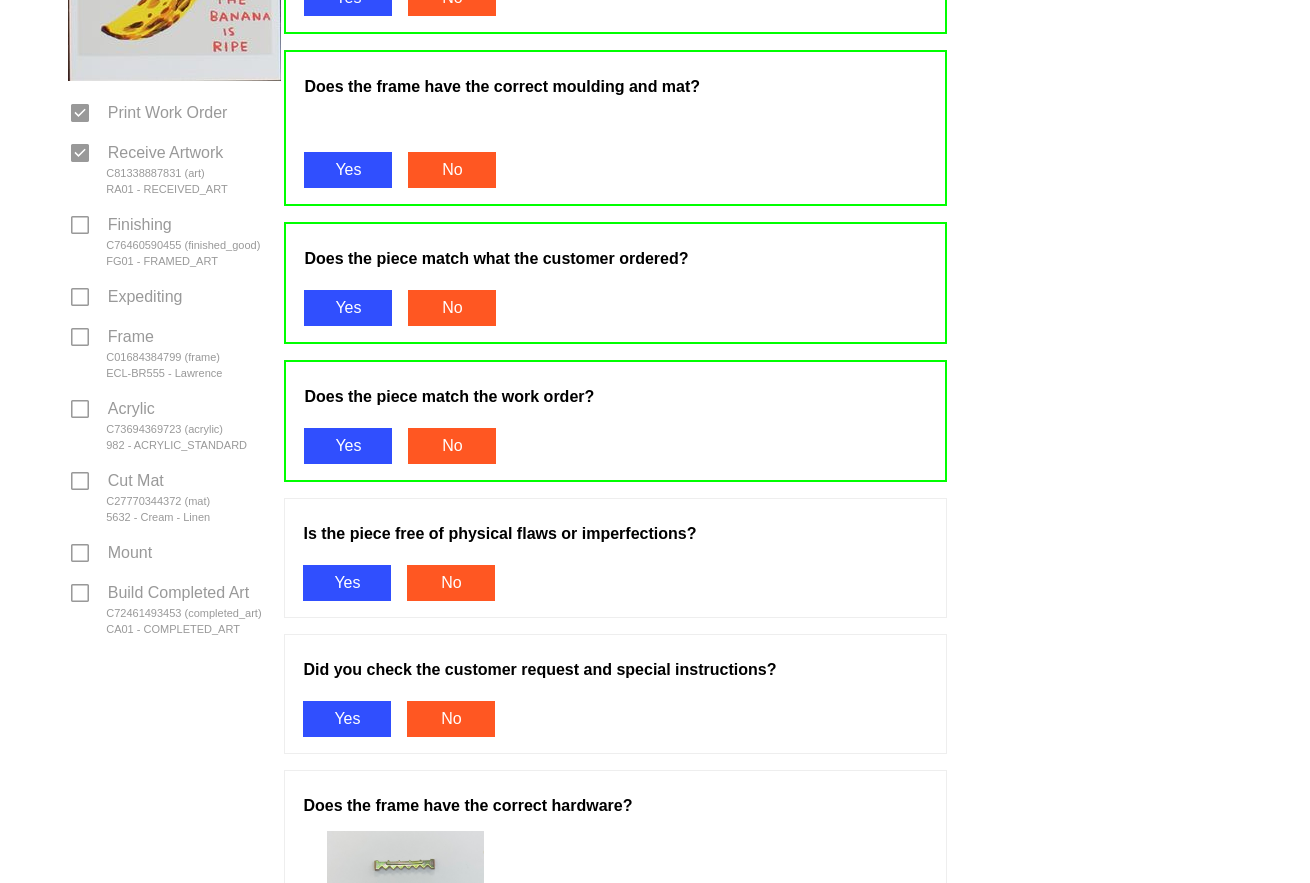 click on "Is the piece free of physical flaws or imperfections? Yes No" at bounding box center [615, 558] 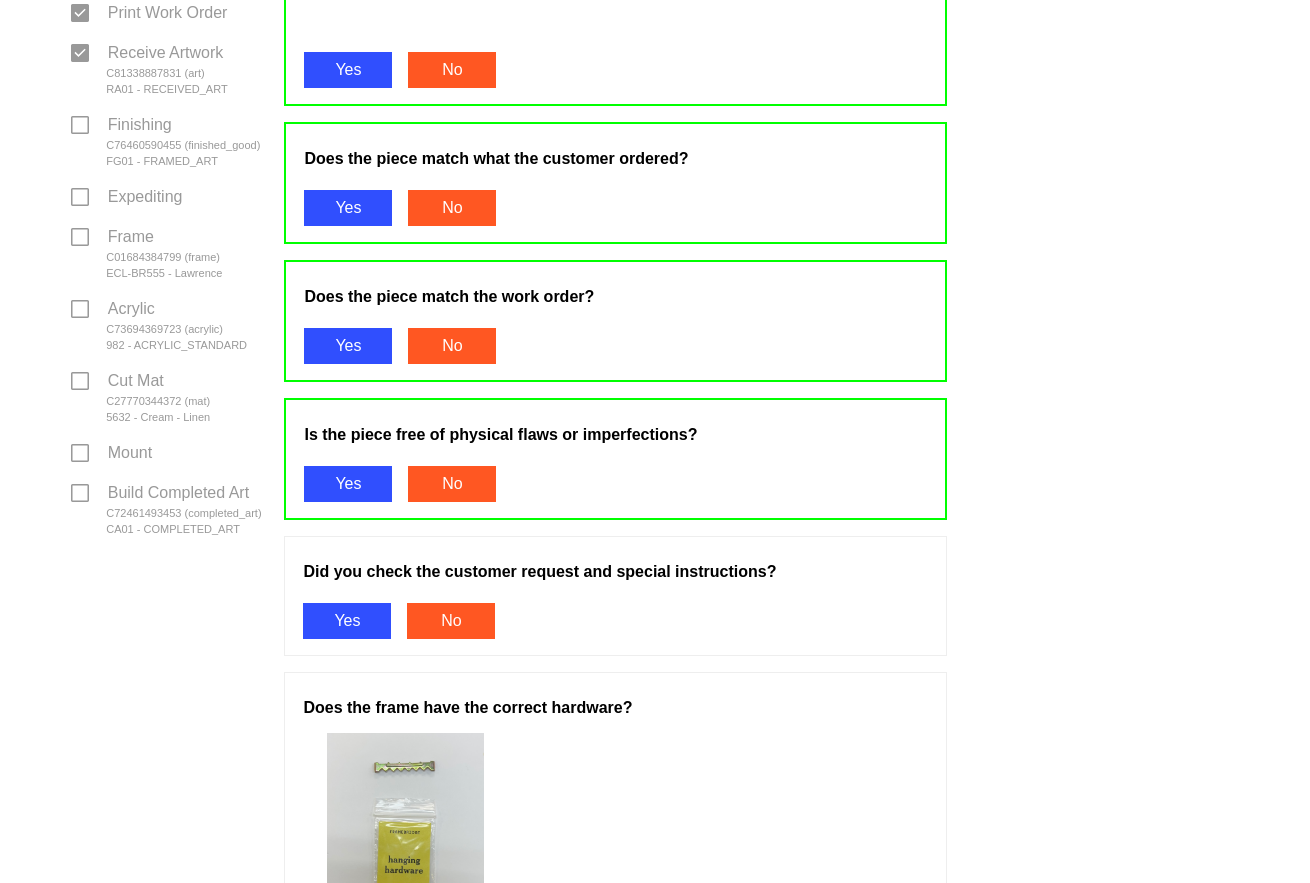 click on "Yes" at bounding box center (347, 621) 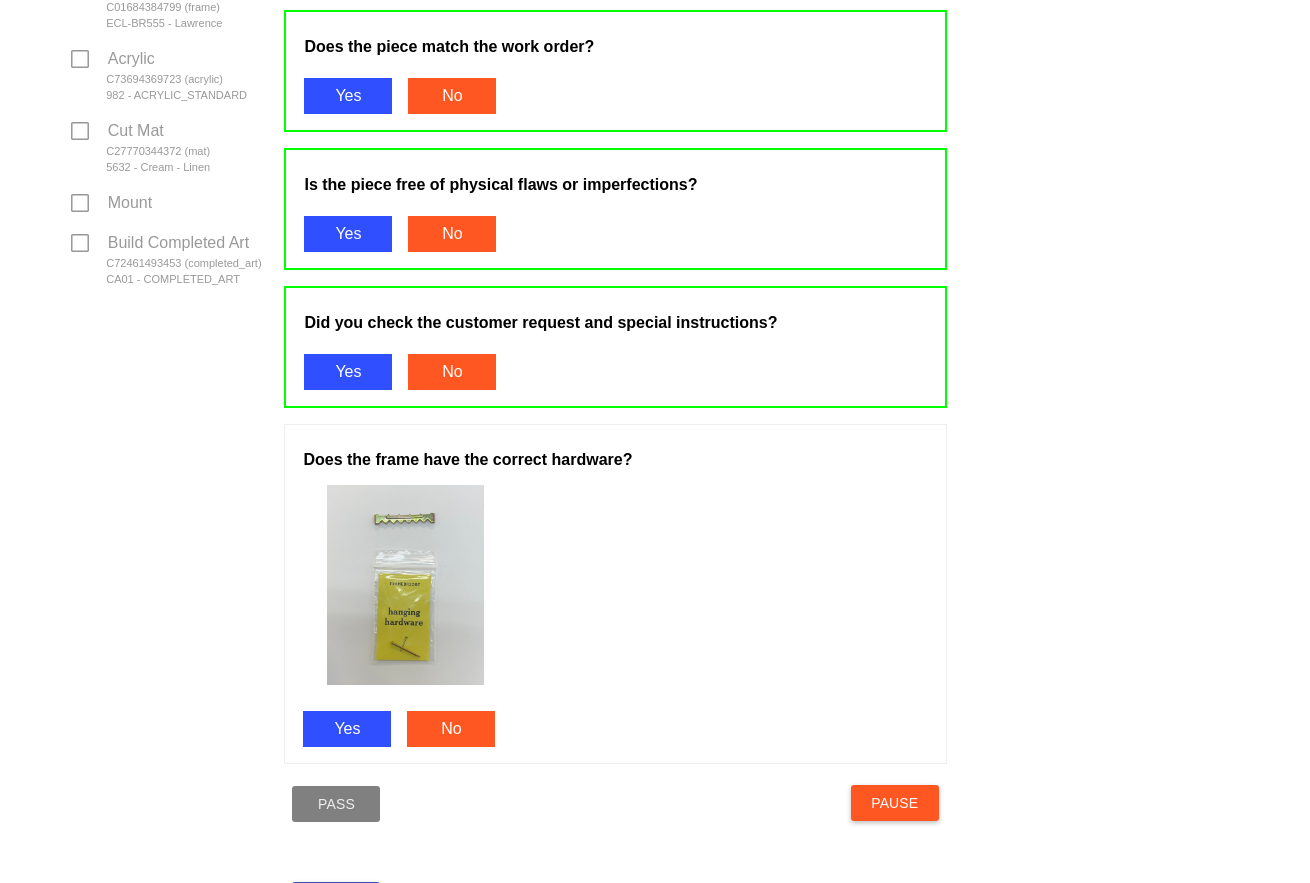 scroll, scrollTop: 1100, scrollLeft: 0, axis: vertical 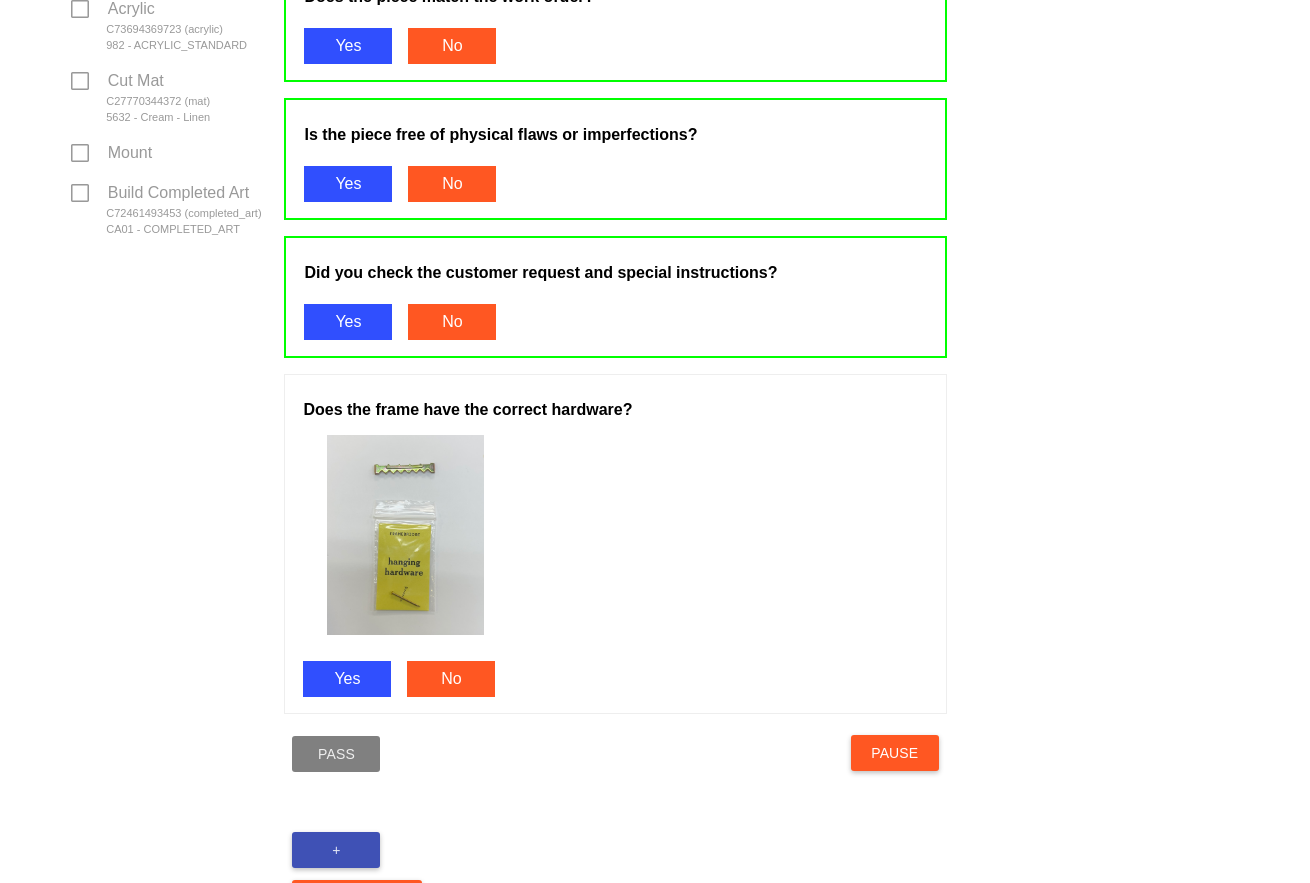 click on "Yes" at bounding box center [347, 679] 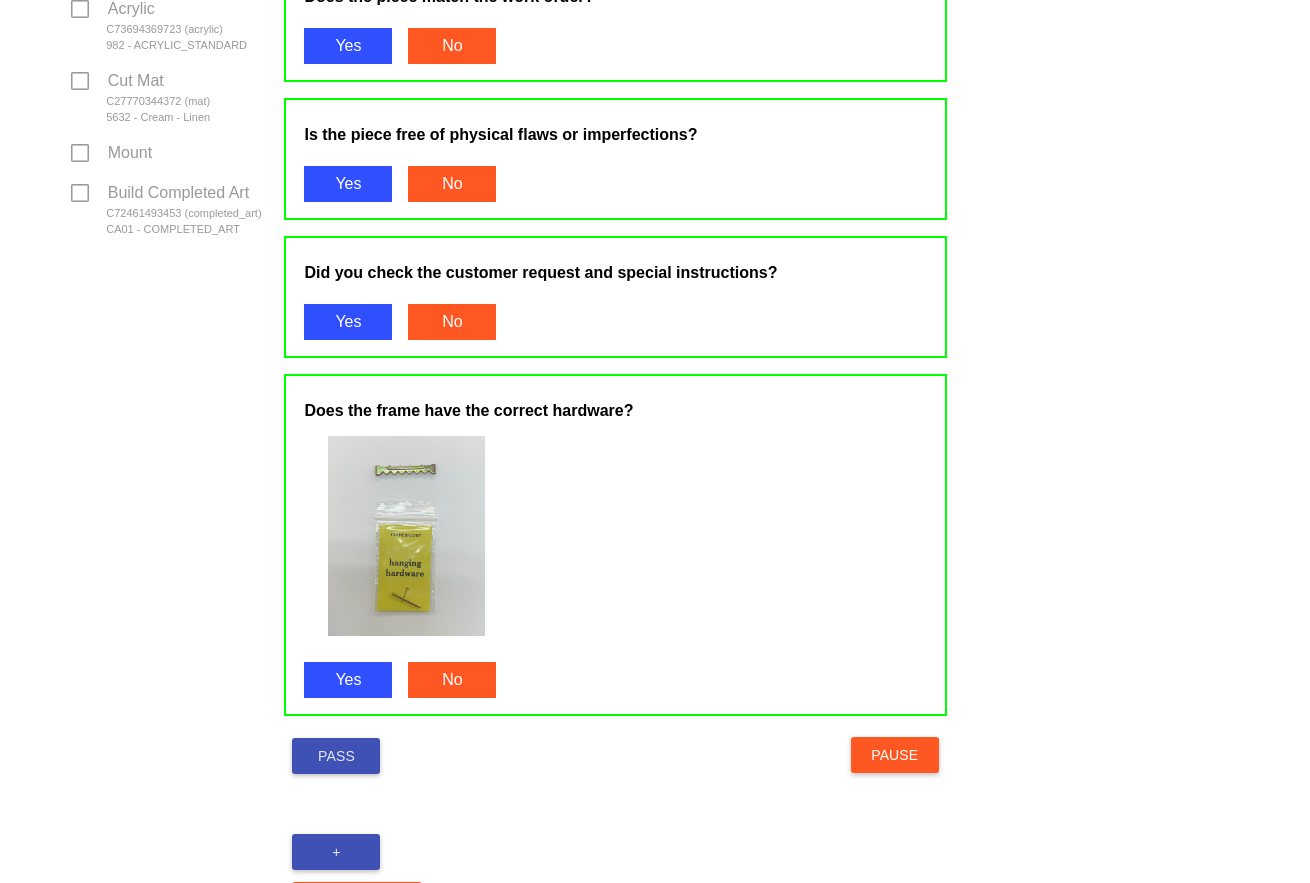 scroll, scrollTop: 1197, scrollLeft: 0, axis: vertical 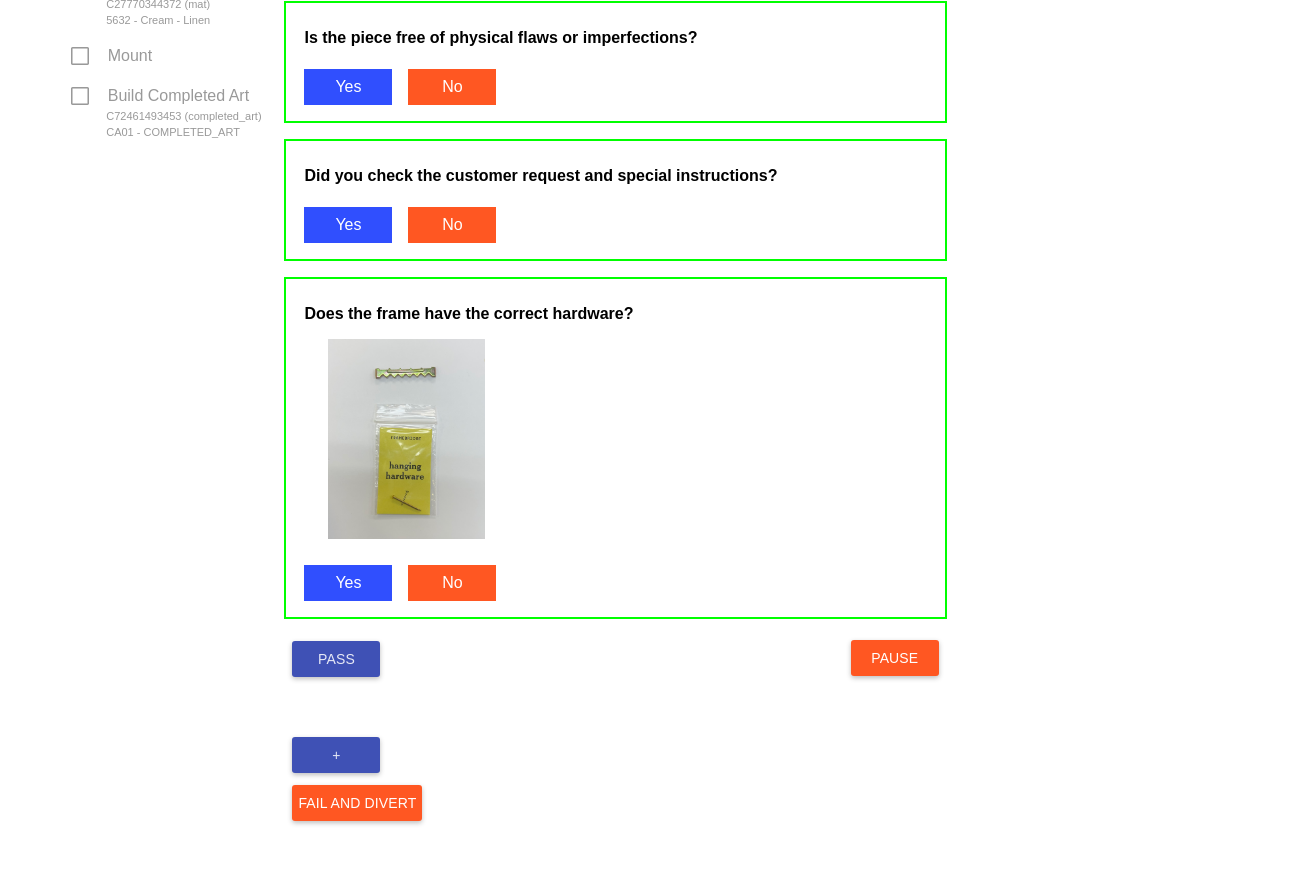 click on "Pass" at bounding box center (336, 659) 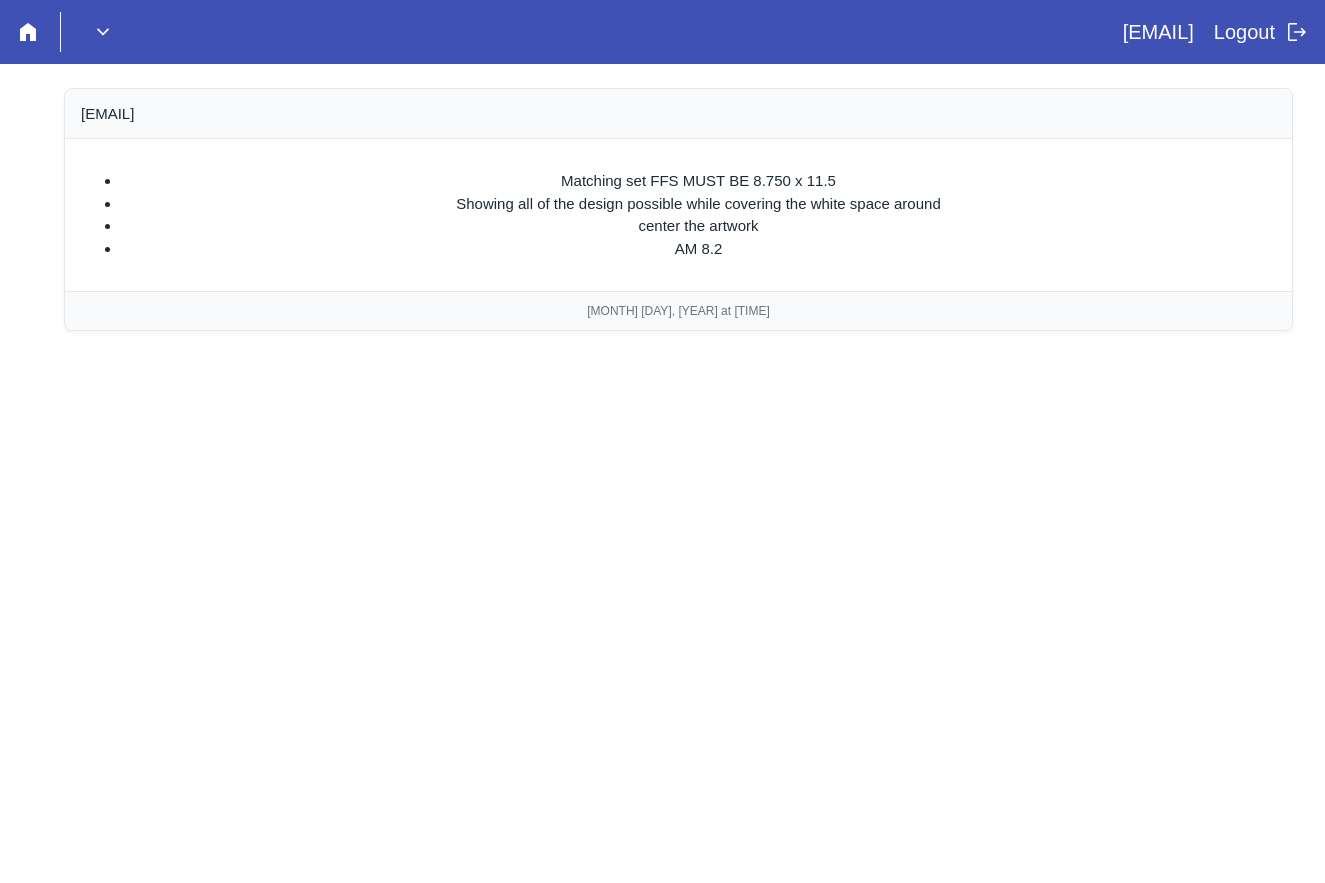 scroll, scrollTop: 0, scrollLeft: 0, axis: both 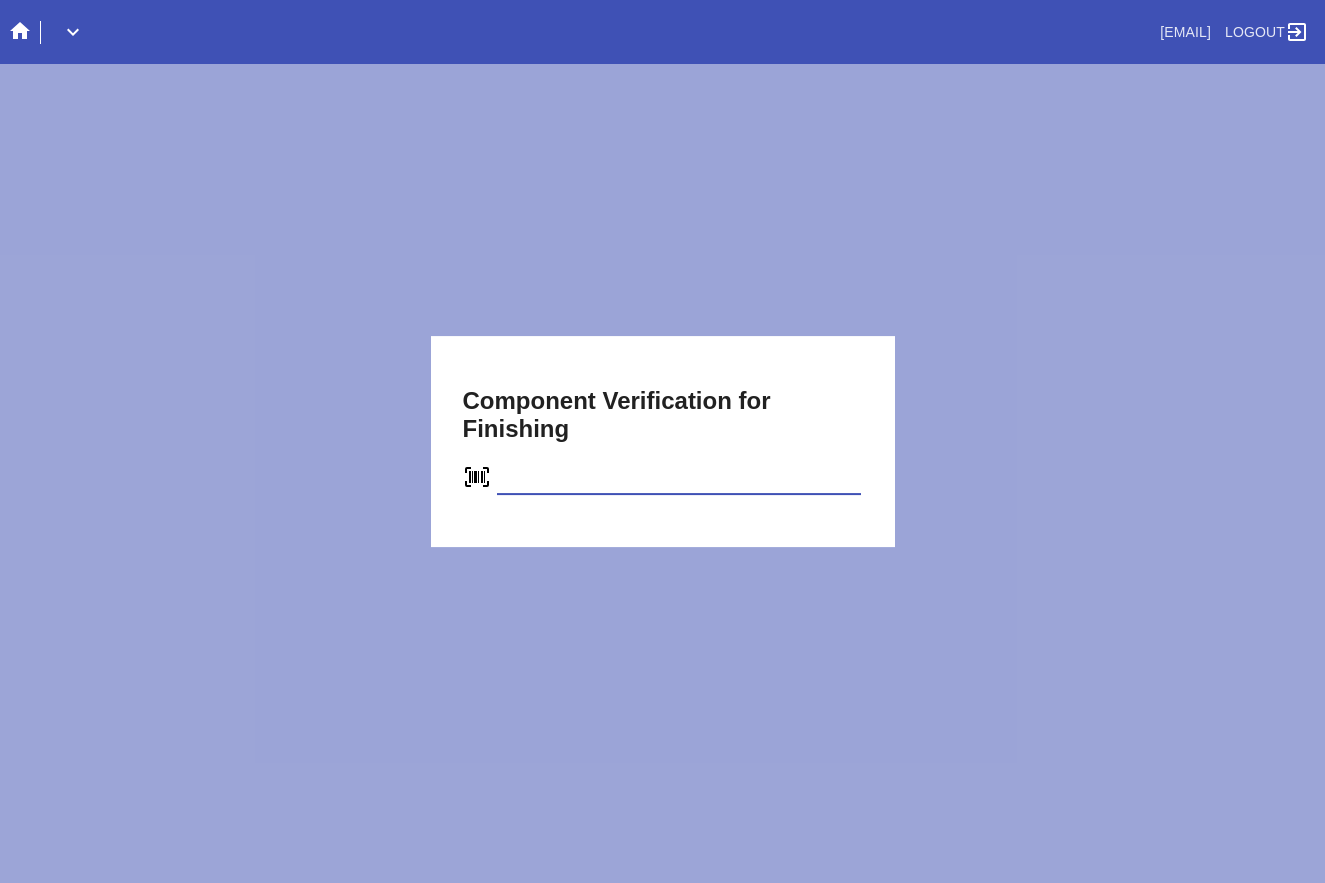 type on "C76460590455" 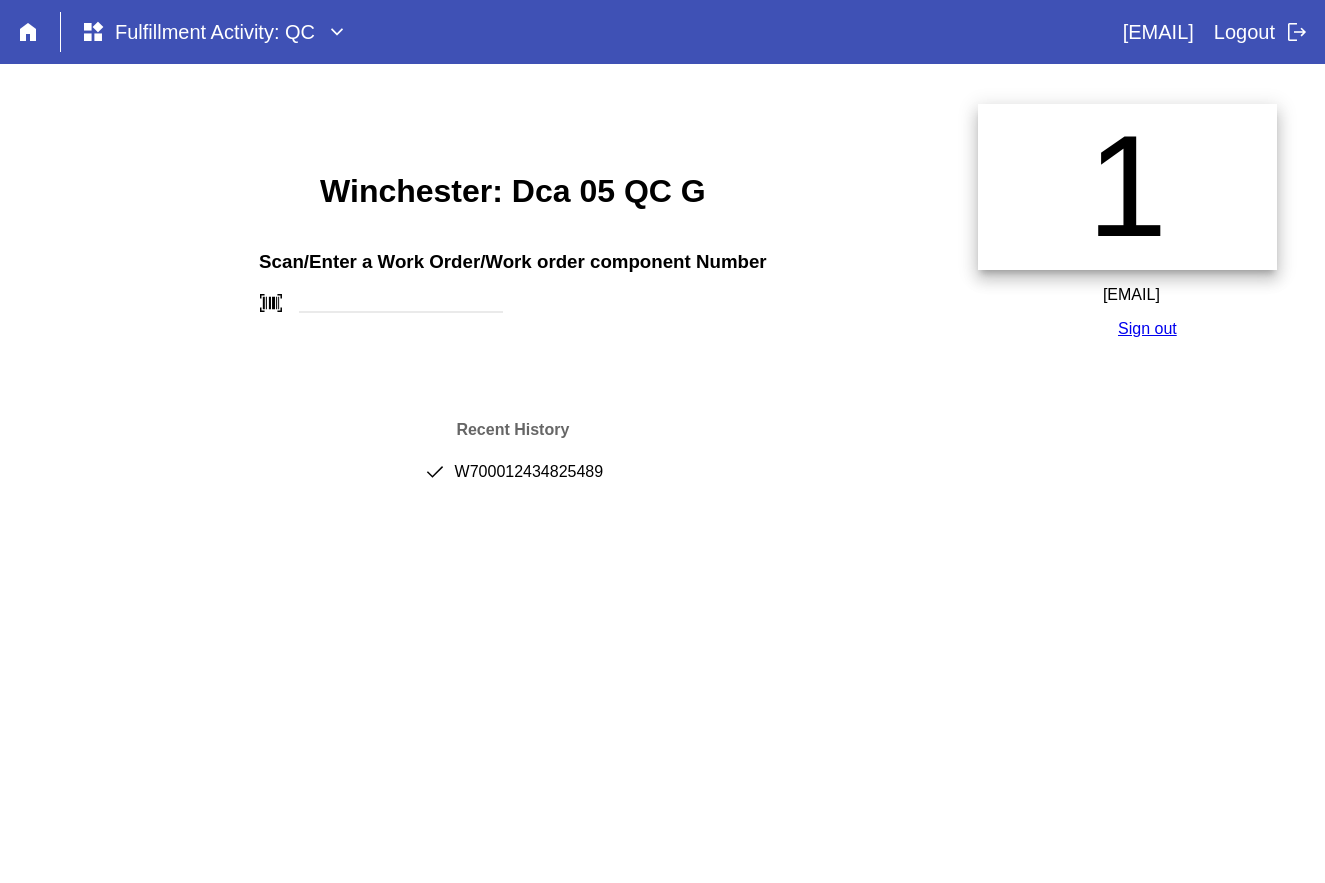 scroll, scrollTop: 0, scrollLeft: 0, axis: both 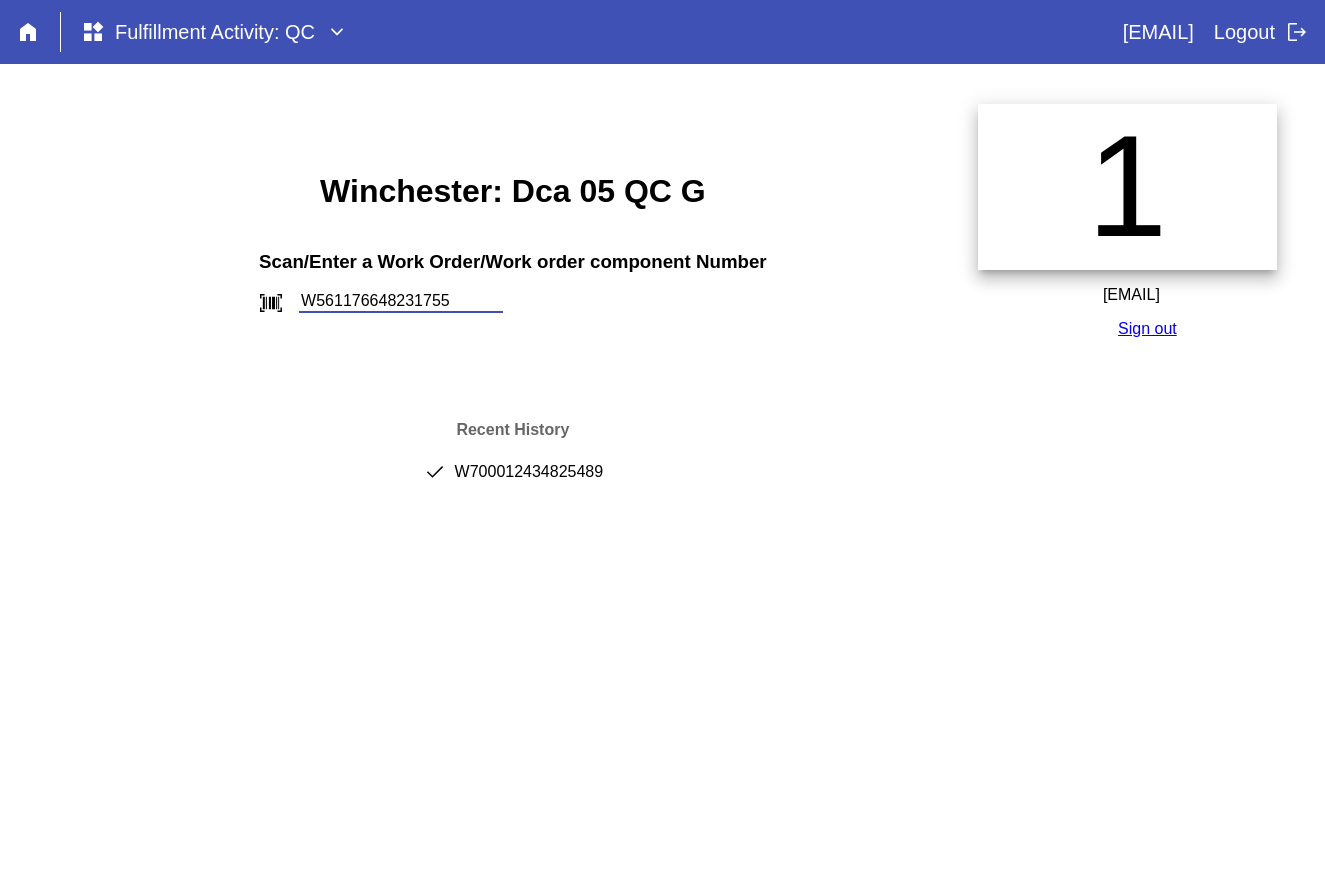 type on "W561176648231755" 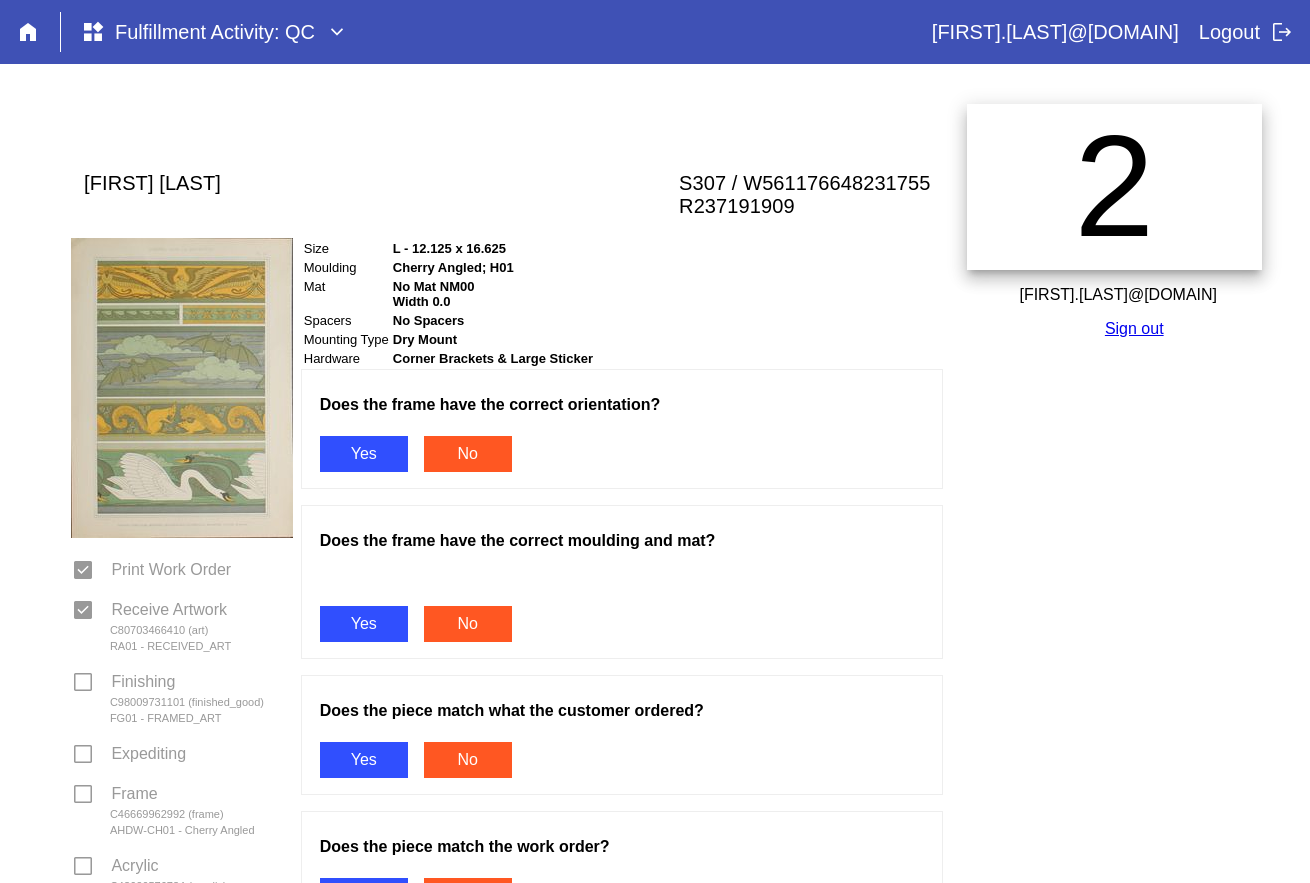 scroll, scrollTop: 0, scrollLeft: 0, axis: both 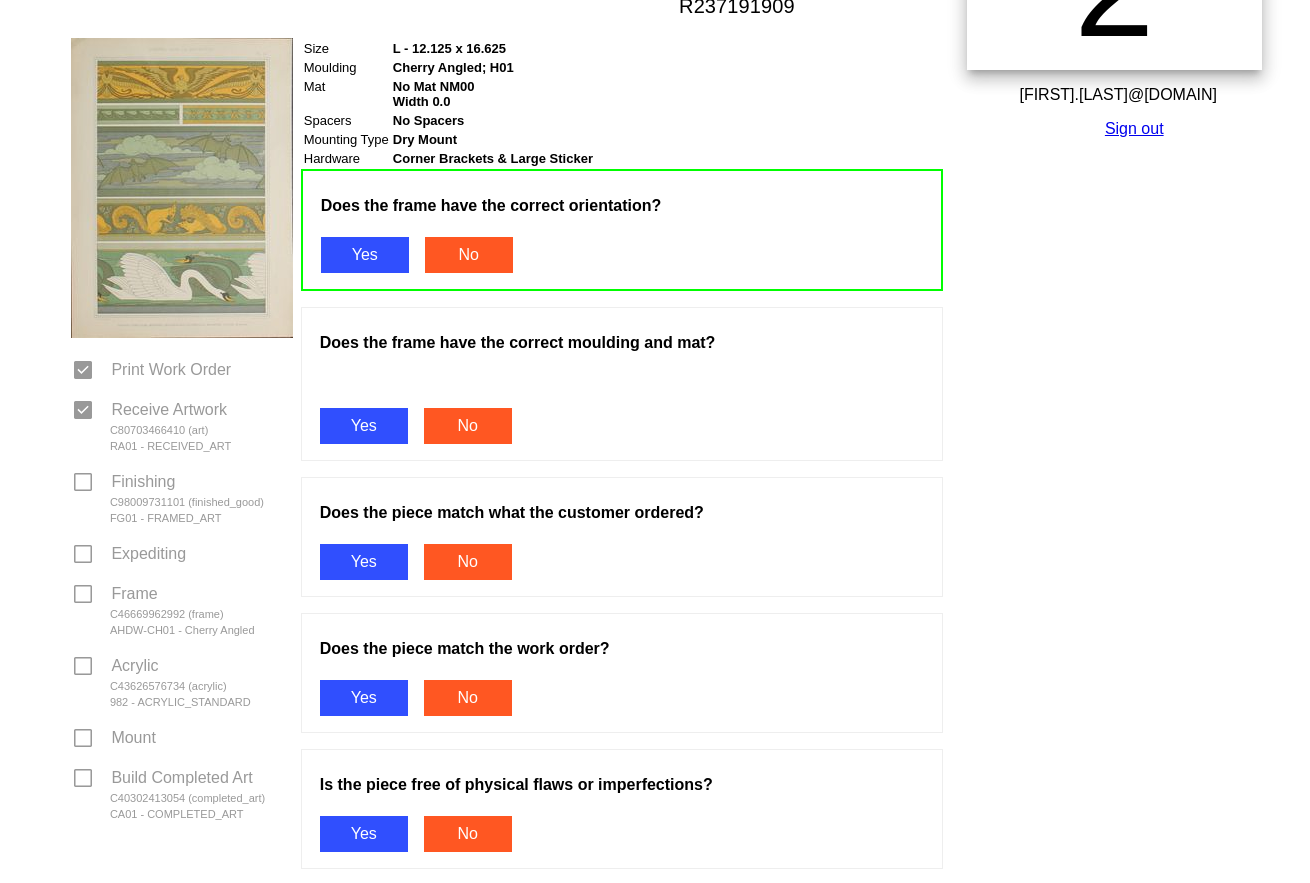 click on "Yes" at bounding box center (364, 426) 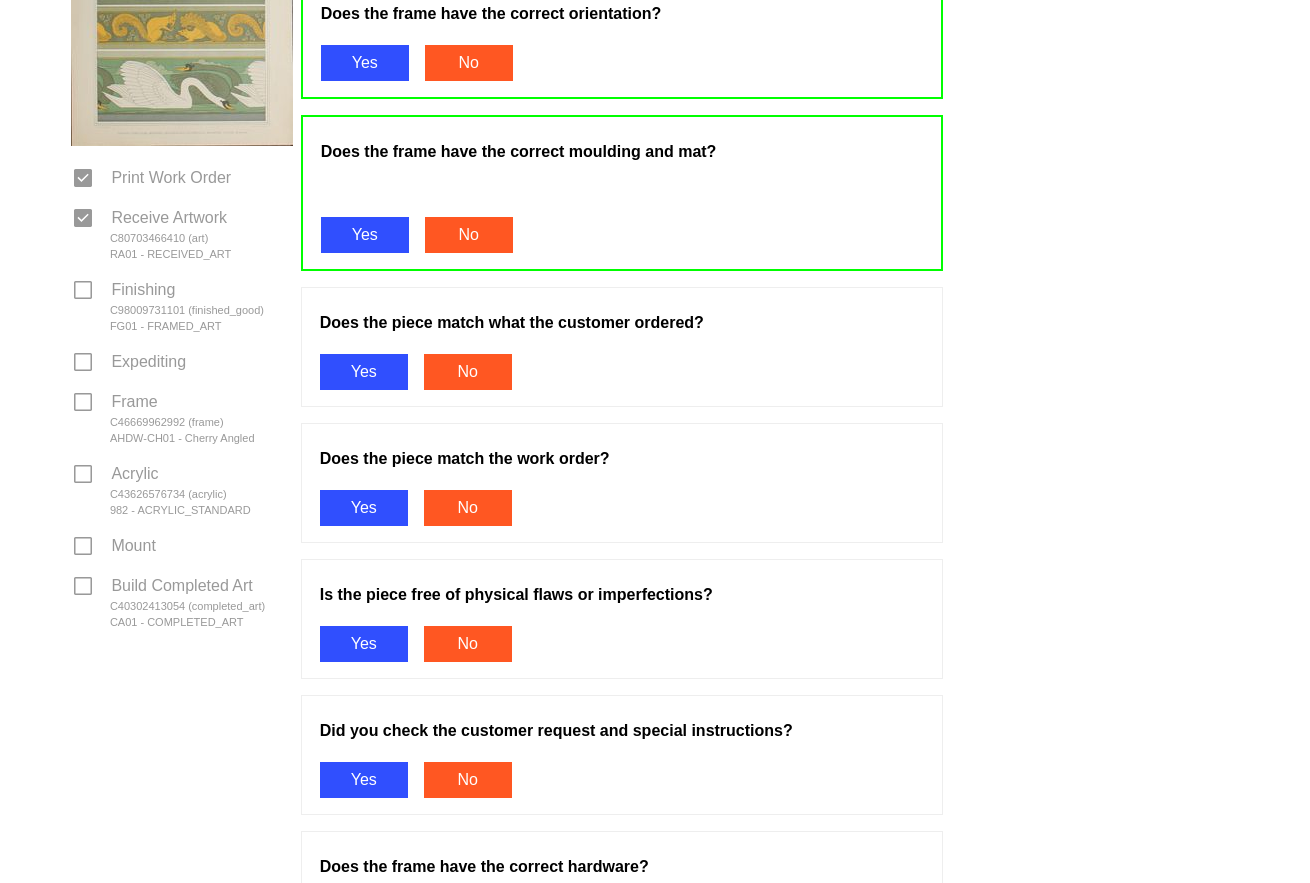 scroll, scrollTop: 400, scrollLeft: 0, axis: vertical 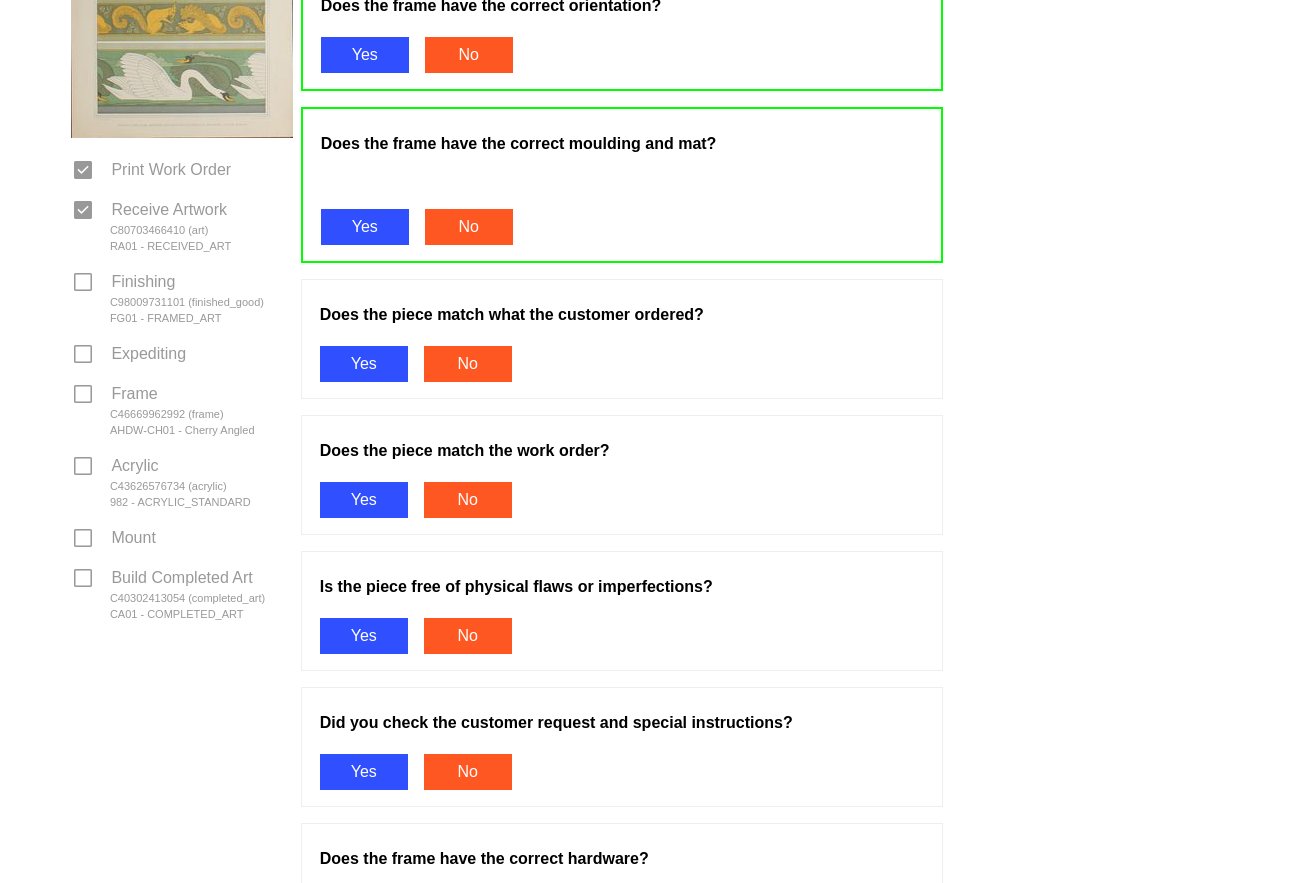 click on "Yes" at bounding box center (364, 364) 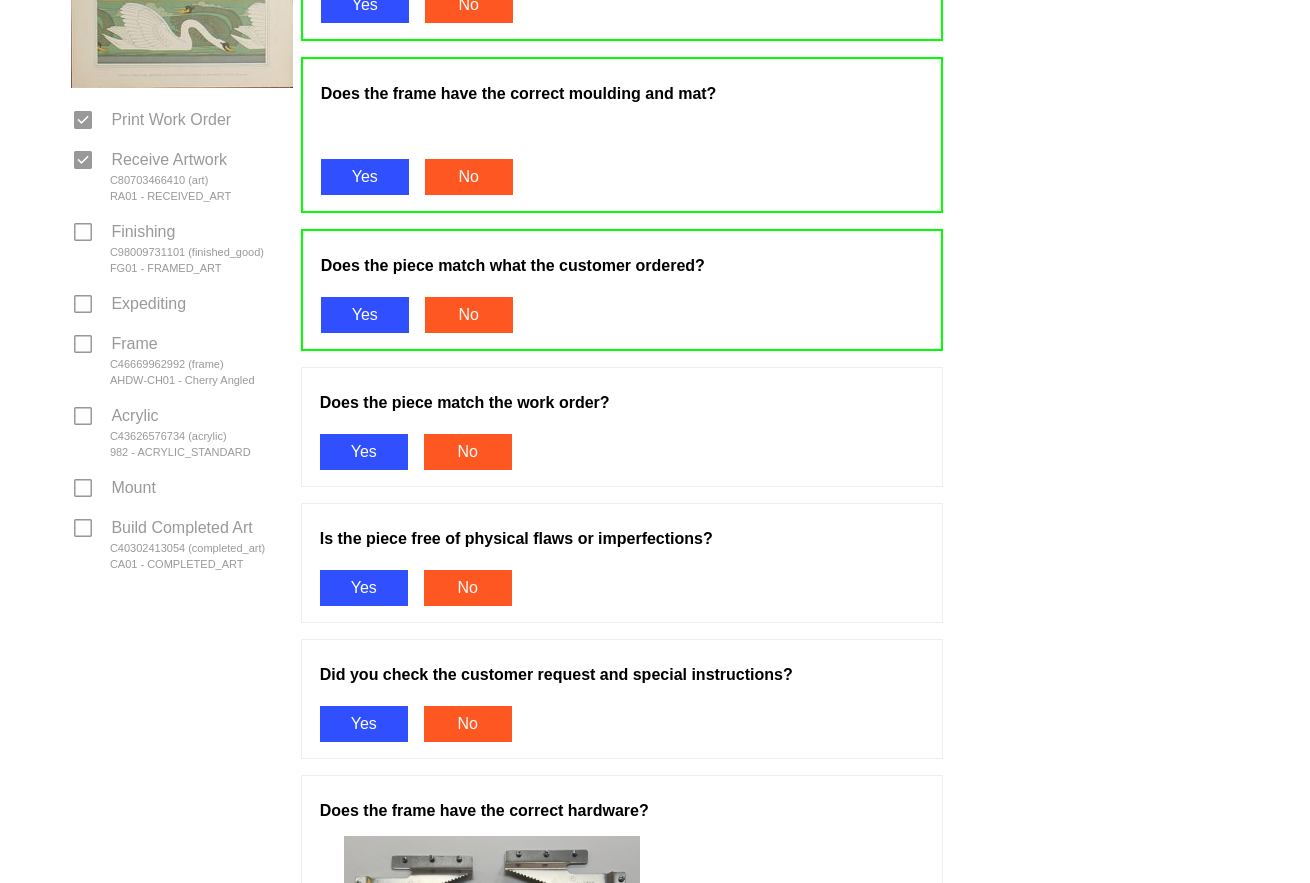 scroll, scrollTop: 500, scrollLeft: 0, axis: vertical 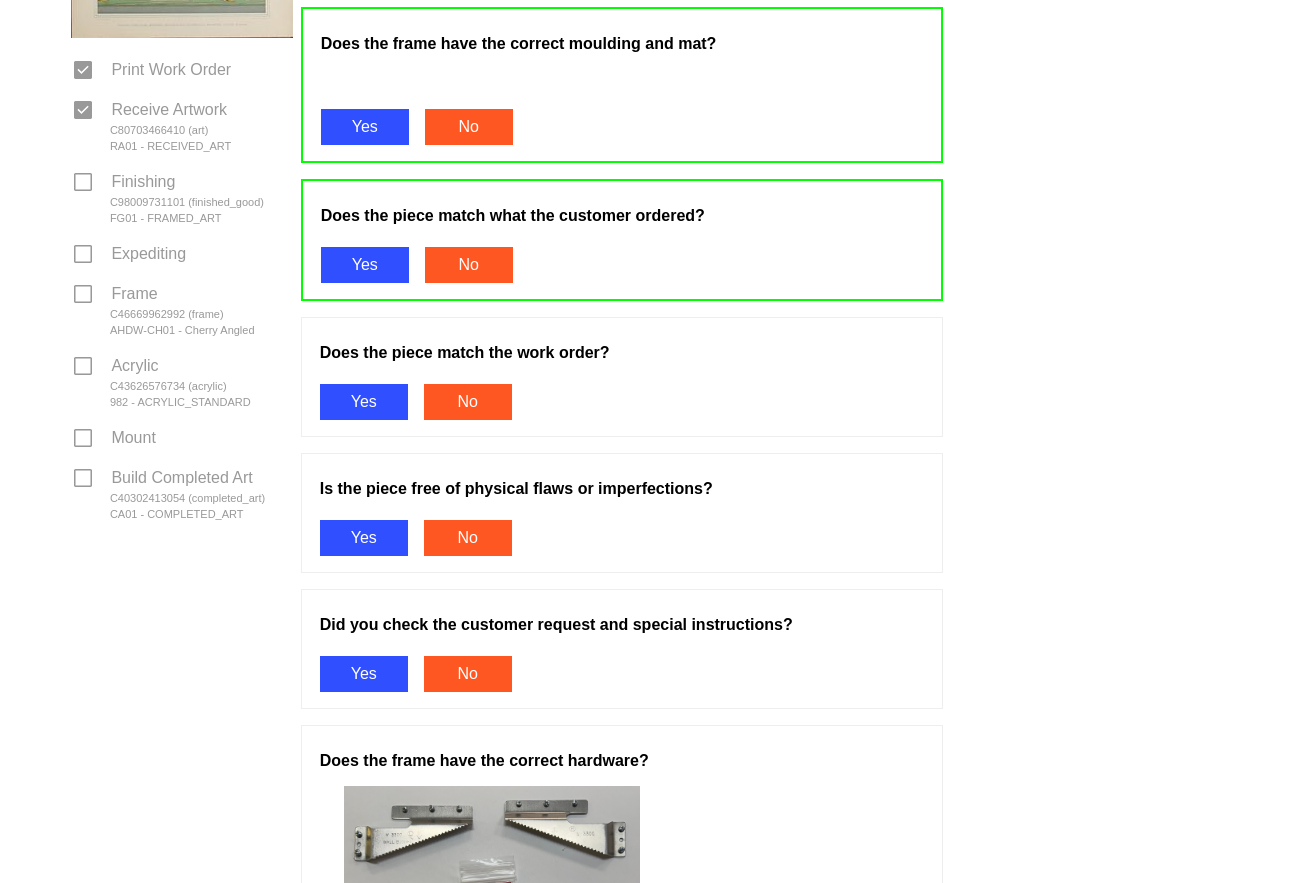 click on "Yes" at bounding box center (364, 402) 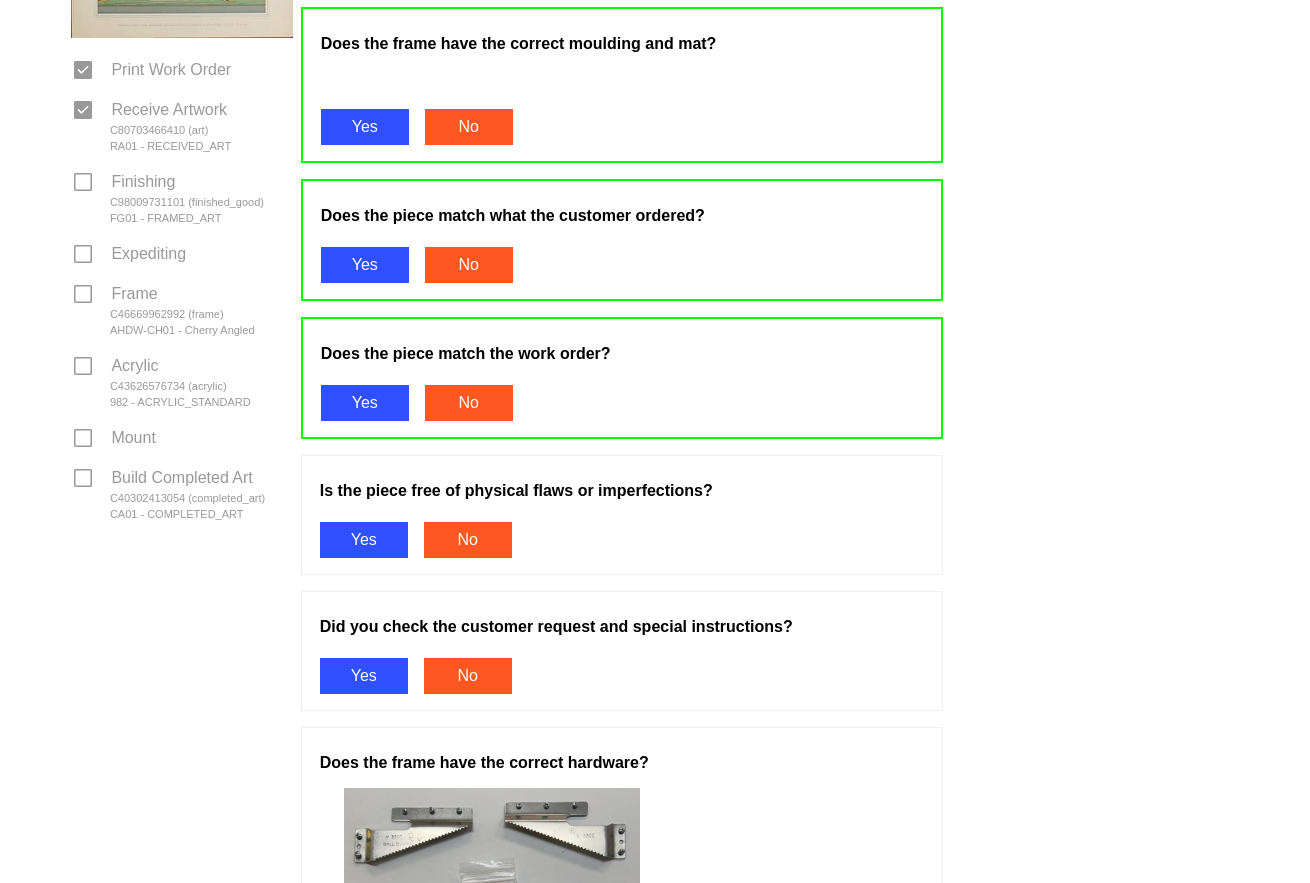 click on "Is the piece free of physical flaws or imperfections? Yes No" at bounding box center [622, 515] 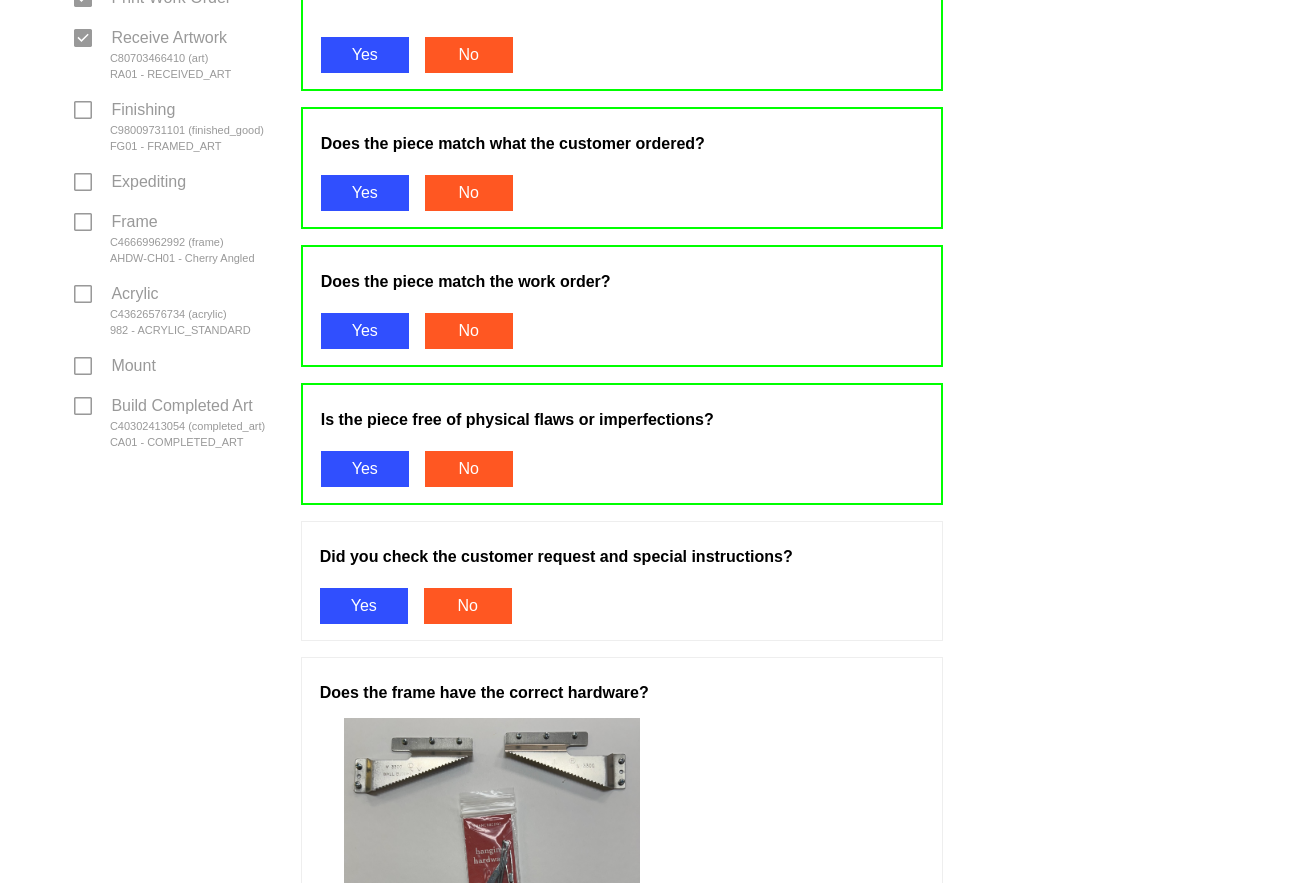 scroll, scrollTop: 700, scrollLeft: 0, axis: vertical 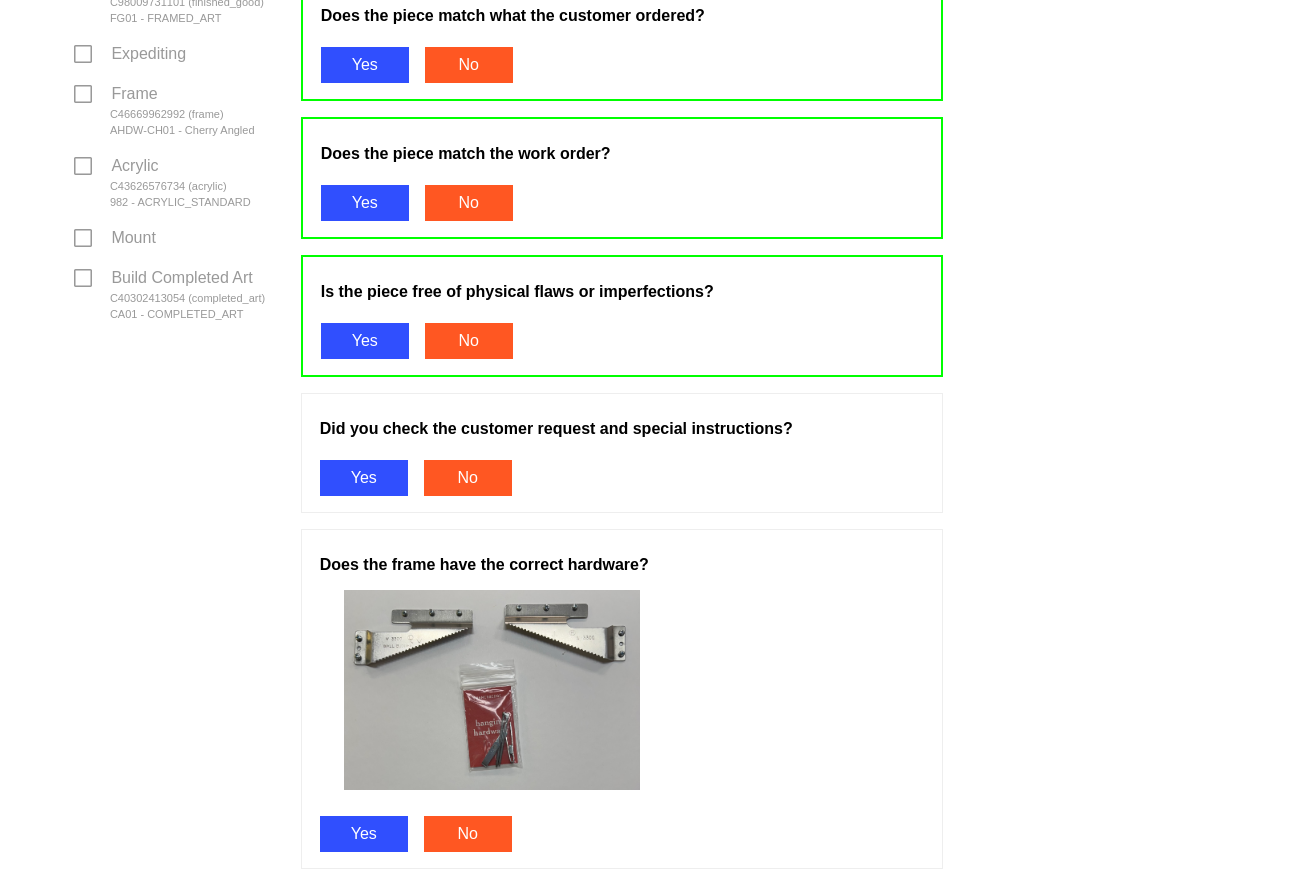 click on "Yes" at bounding box center [364, 478] 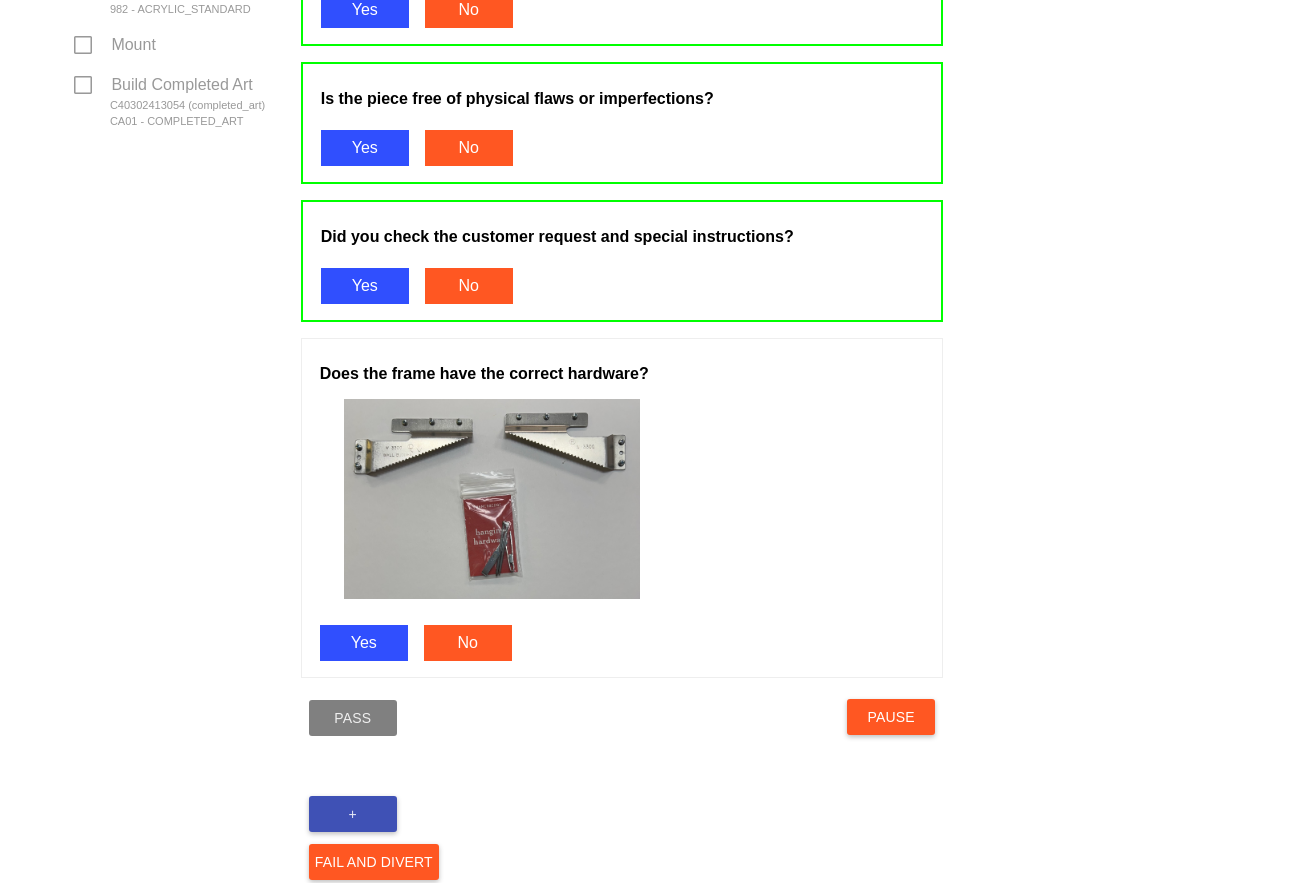 scroll, scrollTop: 900, scrollLeft: 0, axis: vertical 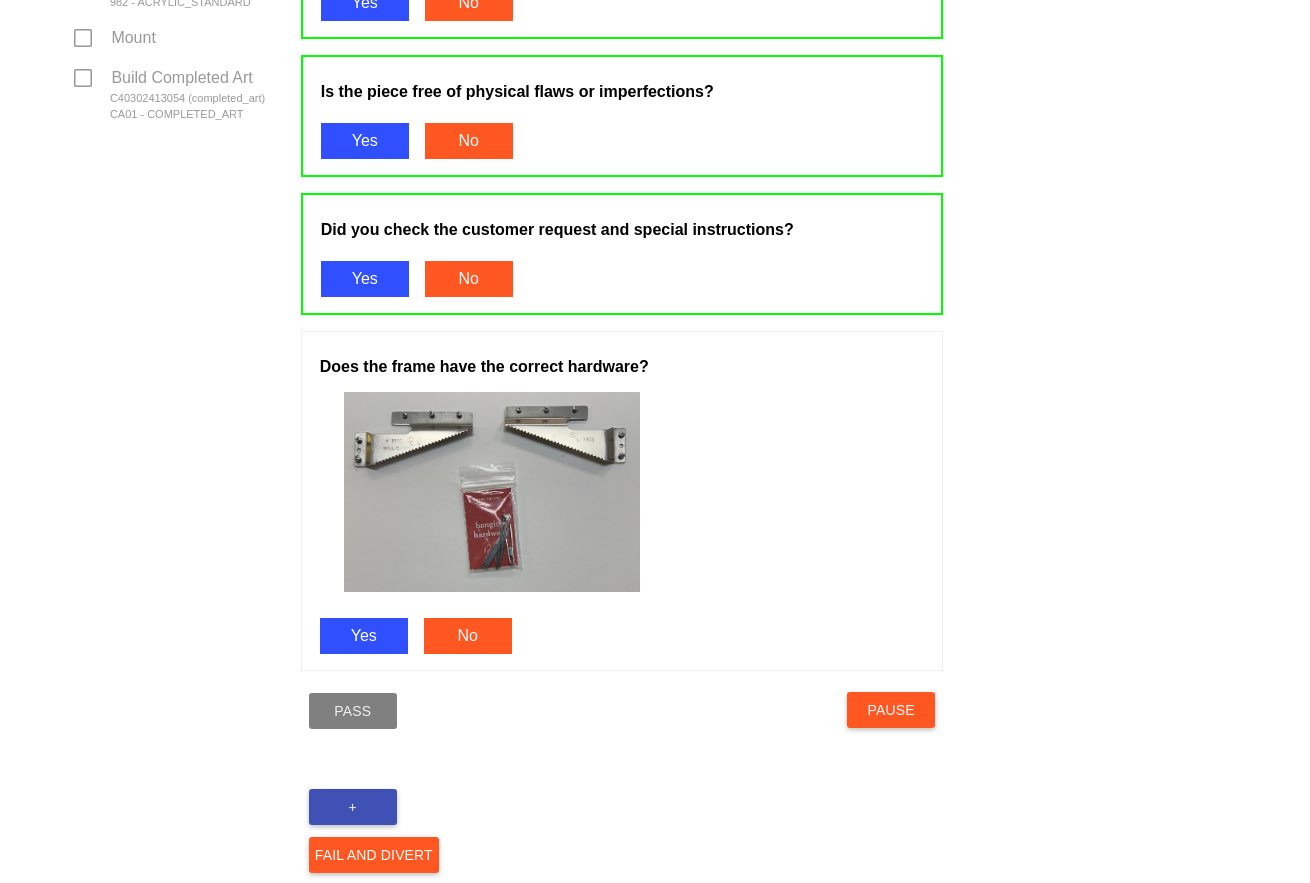 click on "Yes" at bounding box center [364, 636] 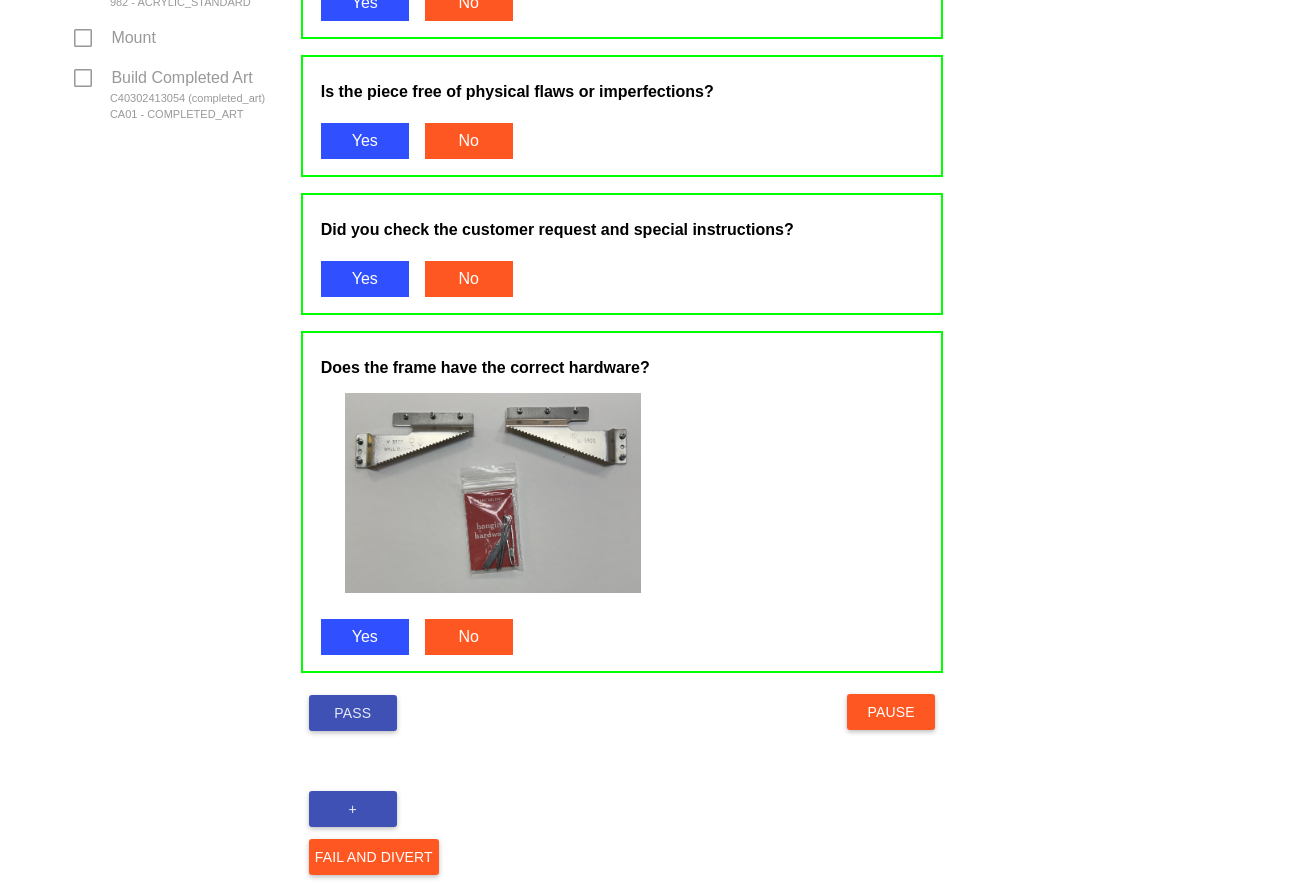 click on "Pass" at bounding box center [353, 713] 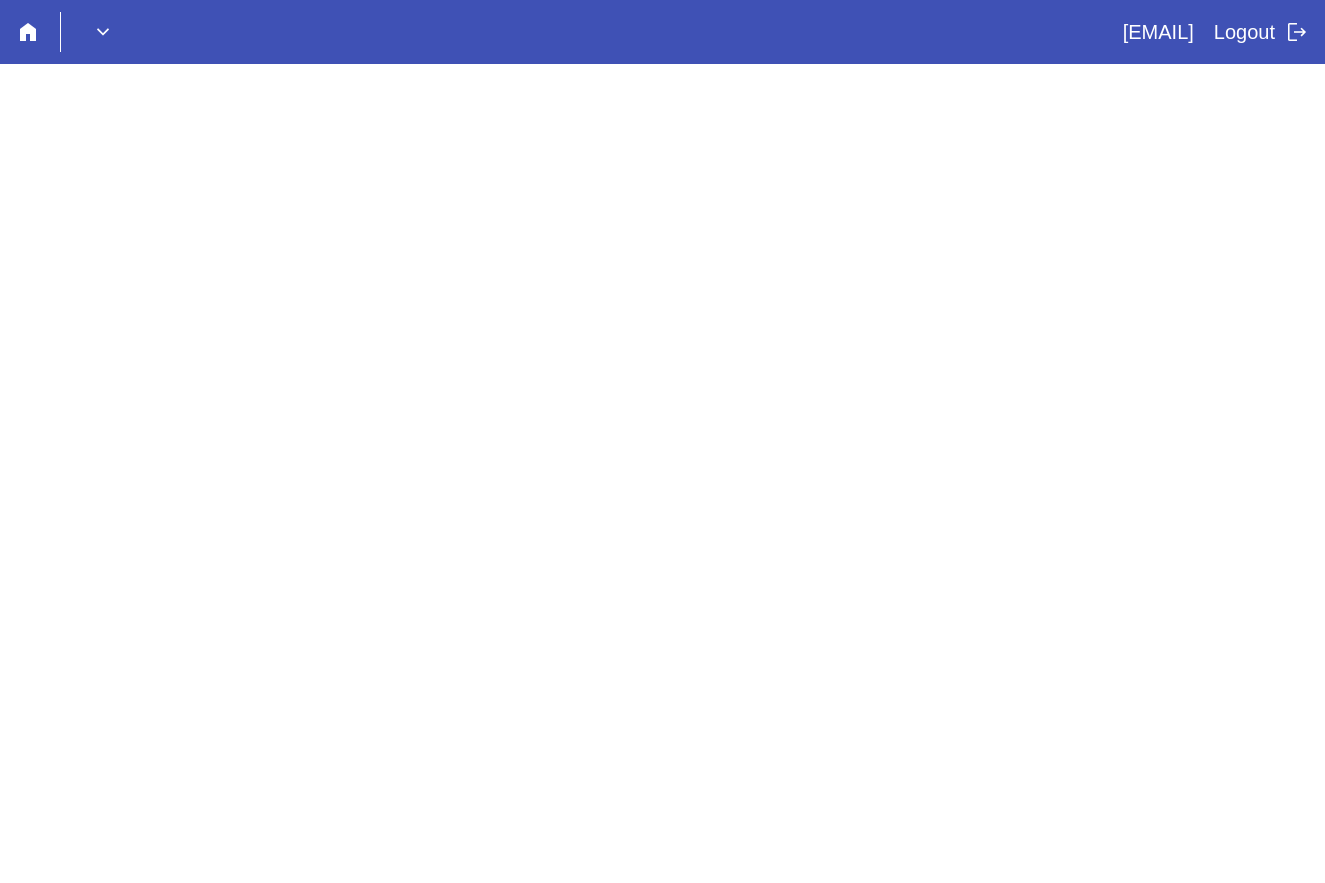 scroll, scrollTop: 0, scrollLeft: 0, axis: both 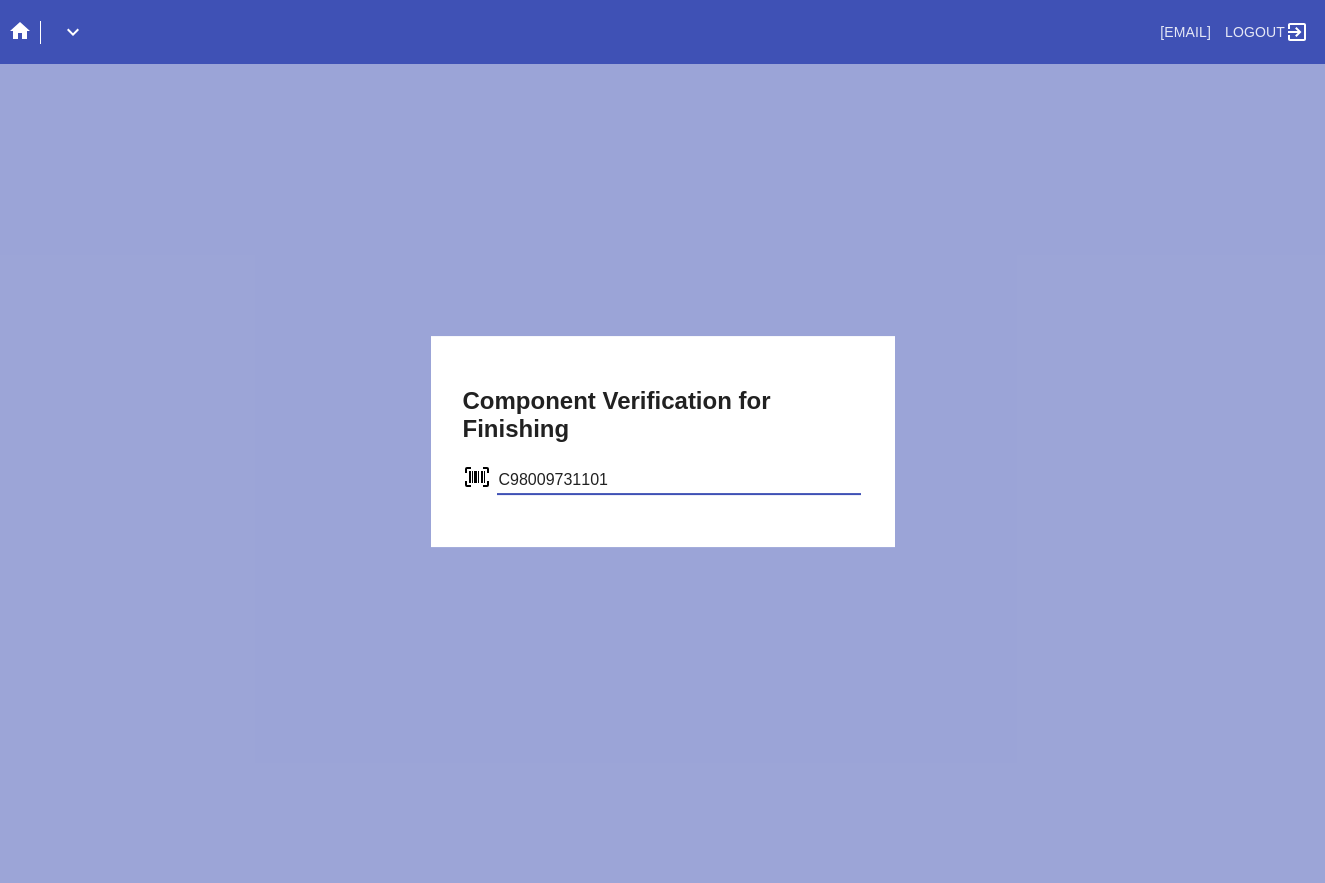 type on "C98009731101" 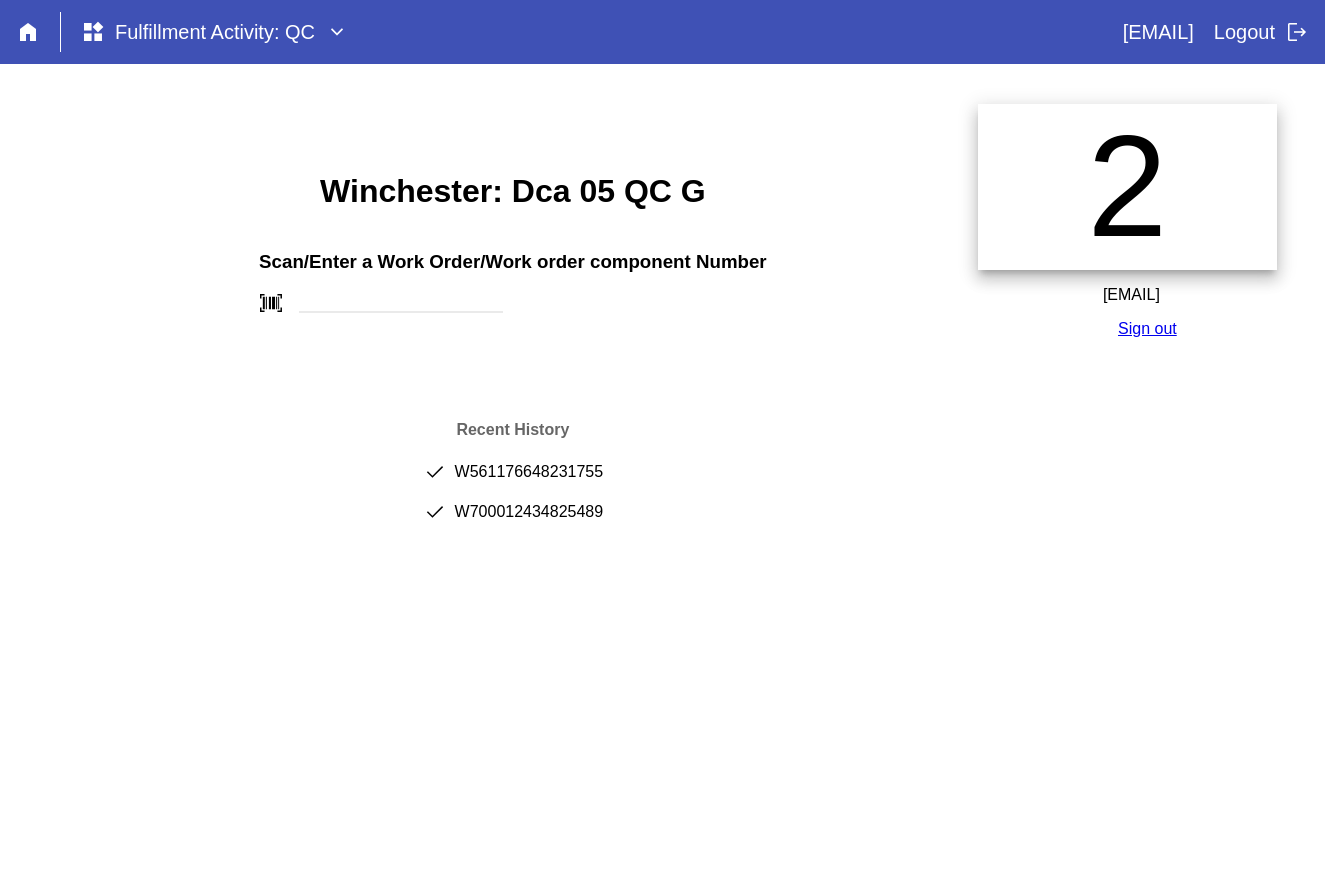 scroll, scrollTop: 0, scrollLeft: 0, axis: both 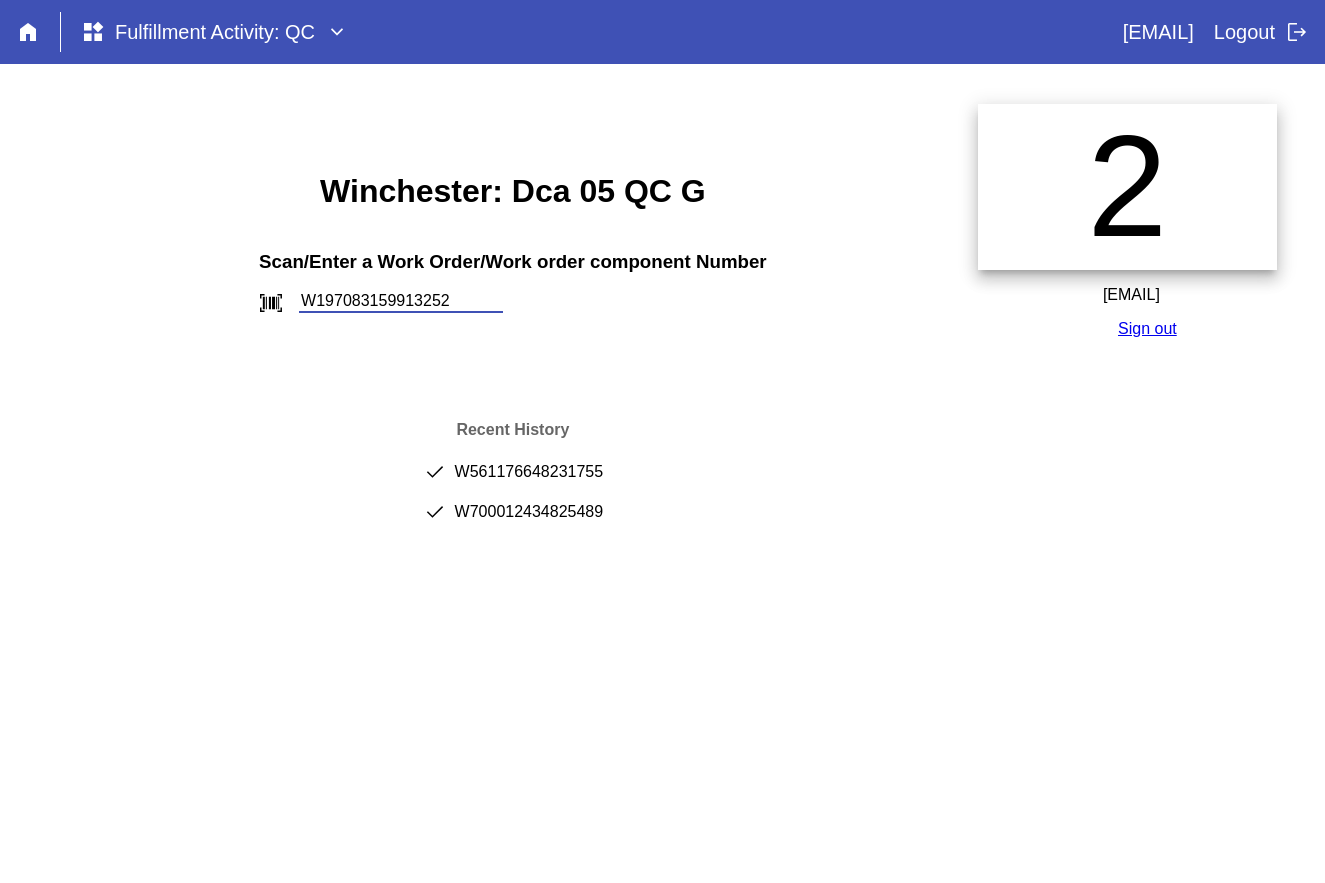 type on "W197083159913252" 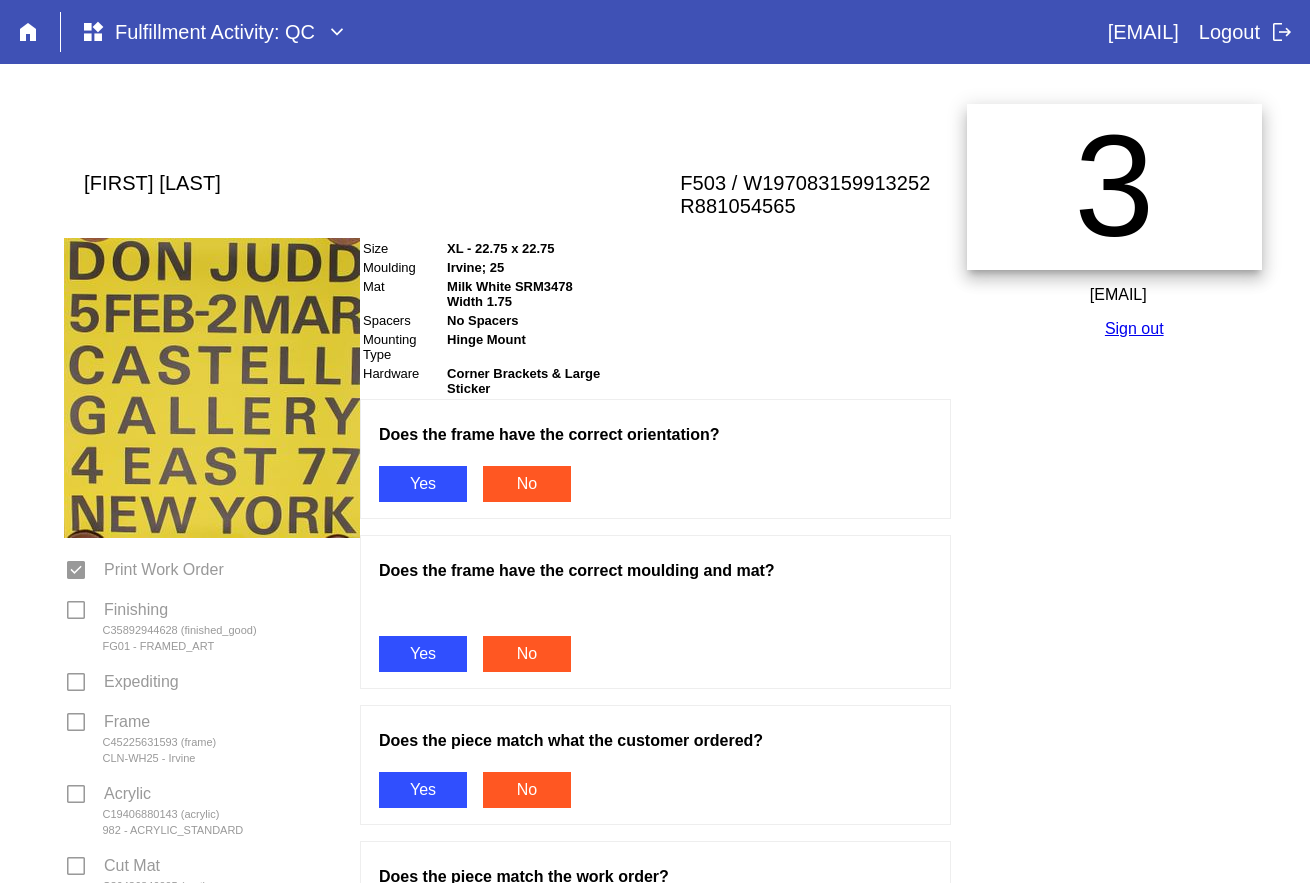 scroll, scrollTop: 0, scrollLeft: 0, axis: both 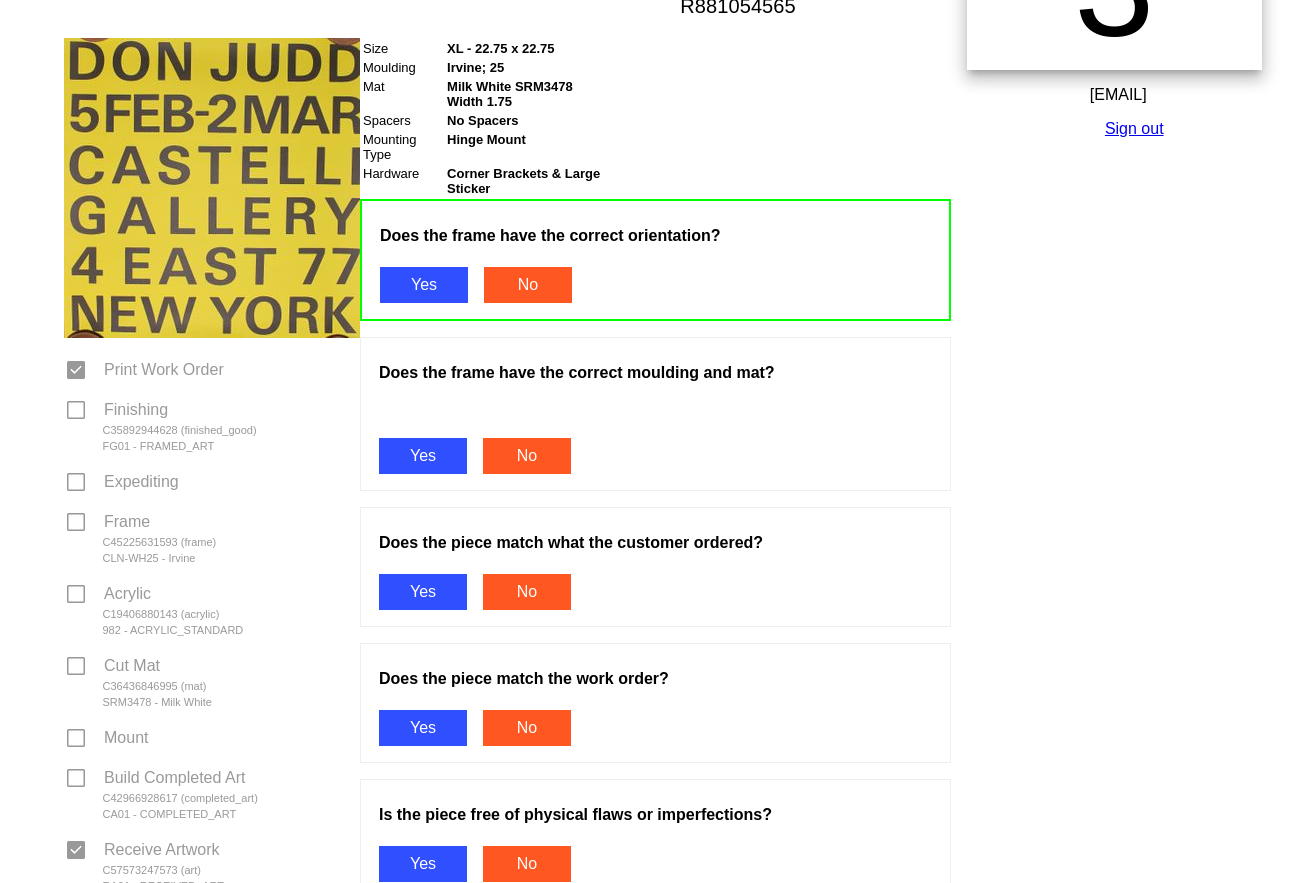 click on "Yes" at bounding box center [423, 456] 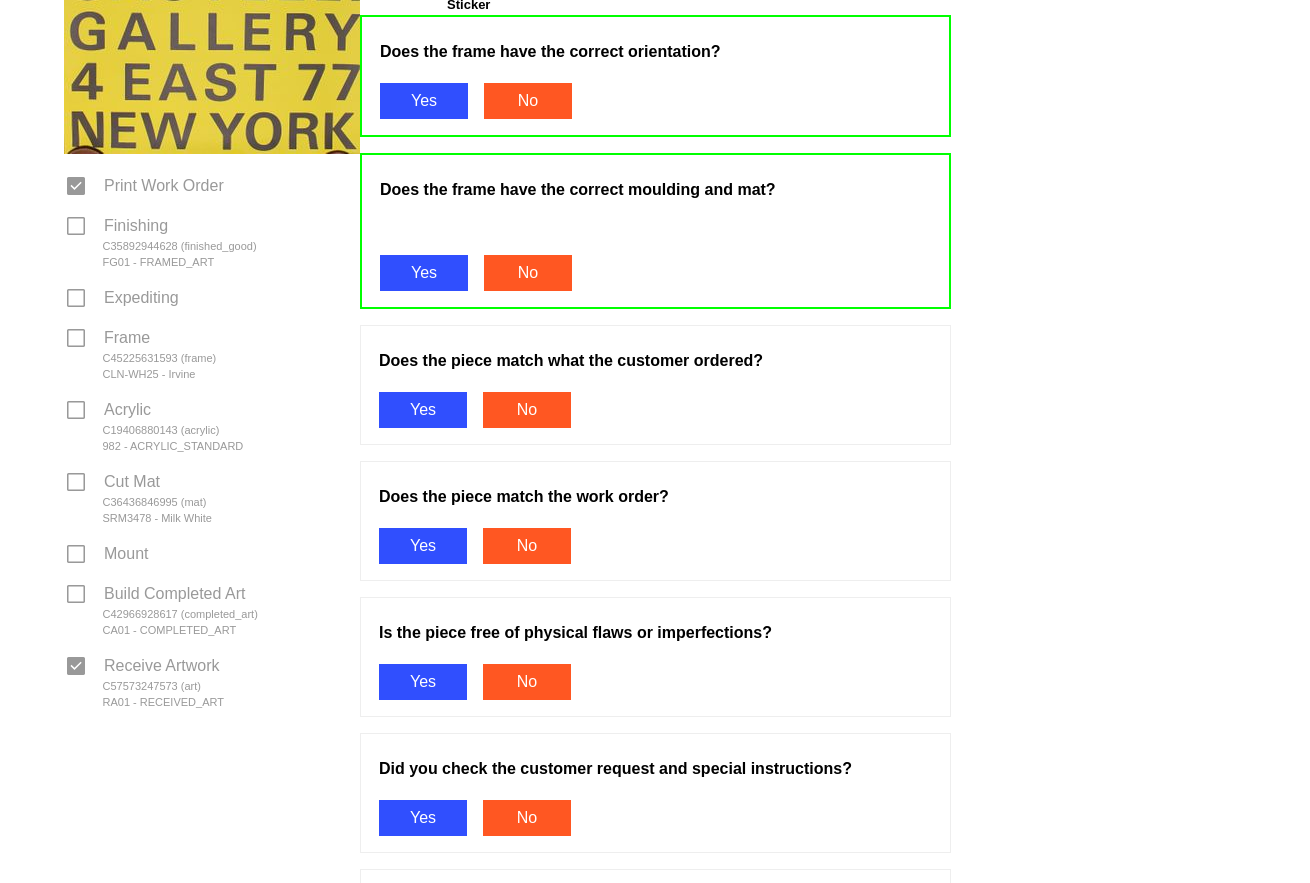 scroll, scrollTop: 400, scrollLeft: 0, axis: vertical 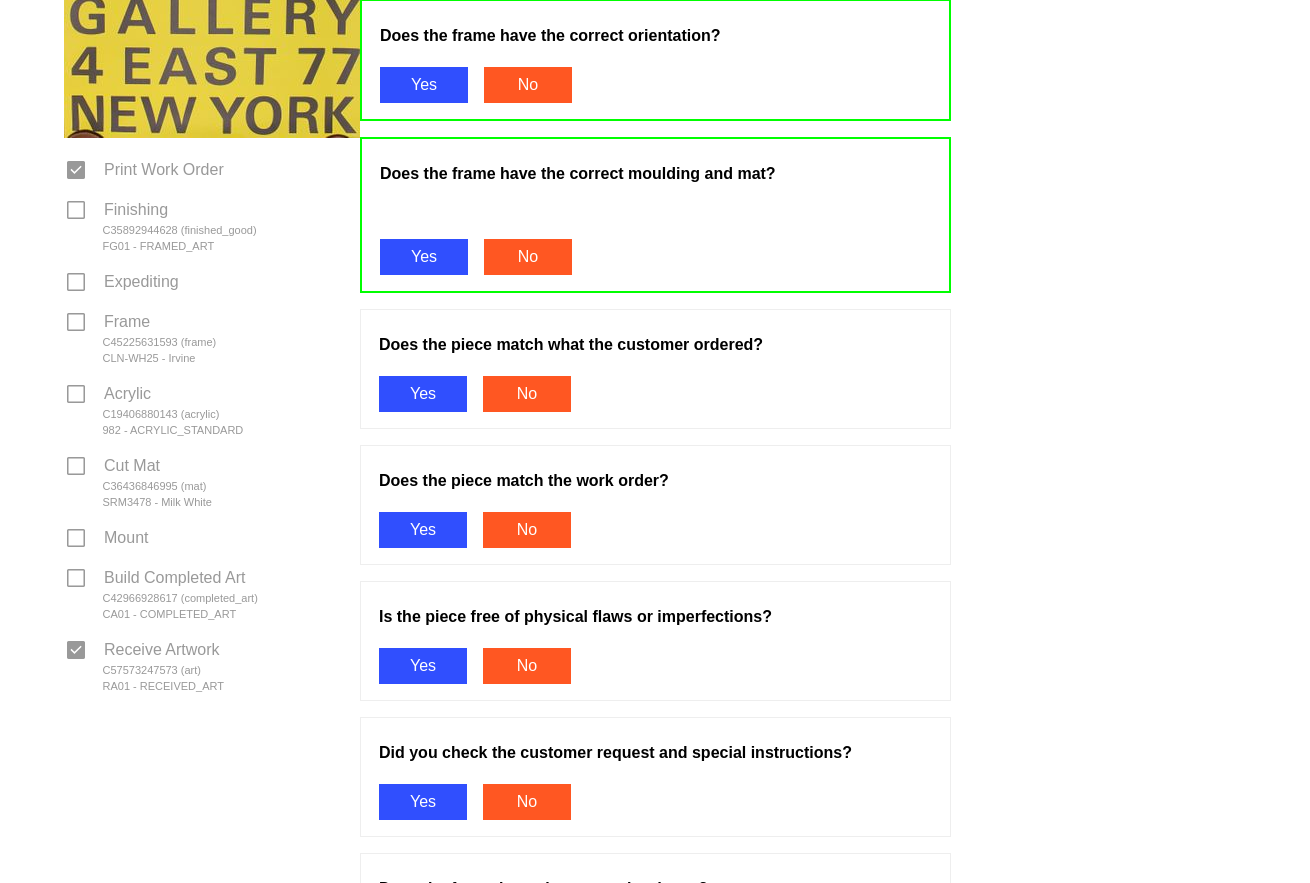 click on "Yes" at bounding box center (423, 394) 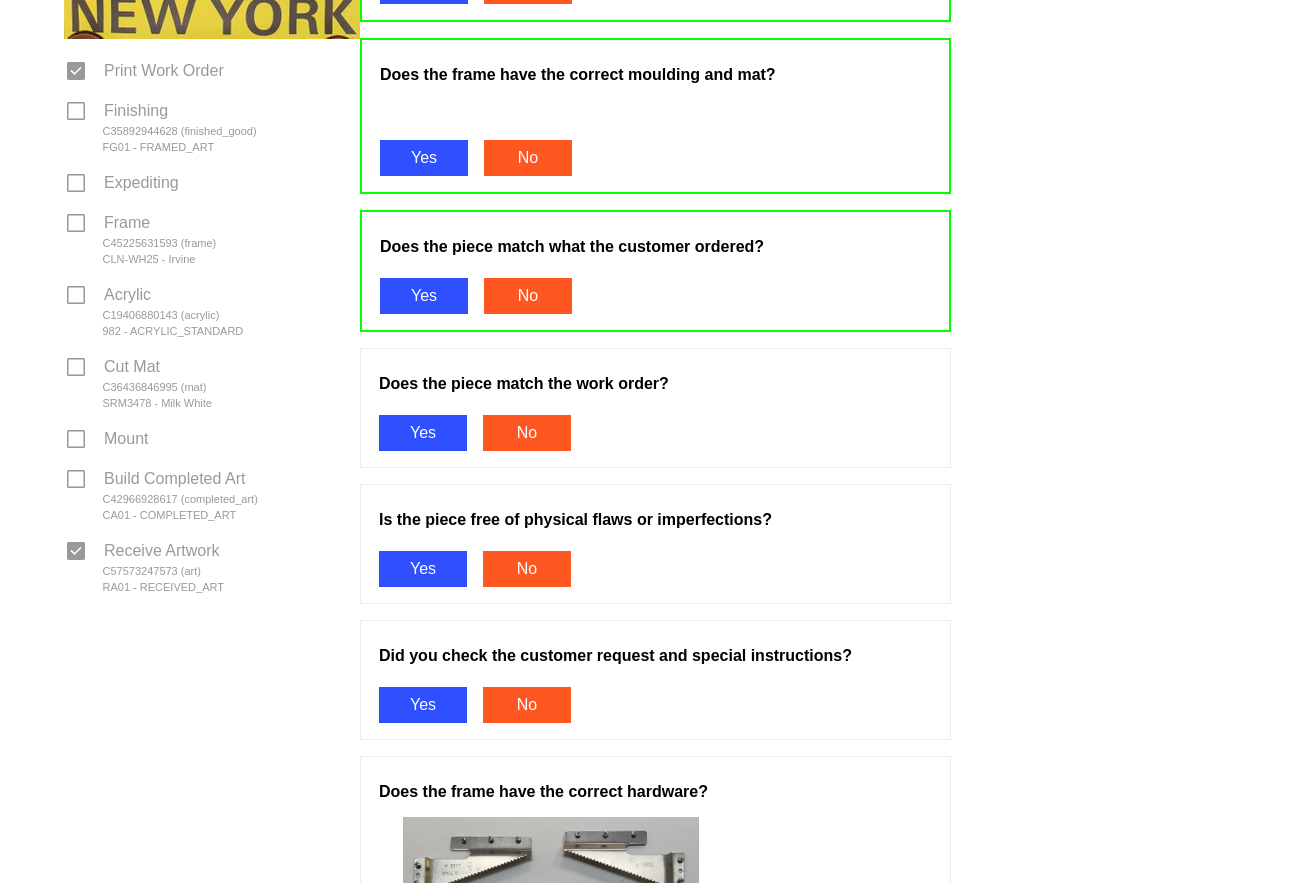 scroll, scrollTop: 500, scrollLeft: 0, axis: vertical 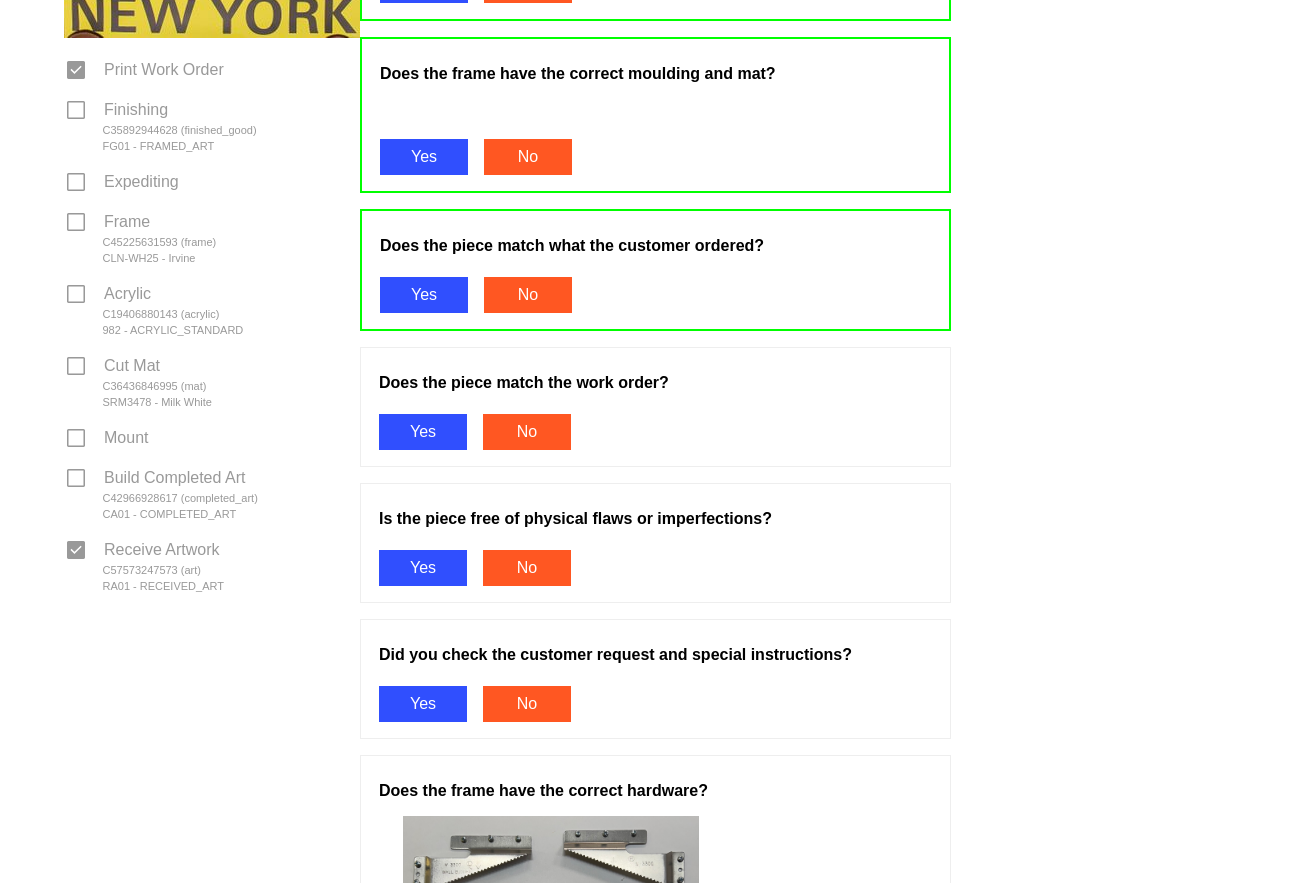 click on "Does the piece match the work order? Yes No" at bounding box center (655, 407) 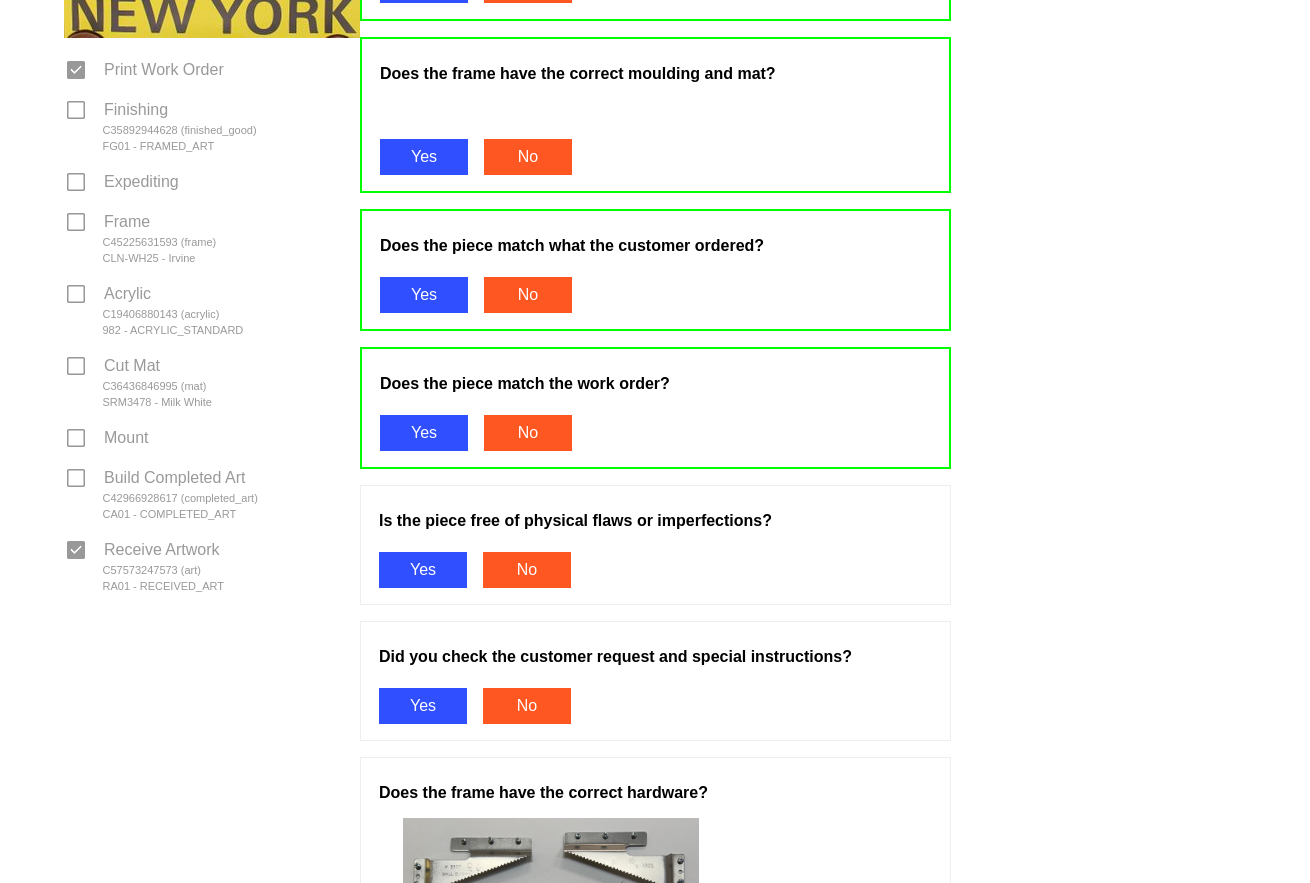 click on "Yes" at bounding box center (423, 570) 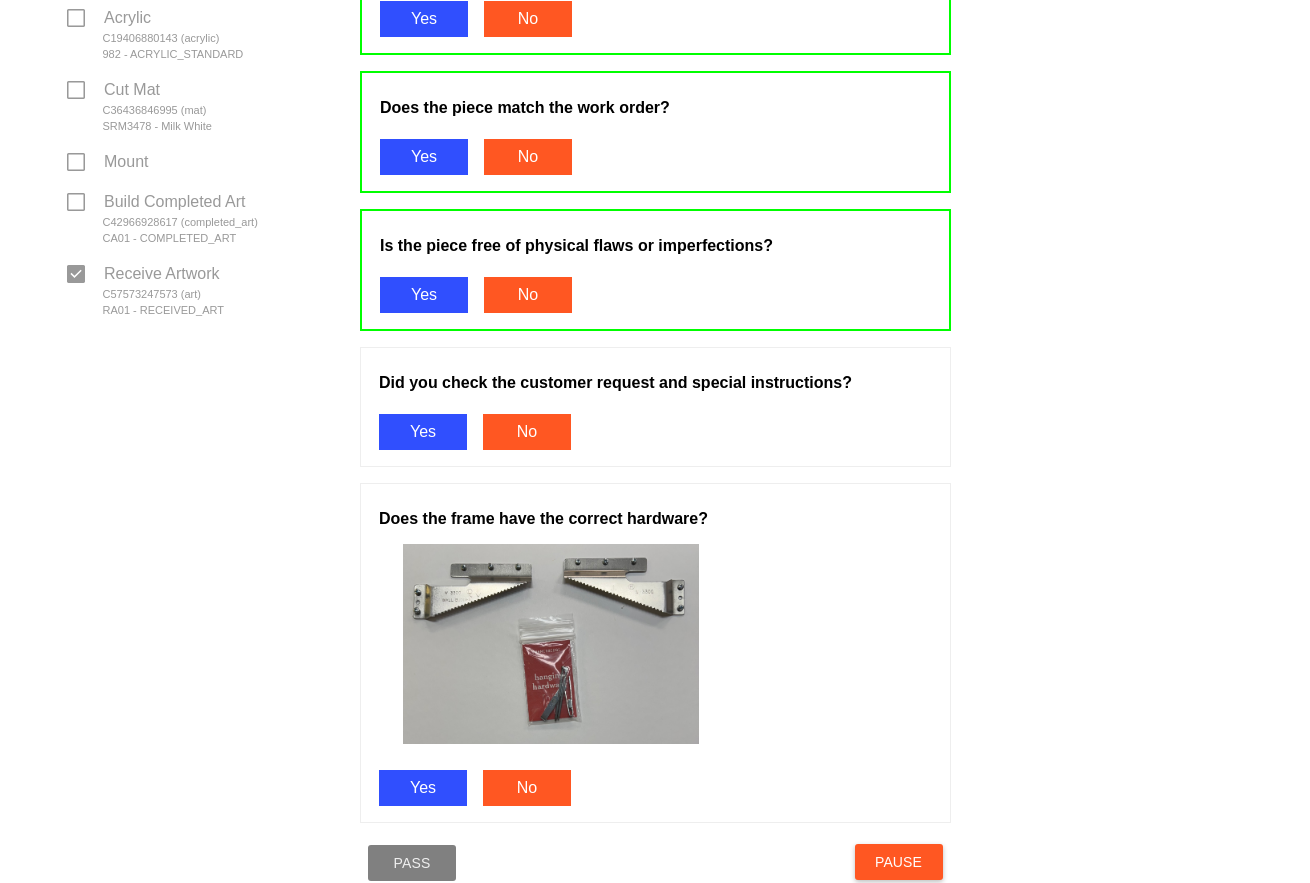 scroll, scrollTop: 800, scrollLeft: 0, axis: vertical 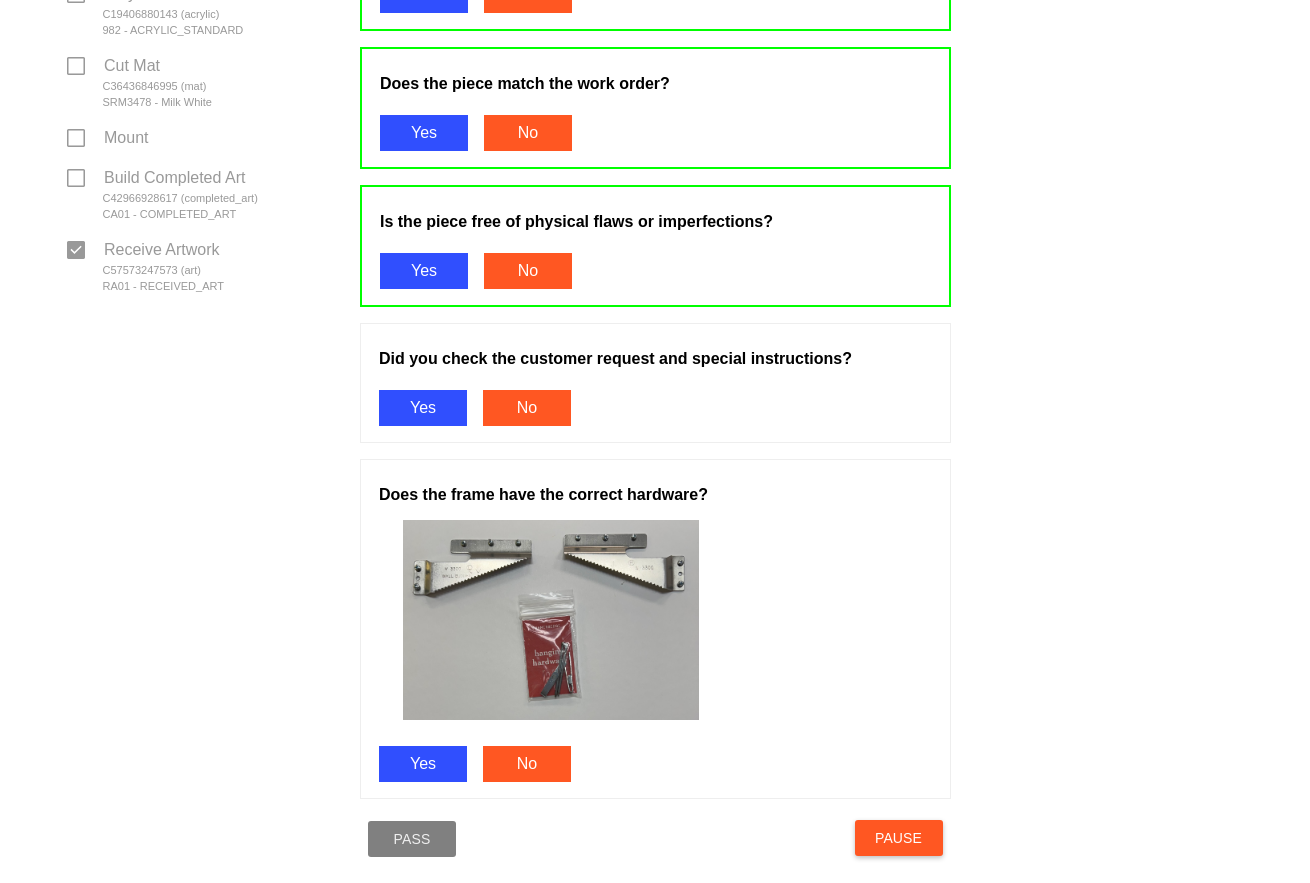 click on "Yes" at bounding box center (423, 408) 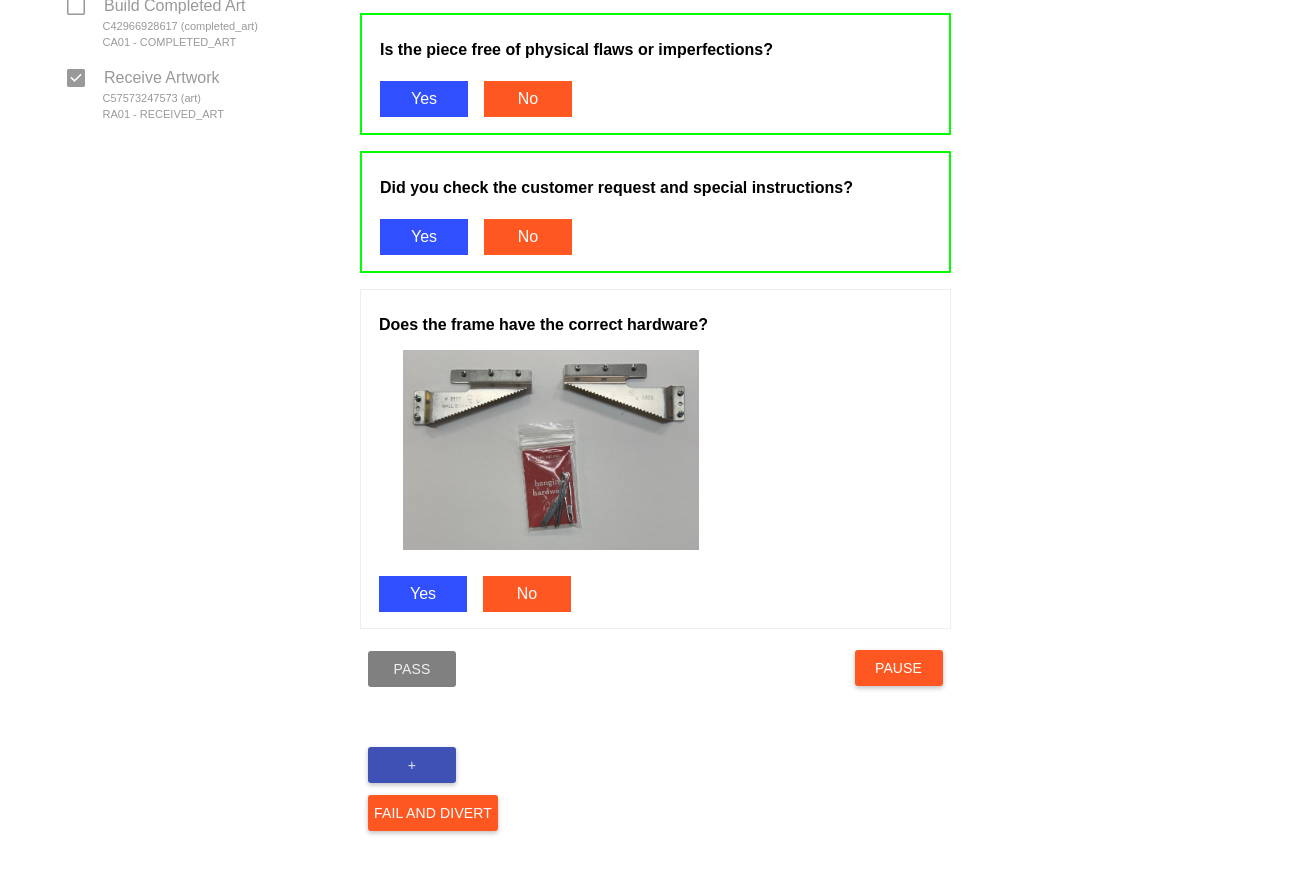 scroll, scrollTop: 982, scrollLeft: 0, axis: vertical 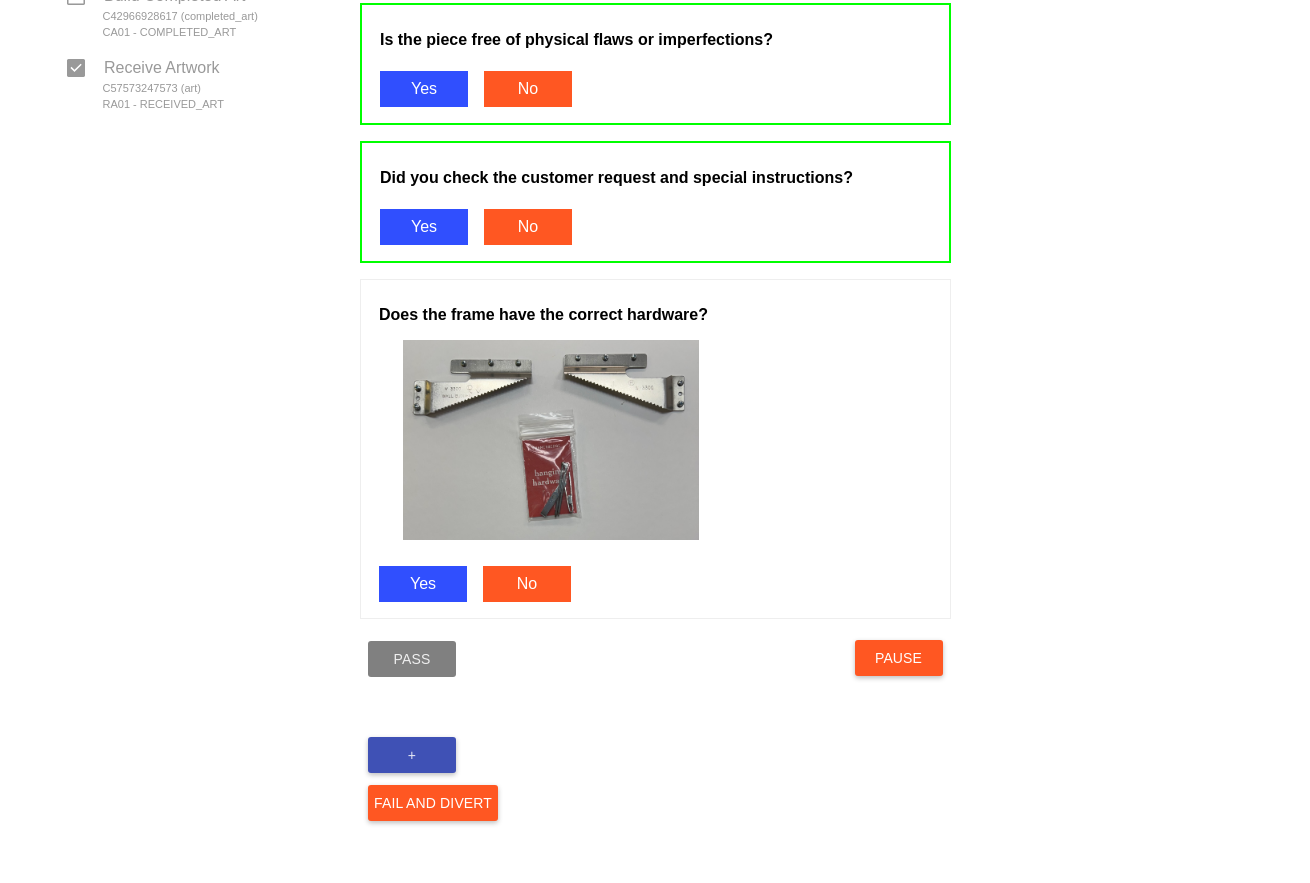 click on "Yes" at bounding box center (423, 584) 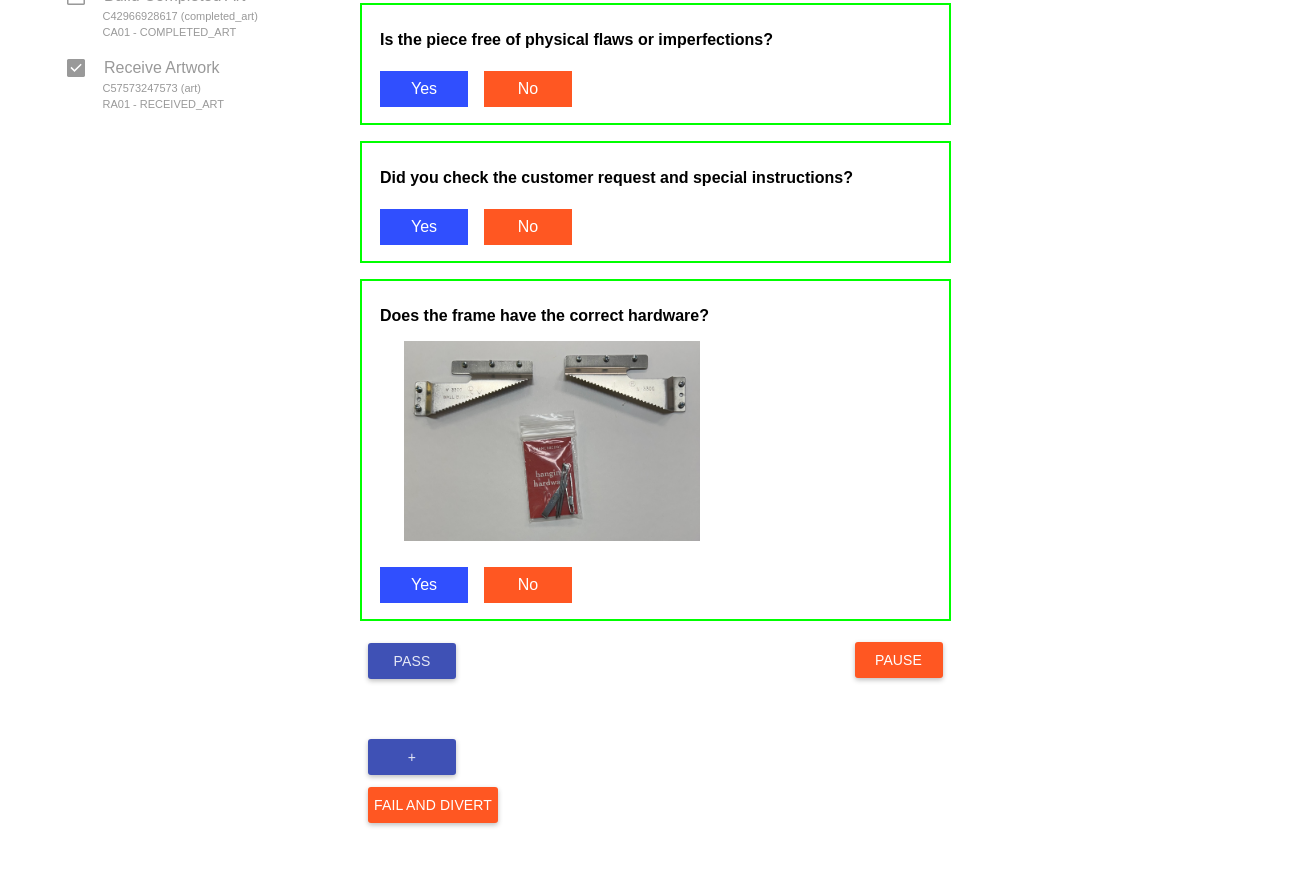 drag, startPoint x: 434, startPoint y: 661, endPoint x: 419, endPoint y: 678, distance: 22.671568 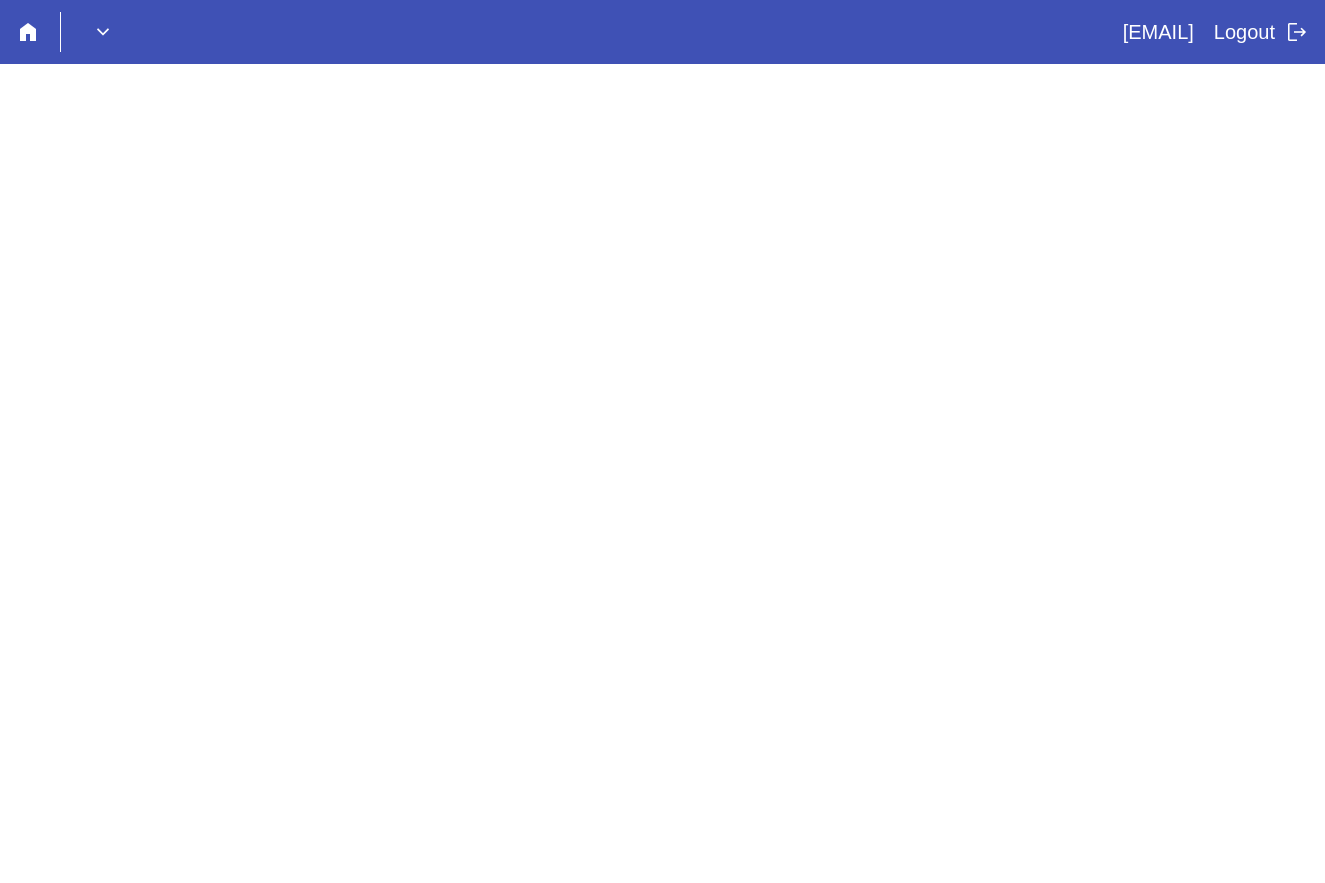 scroll, scrollTop: 0, scrollLeft: 0, axis: both 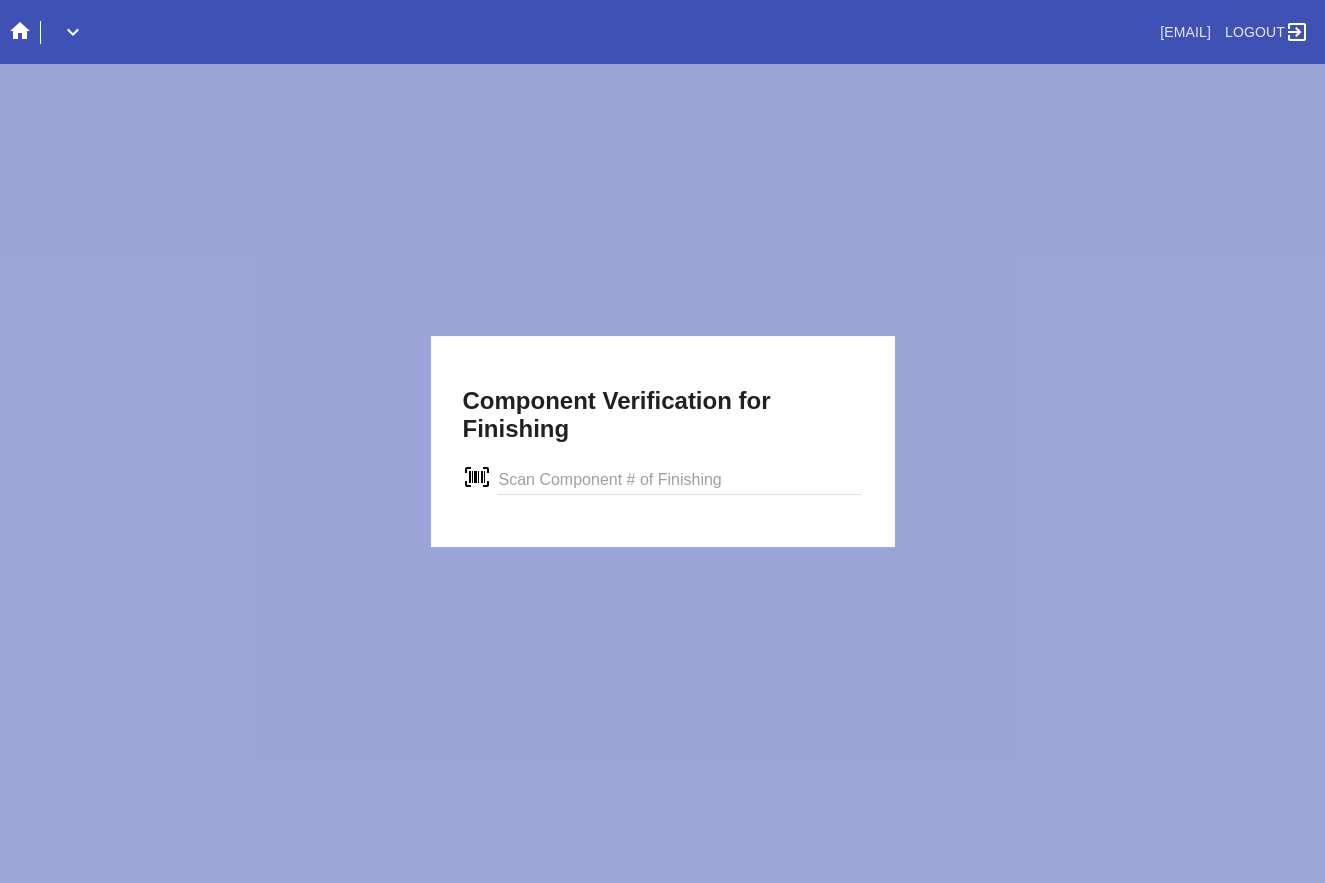 click on "Component Verification for Finishing verify" at bounding box center (662, 441) 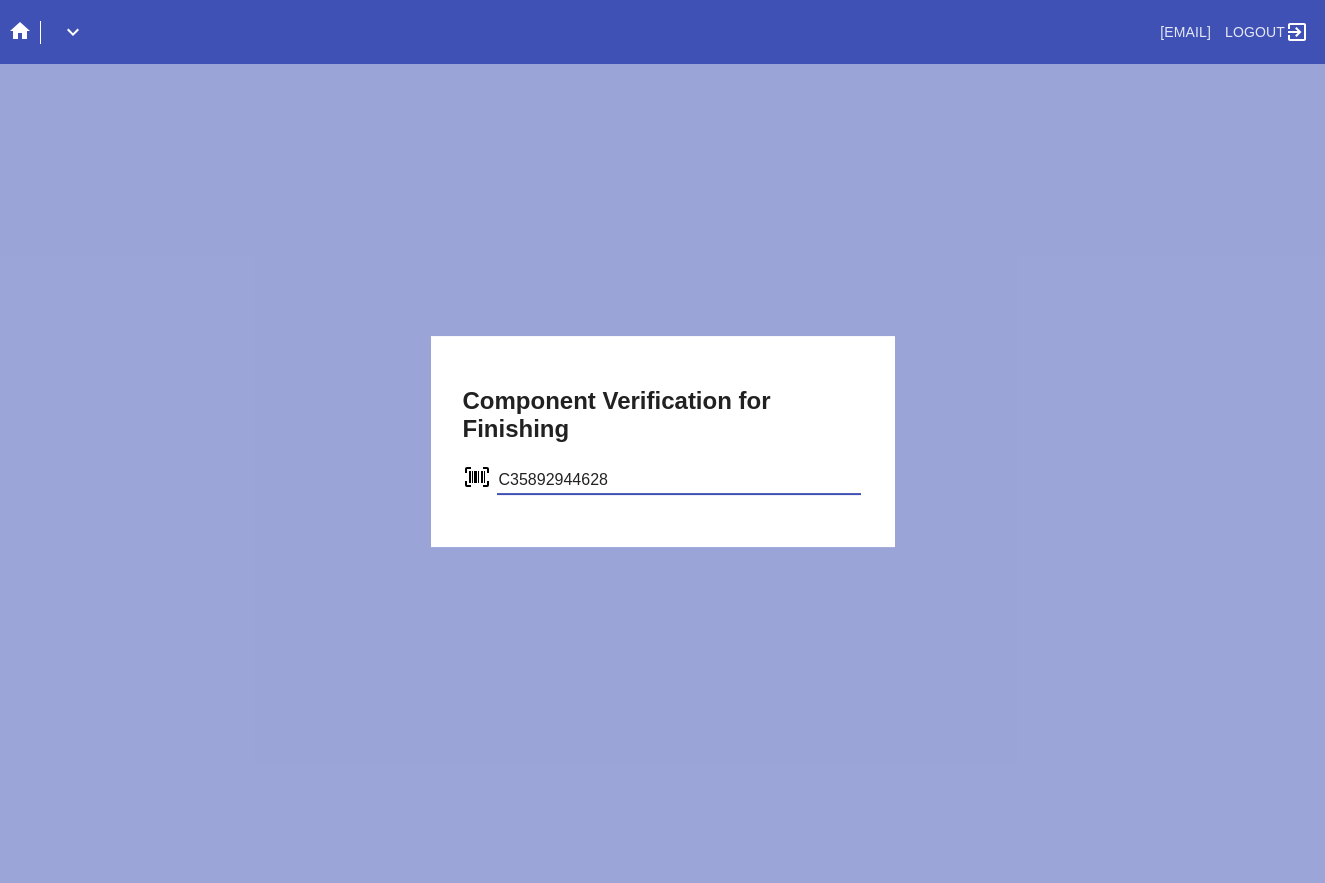 type on "C35892944628" 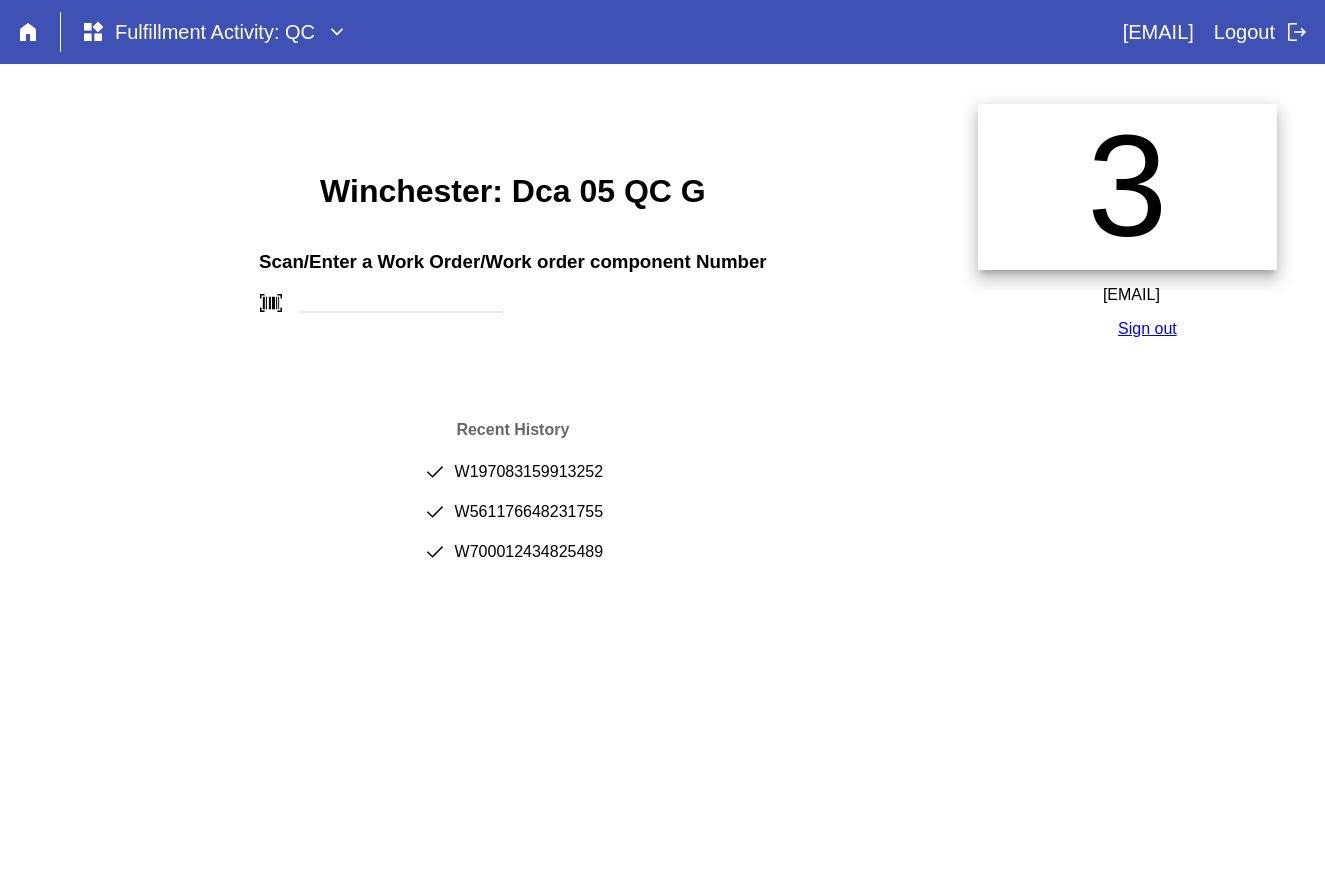 scroll, scrollTop: 0, scrollLeft: 0, axis: both 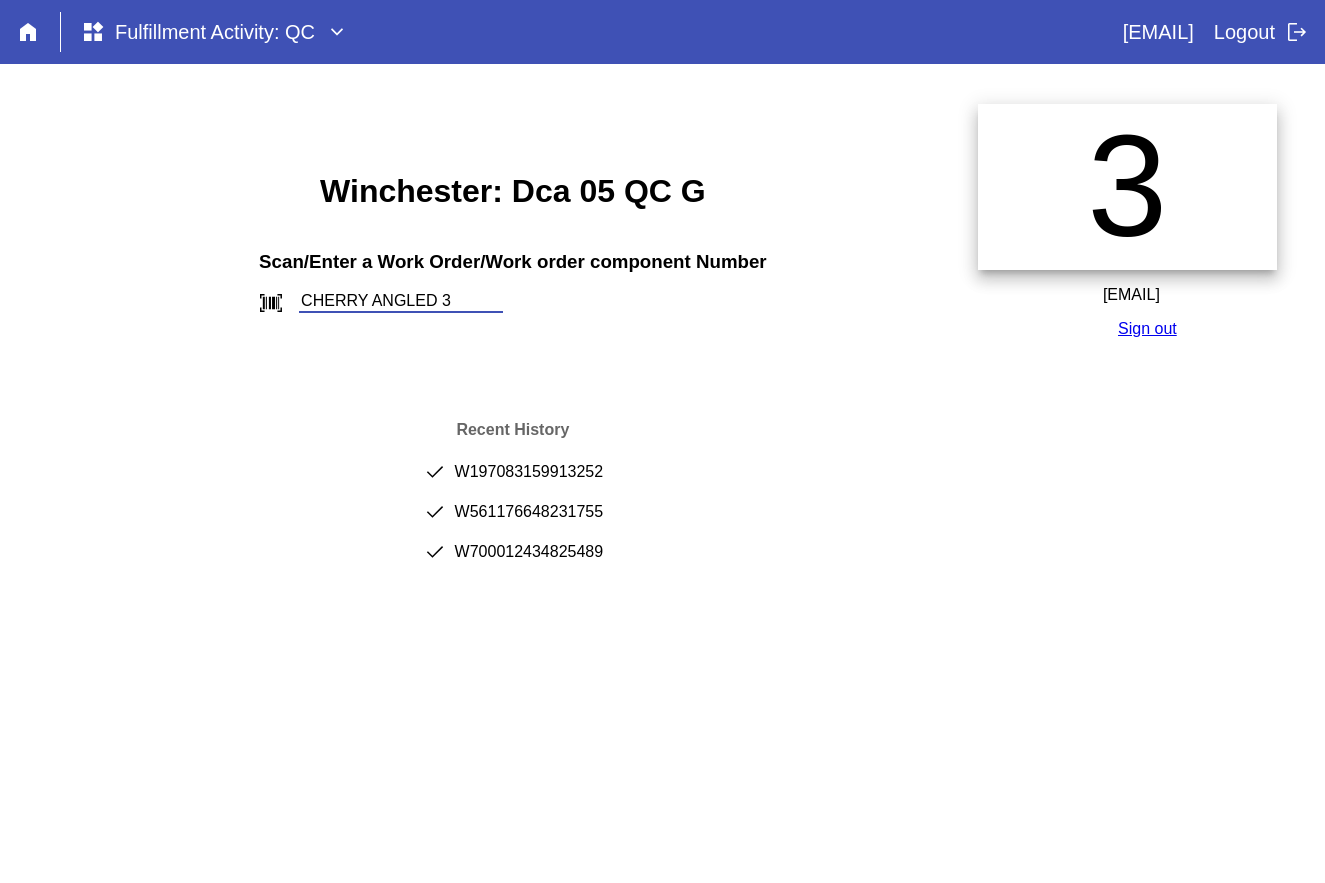 type on "CHERRY ANGLED 3" 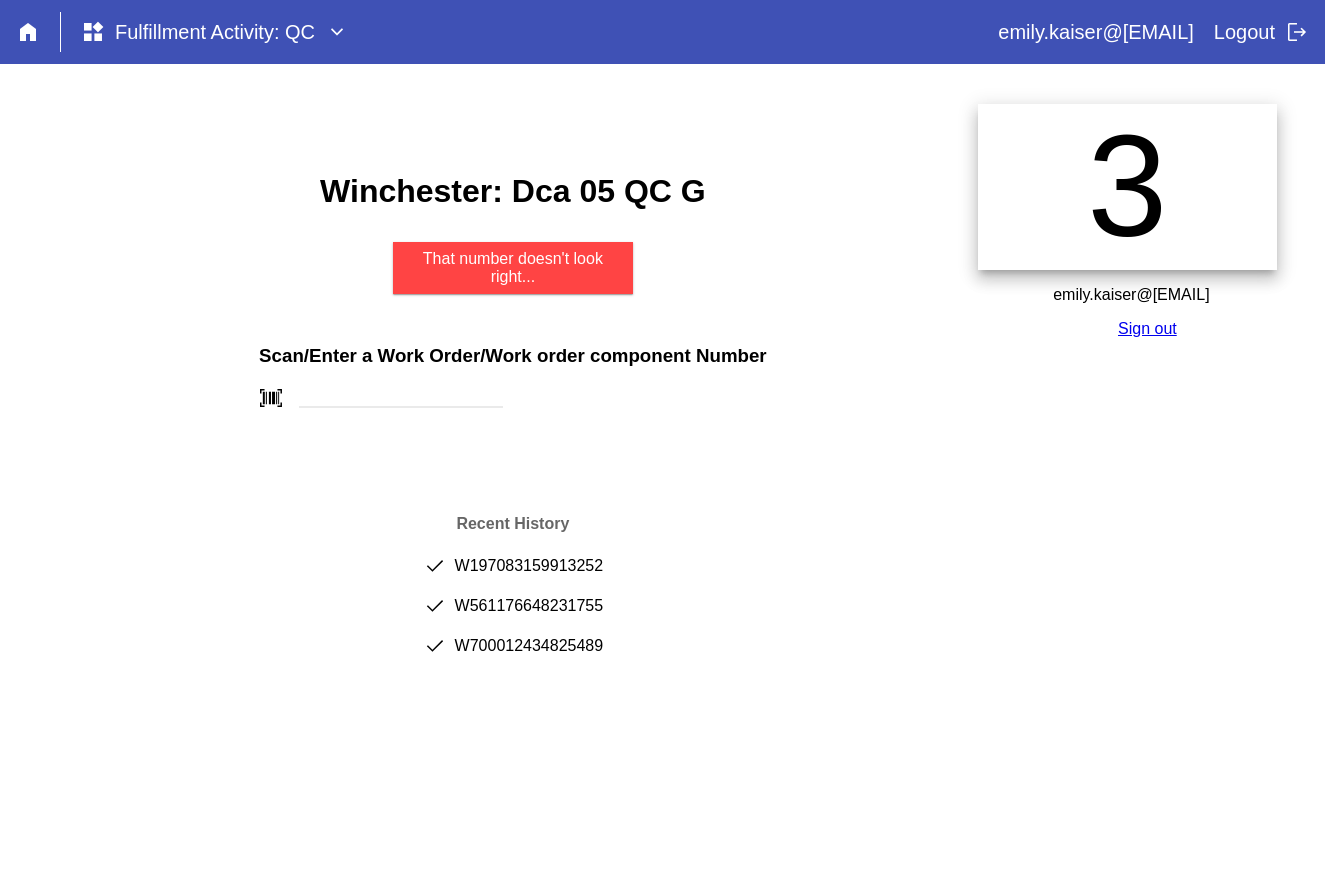 scroll, scrollTop: 0, scrollLeft: 0, axis: both 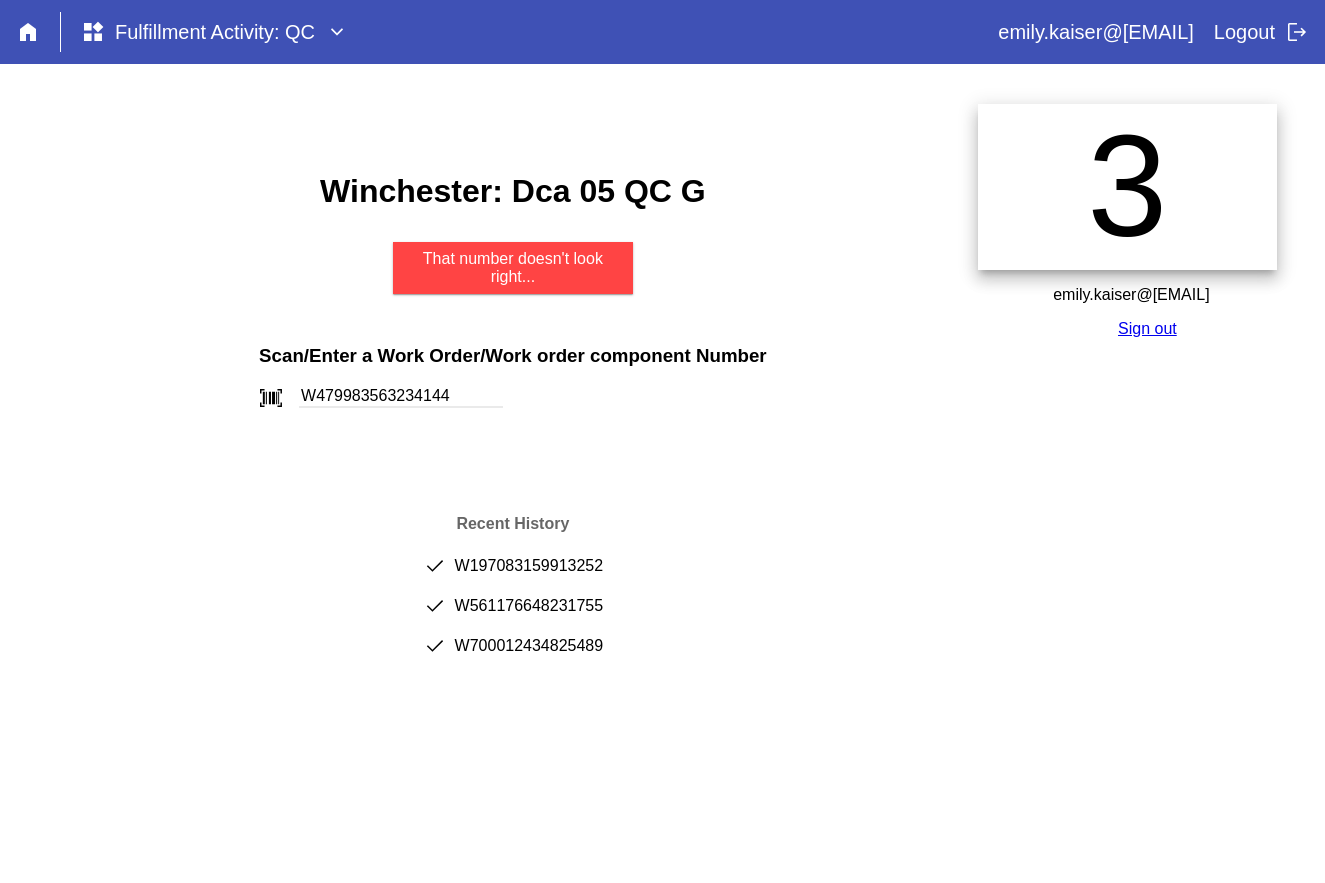 type on "W479983563234144" 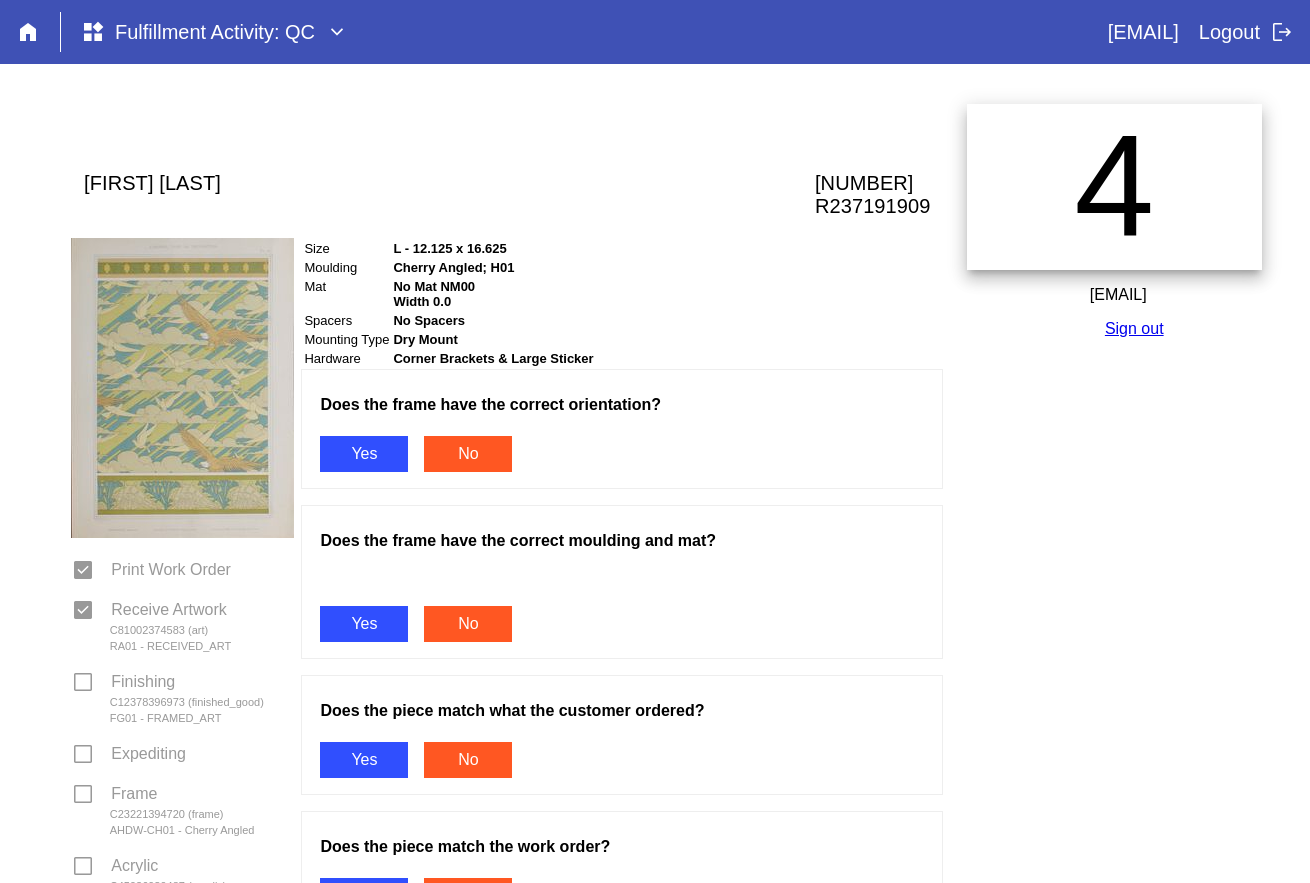 scroll, scrollTop: 0, scrollLeft: 0, axis: both 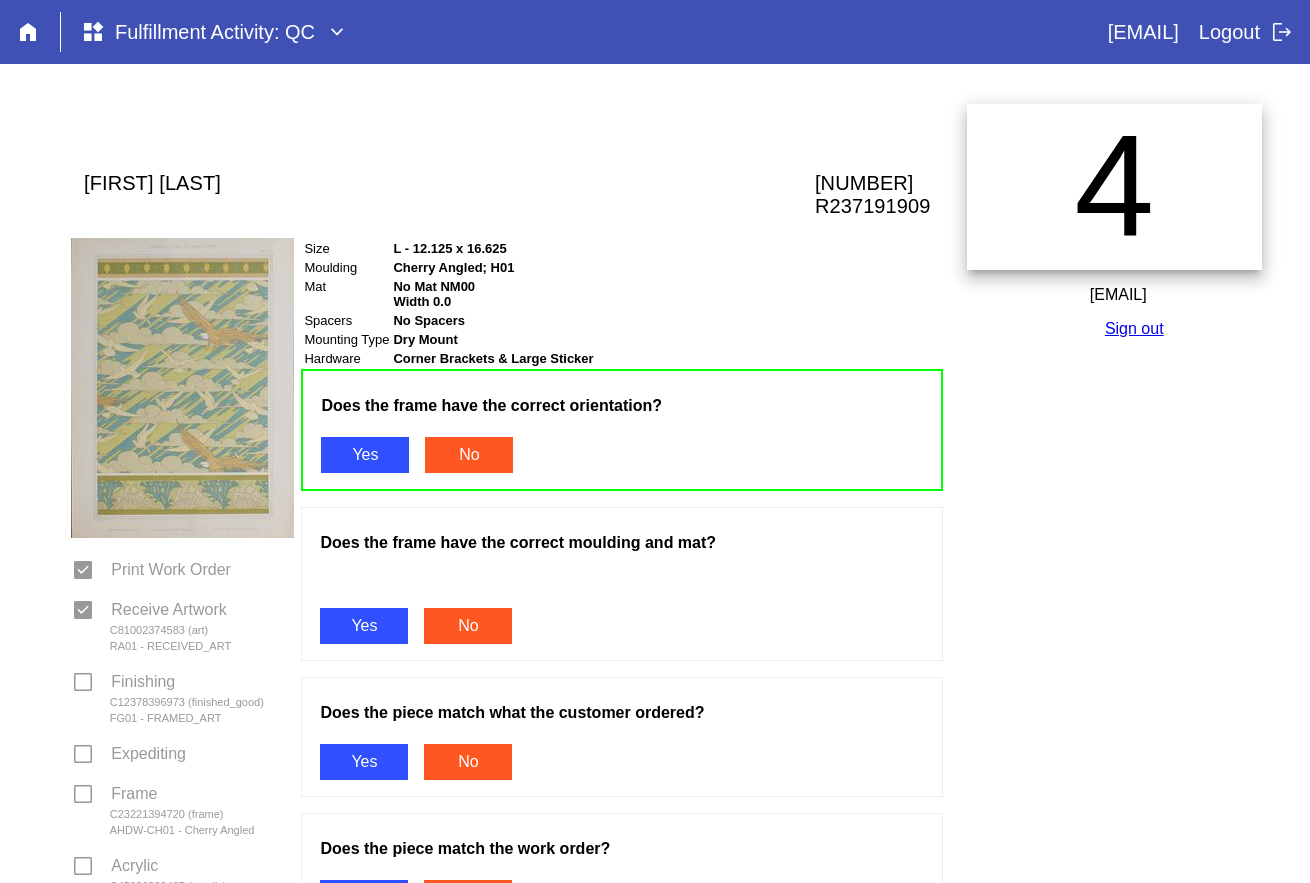 click on "Yes" at bounding box center [364, 626] 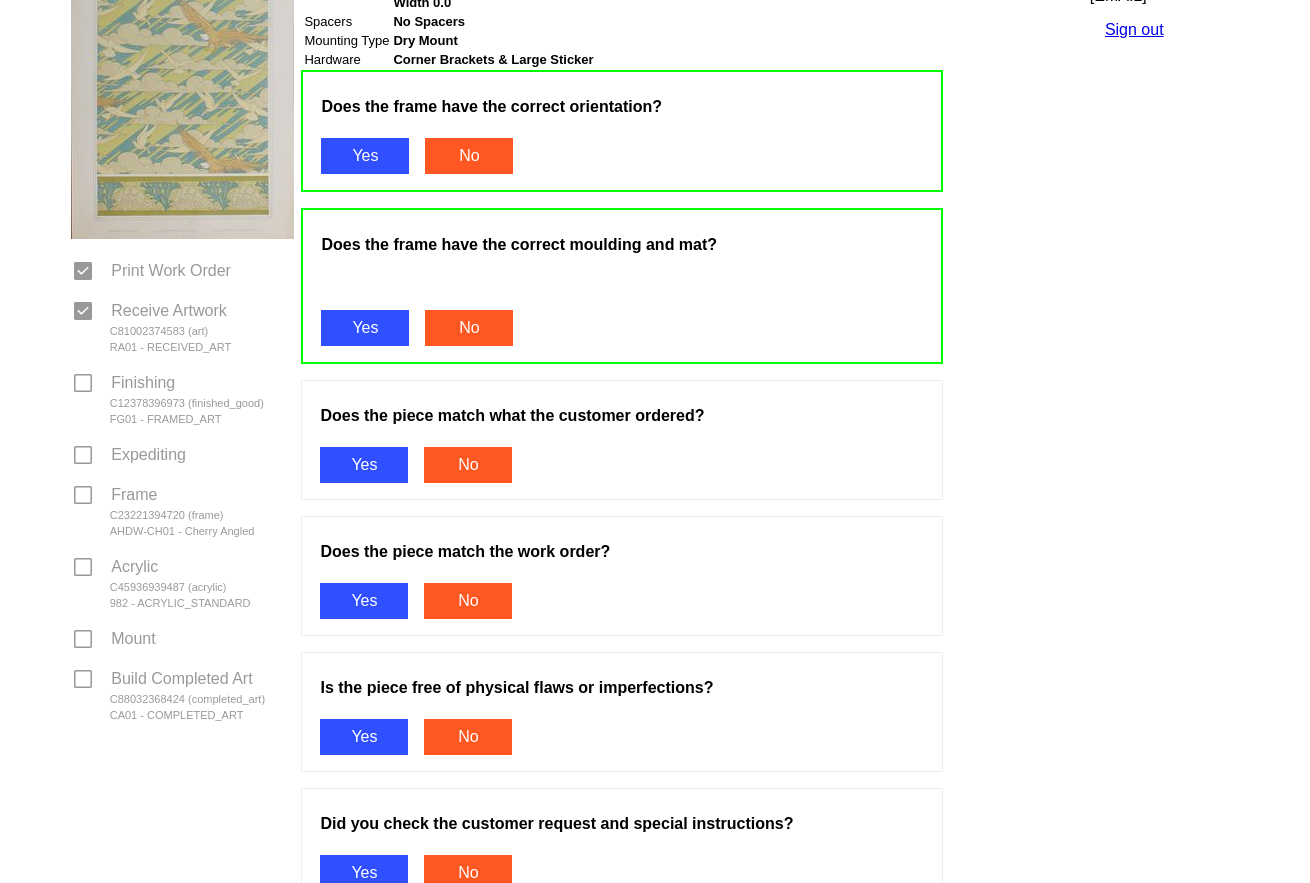 scroll, scrollTop: 300, scrollLeft: 0, axis: vertical 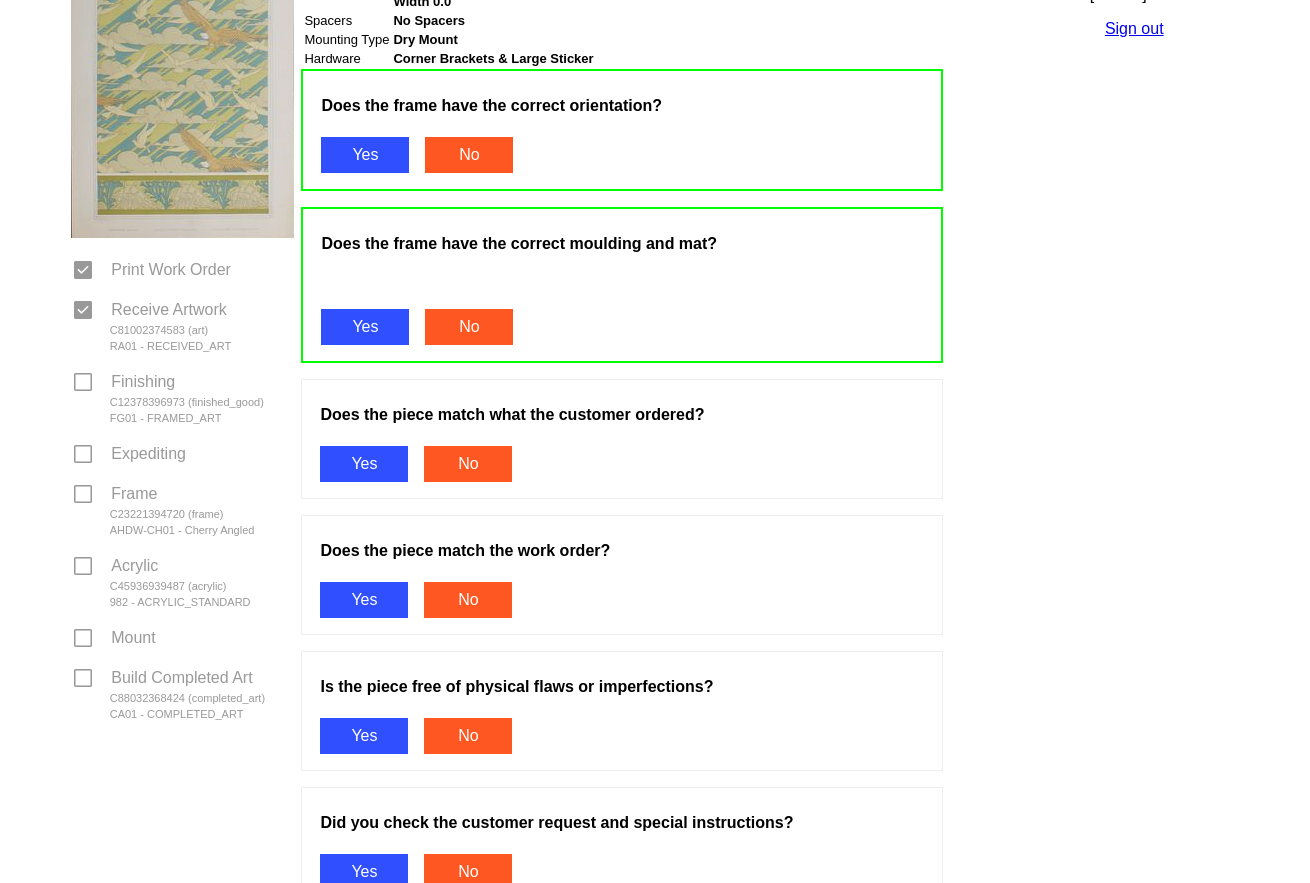 click on "Does the piece match what the customer ordered? Yes No" at bounding box center (622, 439) 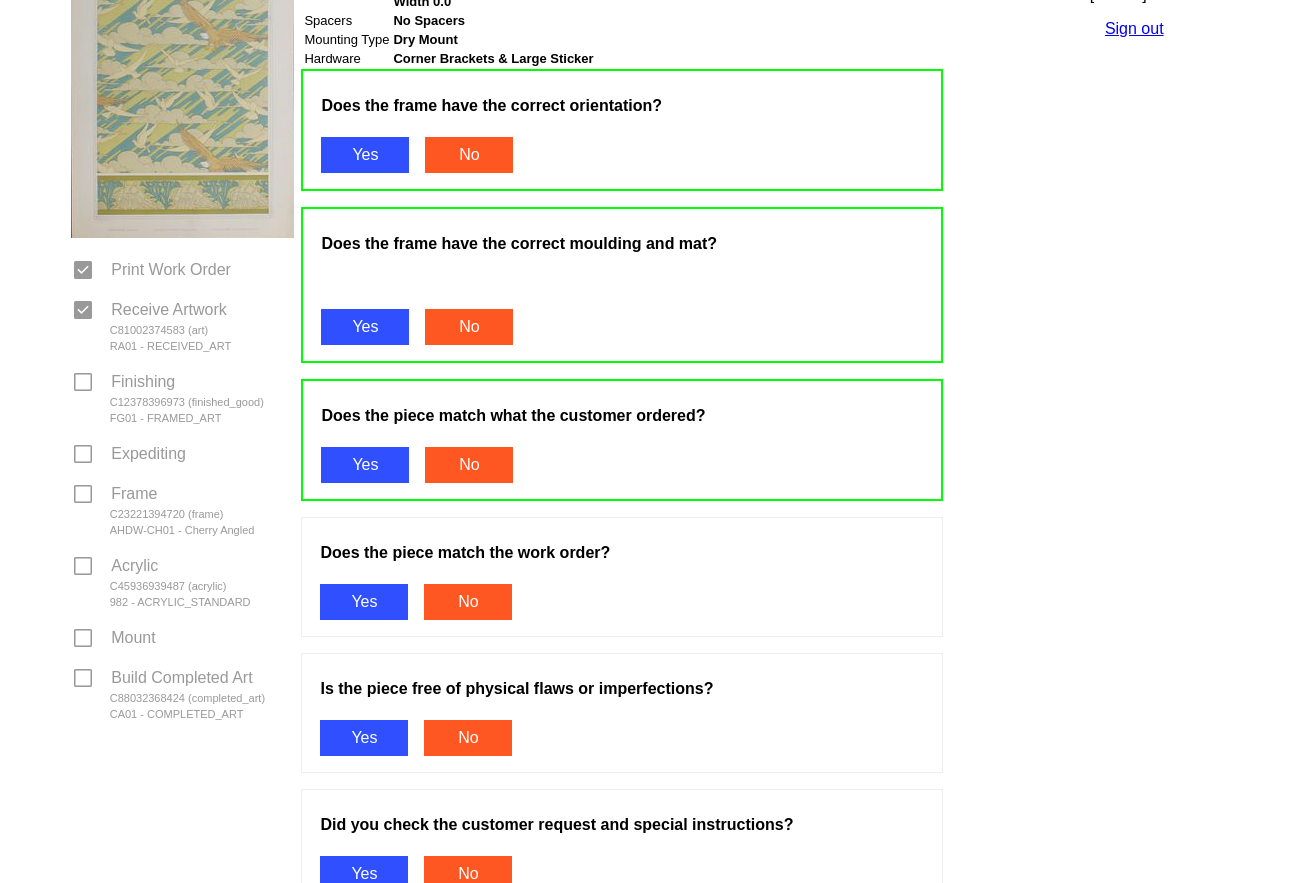 click on "Yes" at bounding box center [364, 602] 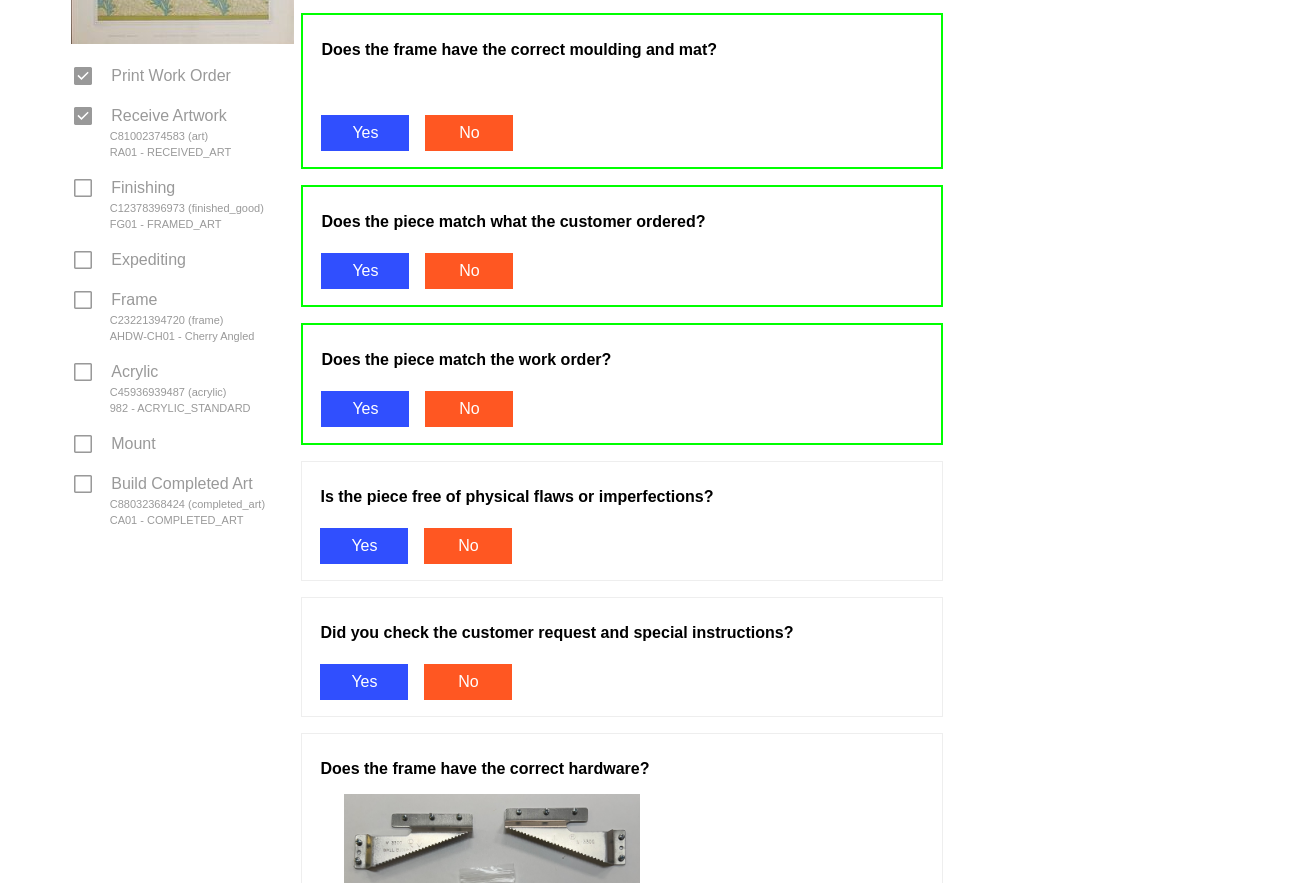 scroll, scrollTop: 500, scrollLeft: 0, axis: vertical 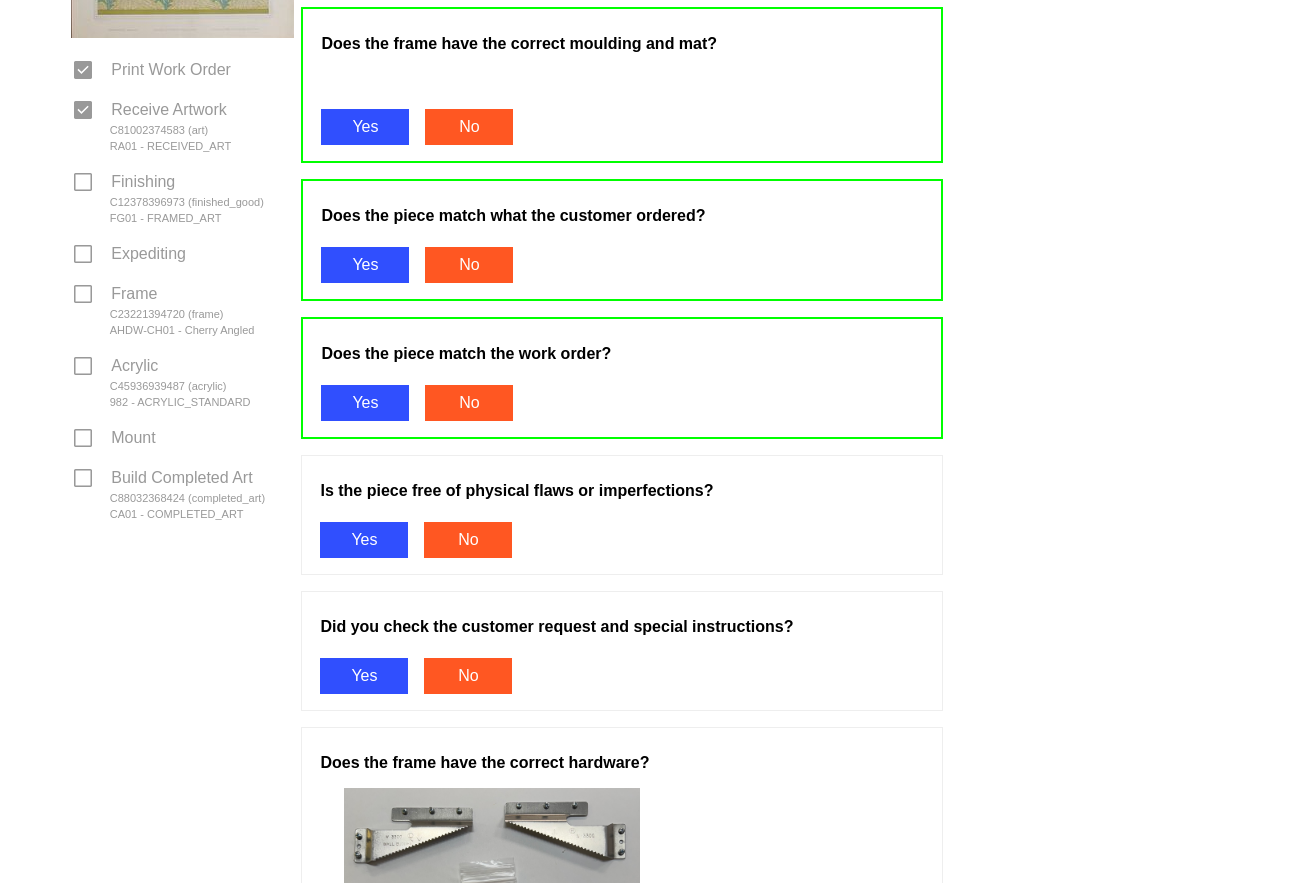 click on "Yes" at bounding box center [364, 540] 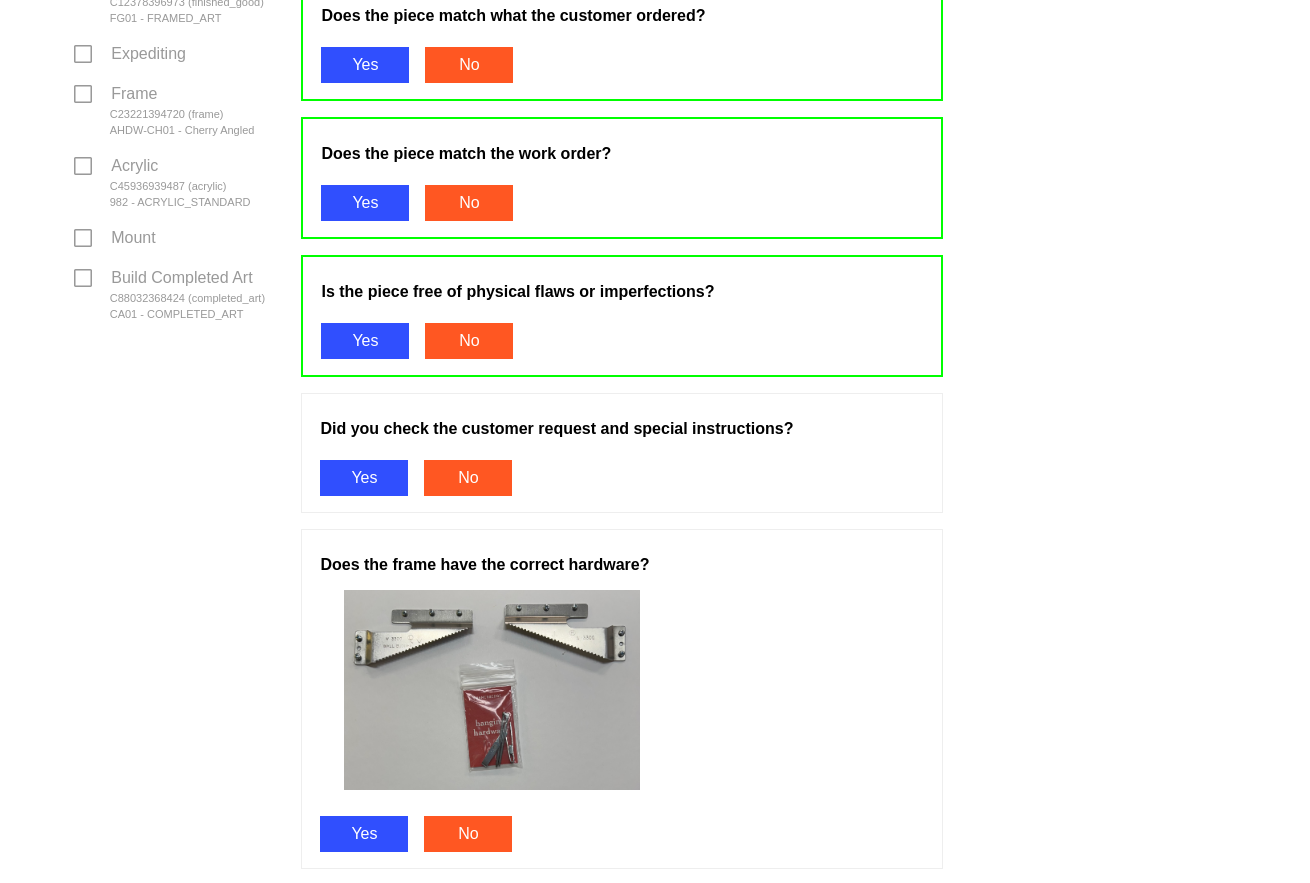 click on "Yes" at bounding box center [364, 478] 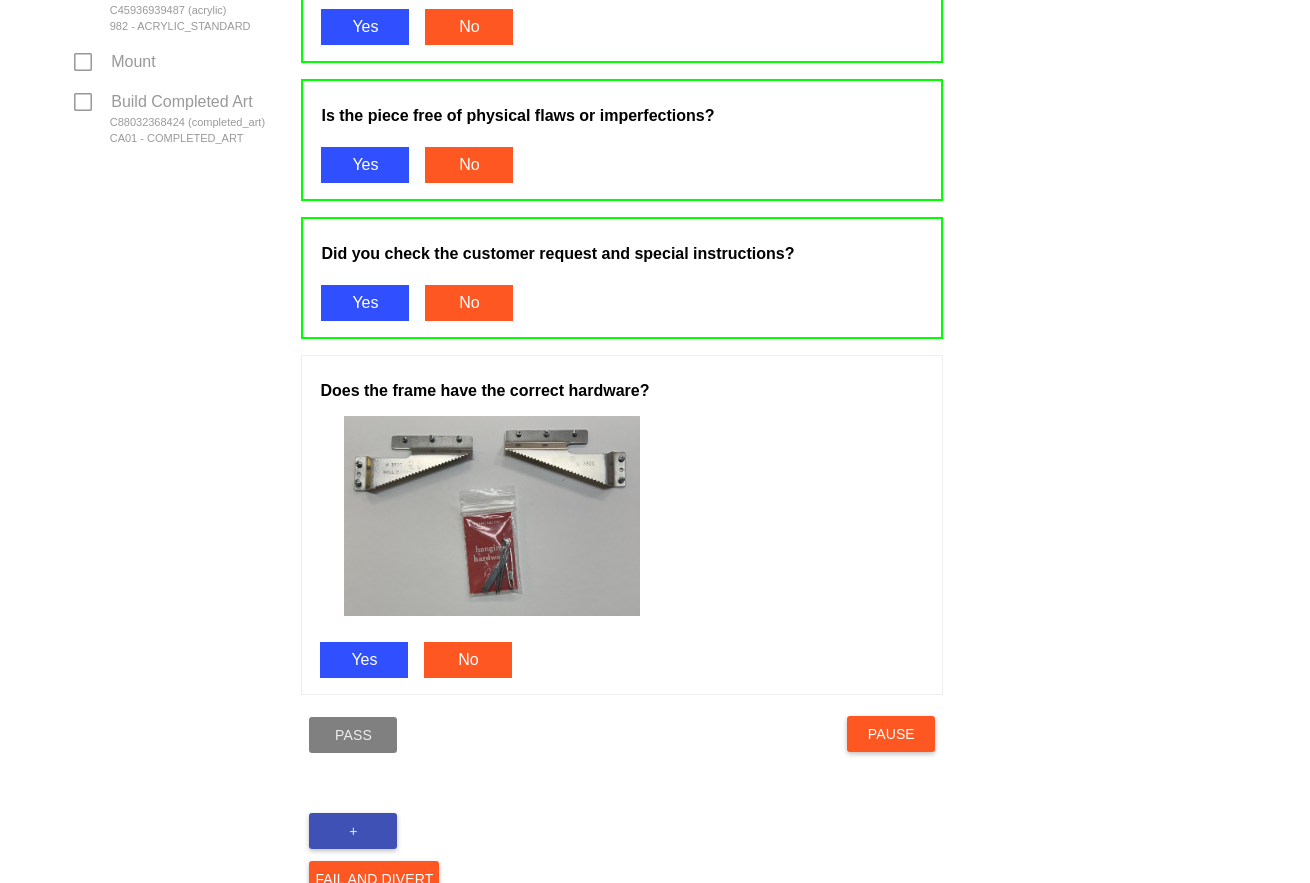 scroll, scrollTop: 900, scrollLeft: 0, axis: vertical 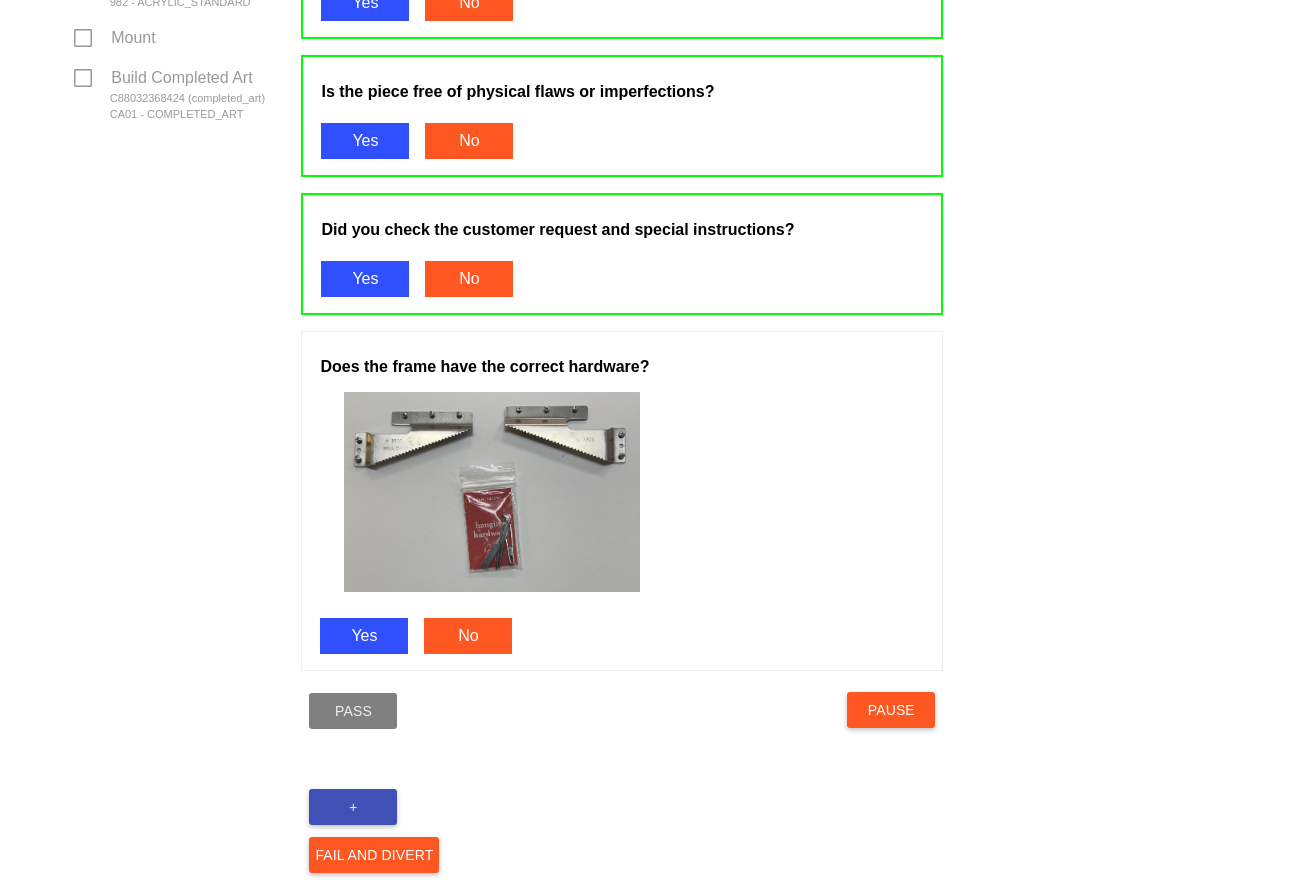 click on "Yes" at bounding box center (364, 636) 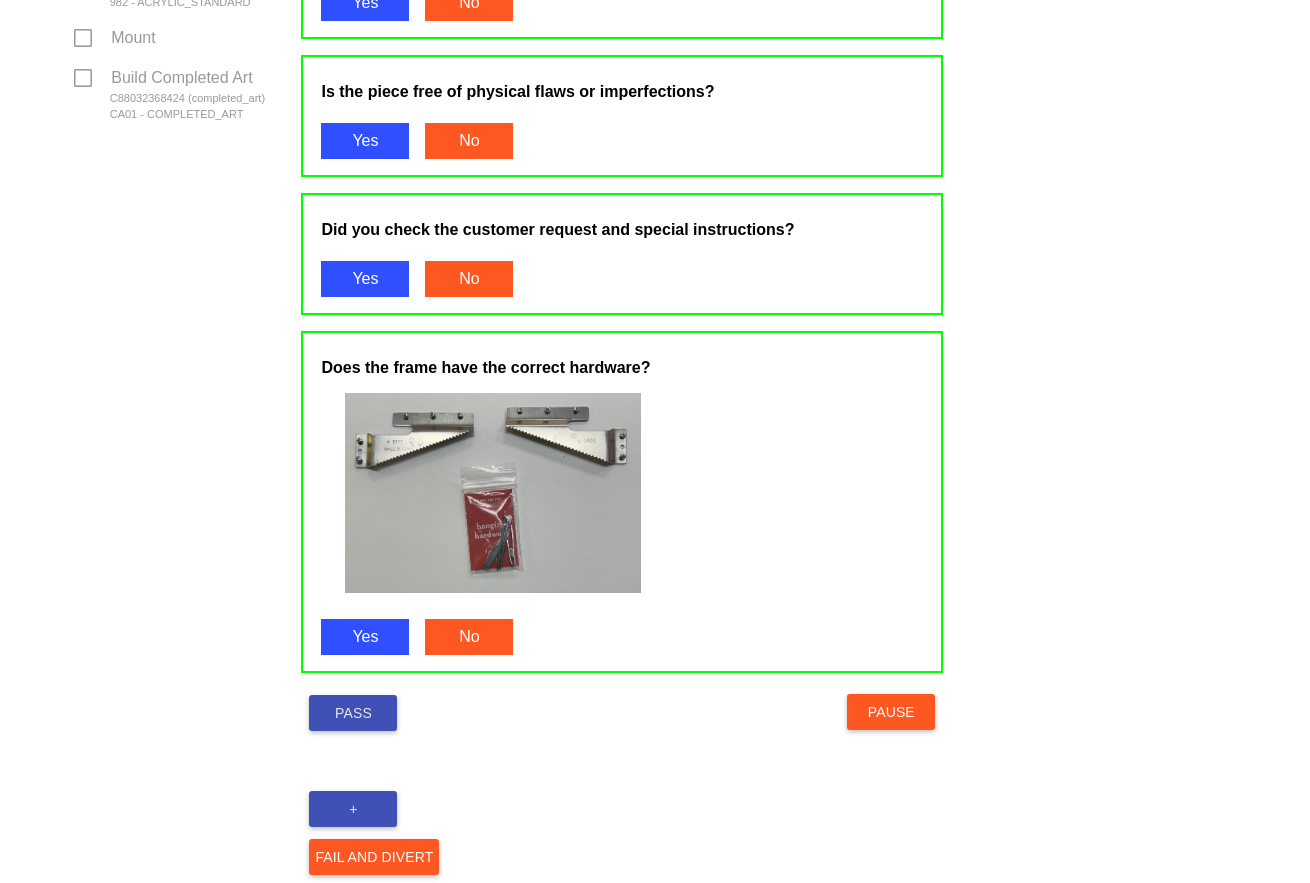 click on "Pass" at bounding box center [353, 713] 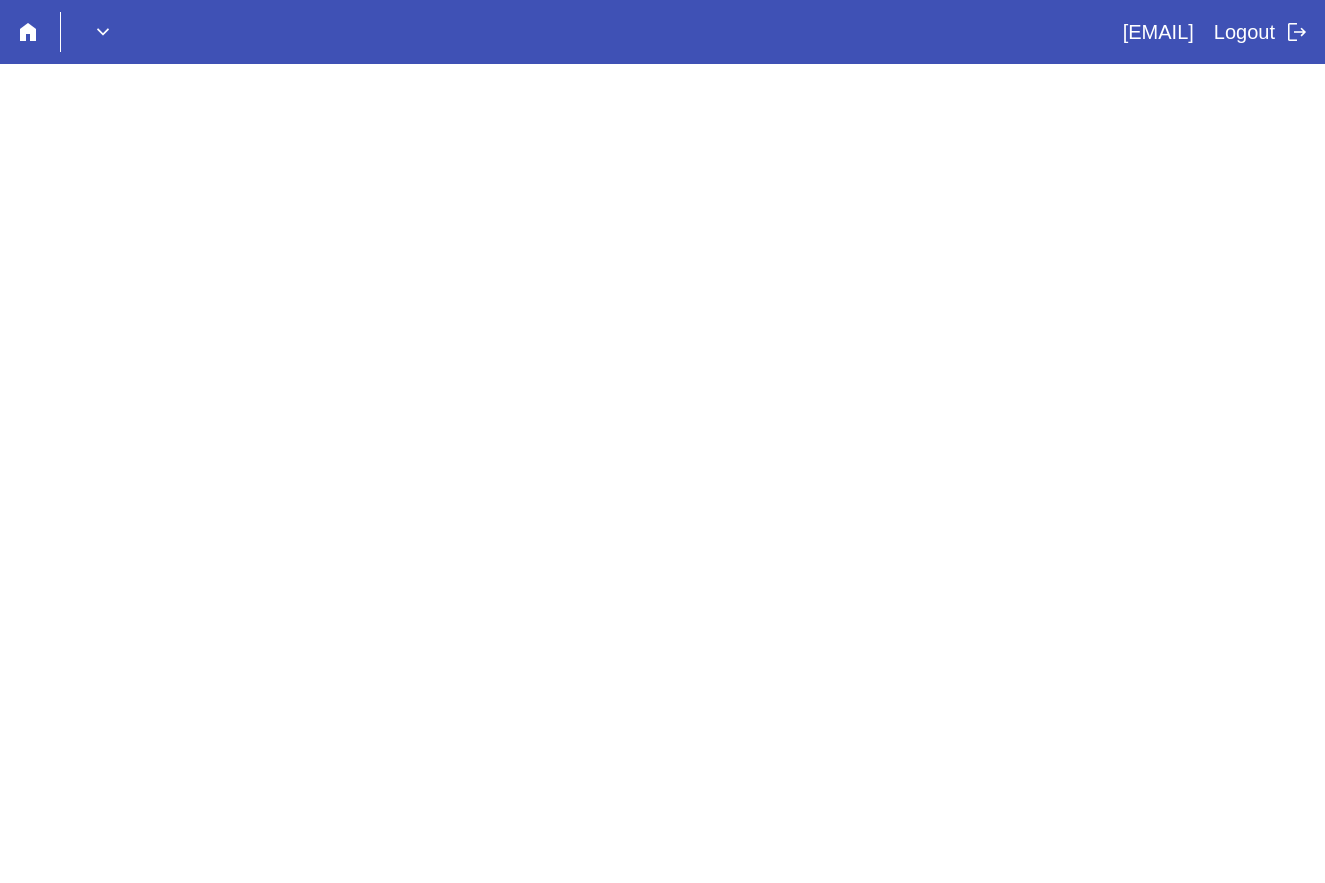 scroll, scrollTop: 0, scrollLeft: 0, axis: both 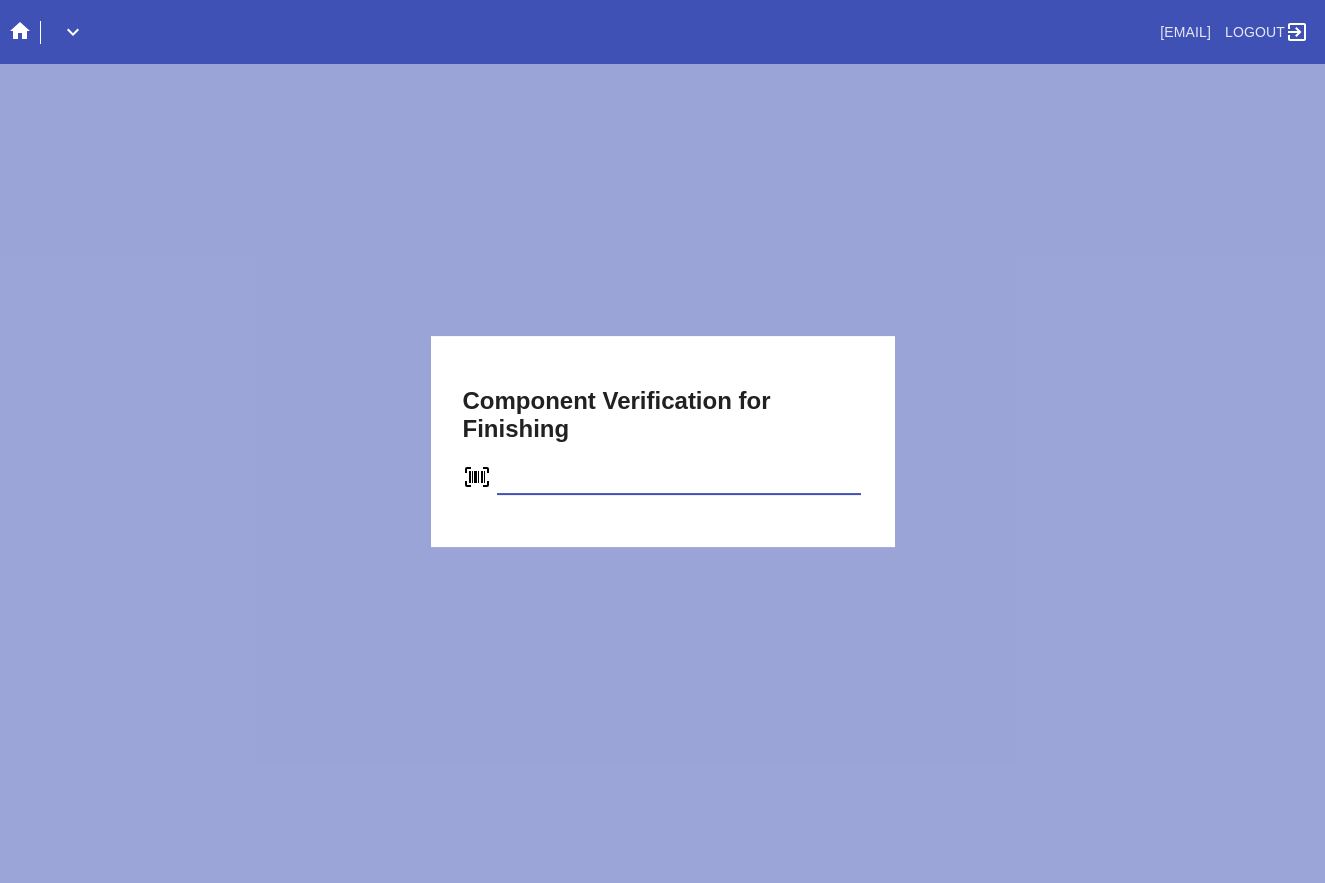 type on "C12378396973" 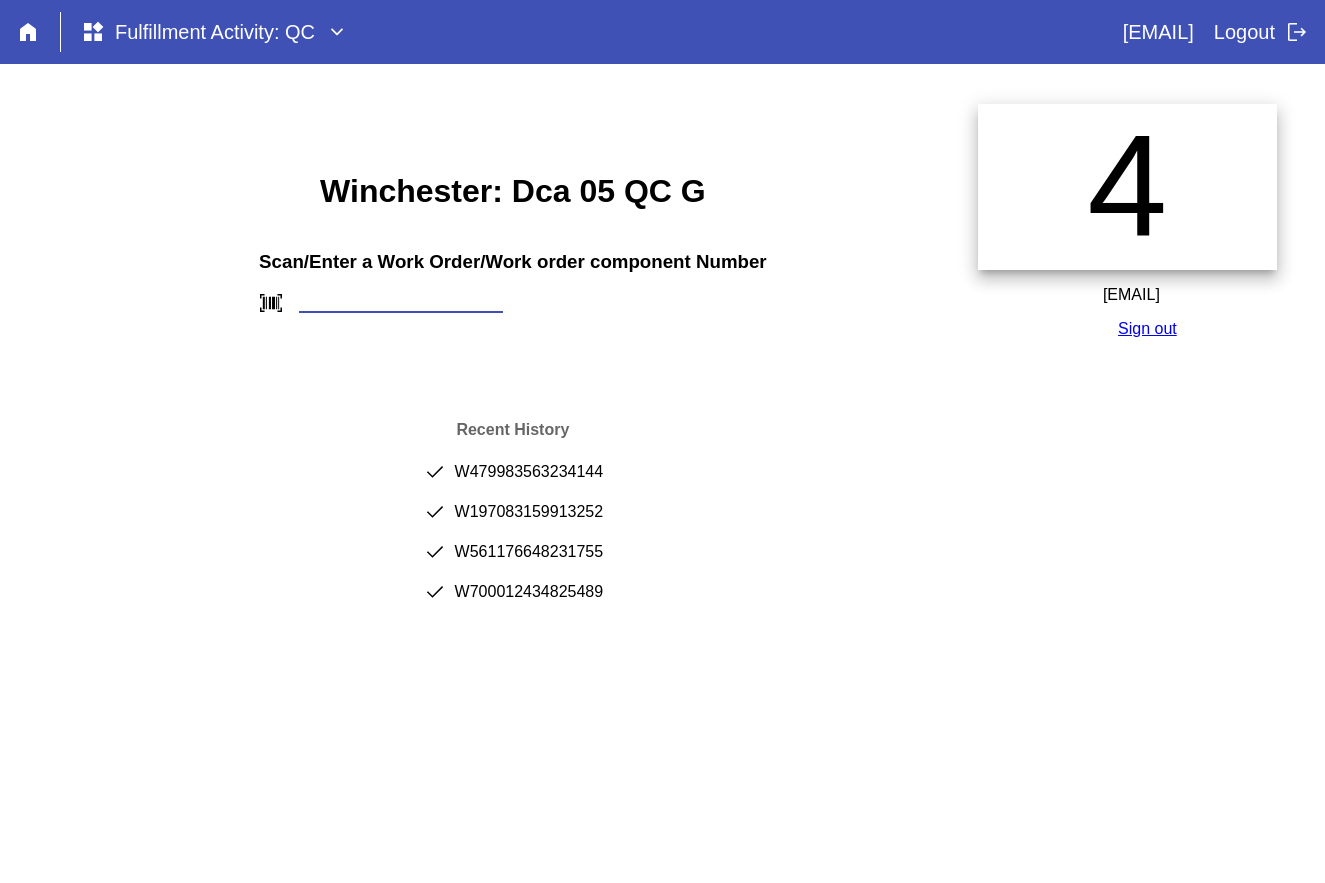 scroll, scrollTop: 0, scrollLeft: 0, axis: both 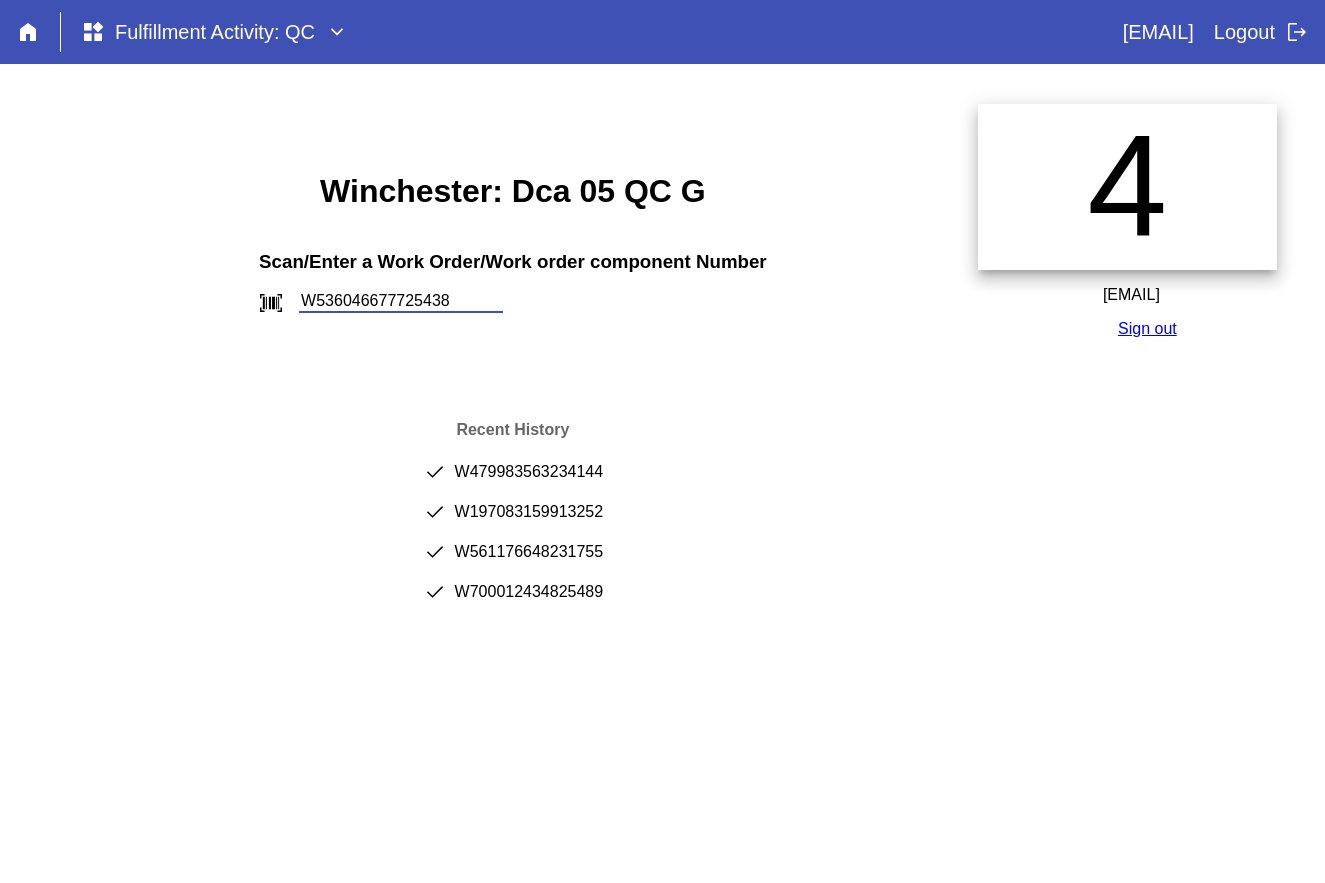type on "W536046677725438" 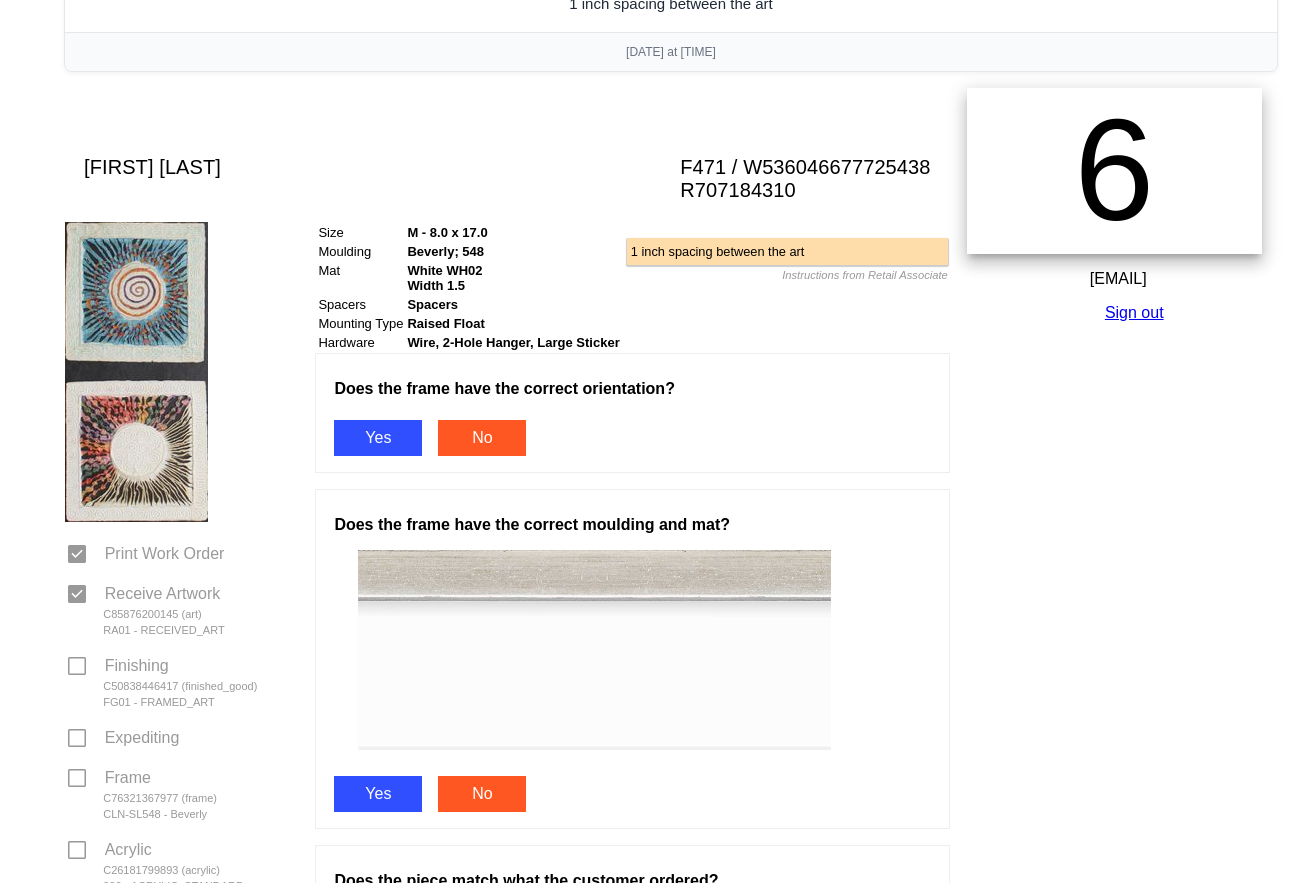scroll, scrollTop: 200, scrollLeft: 0, axis: vertical 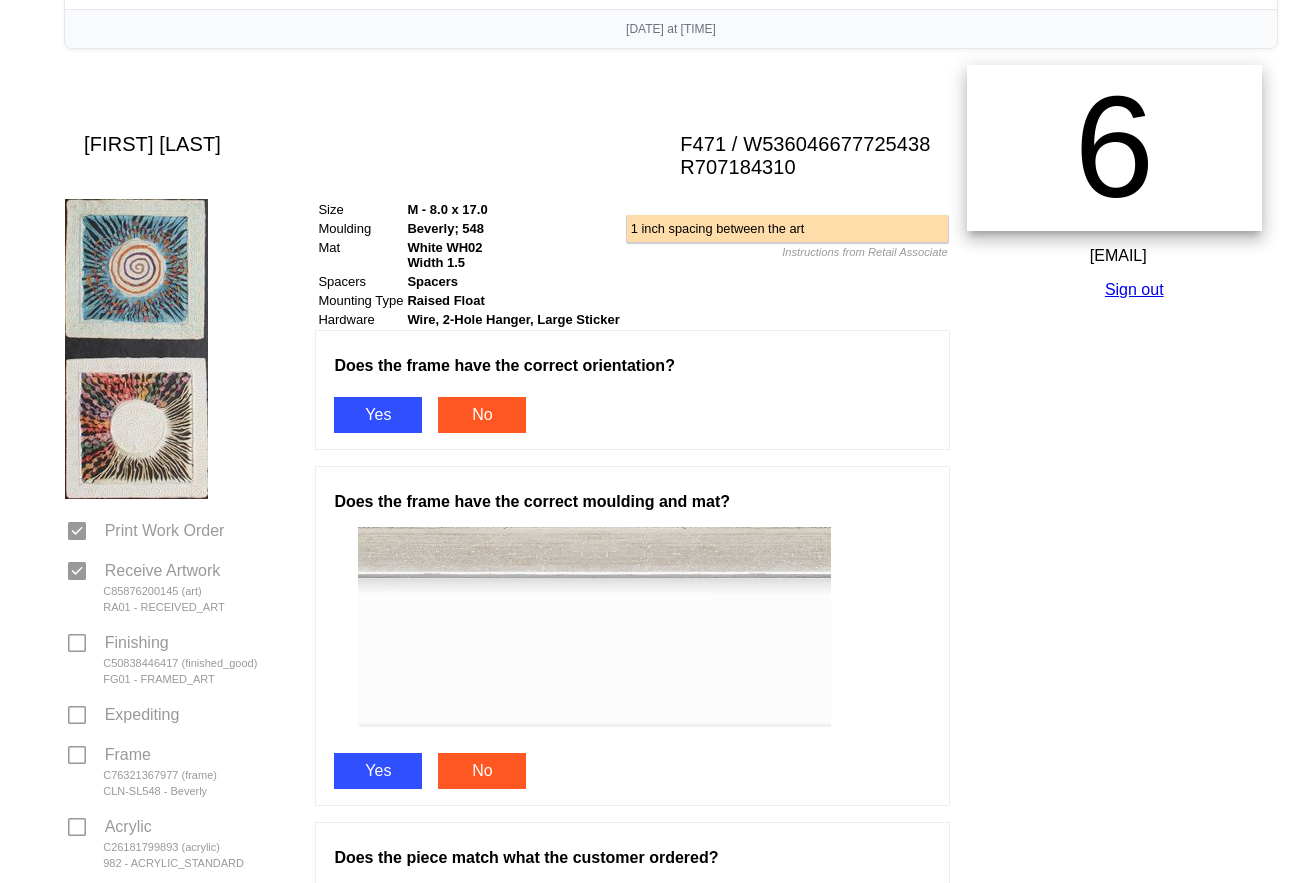 click on "Yes" at bounding box center [378, 415] 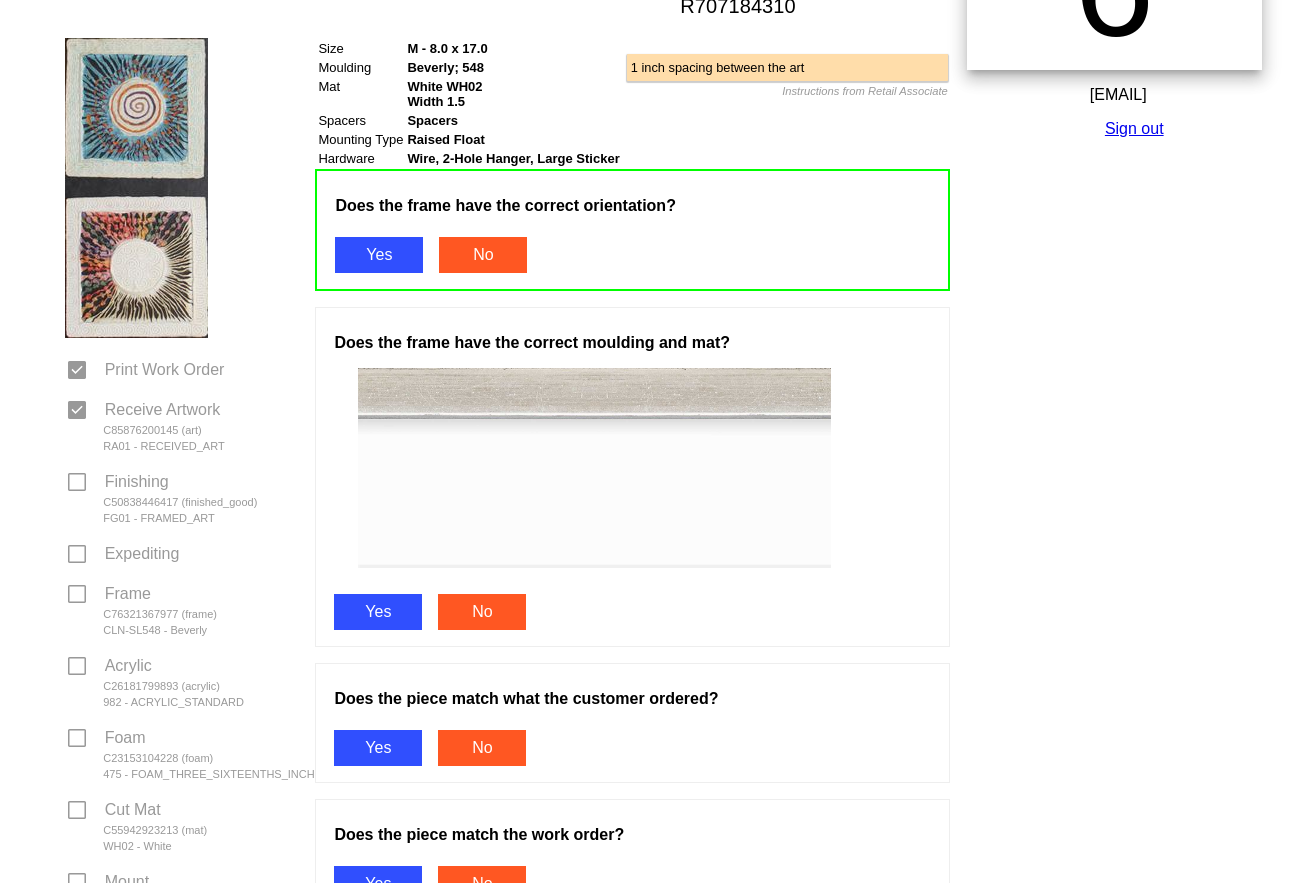 scroll, scrollTop: 400, scrollLeft: 0, axis: vertical 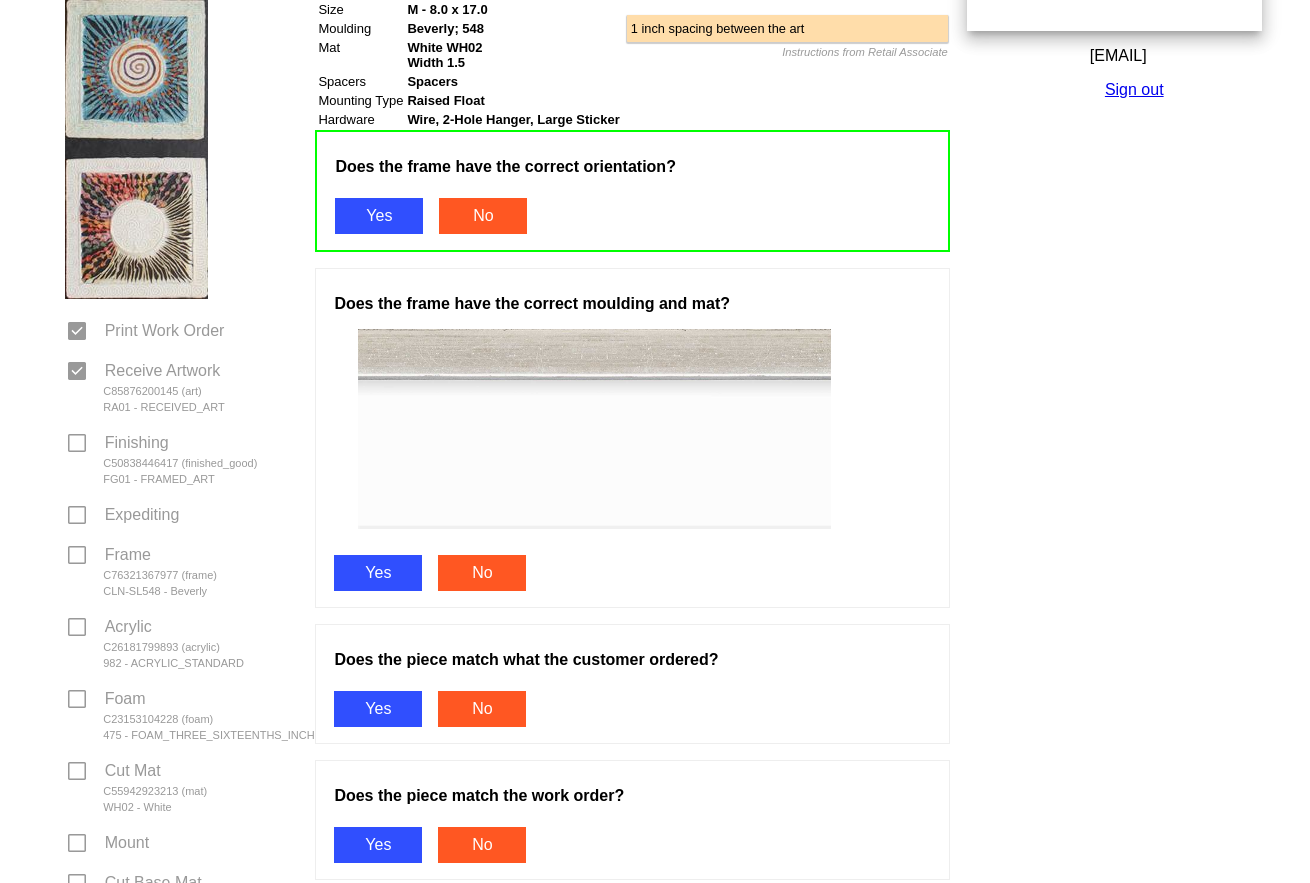 click on "Yes" at bounding box center (378, 573) 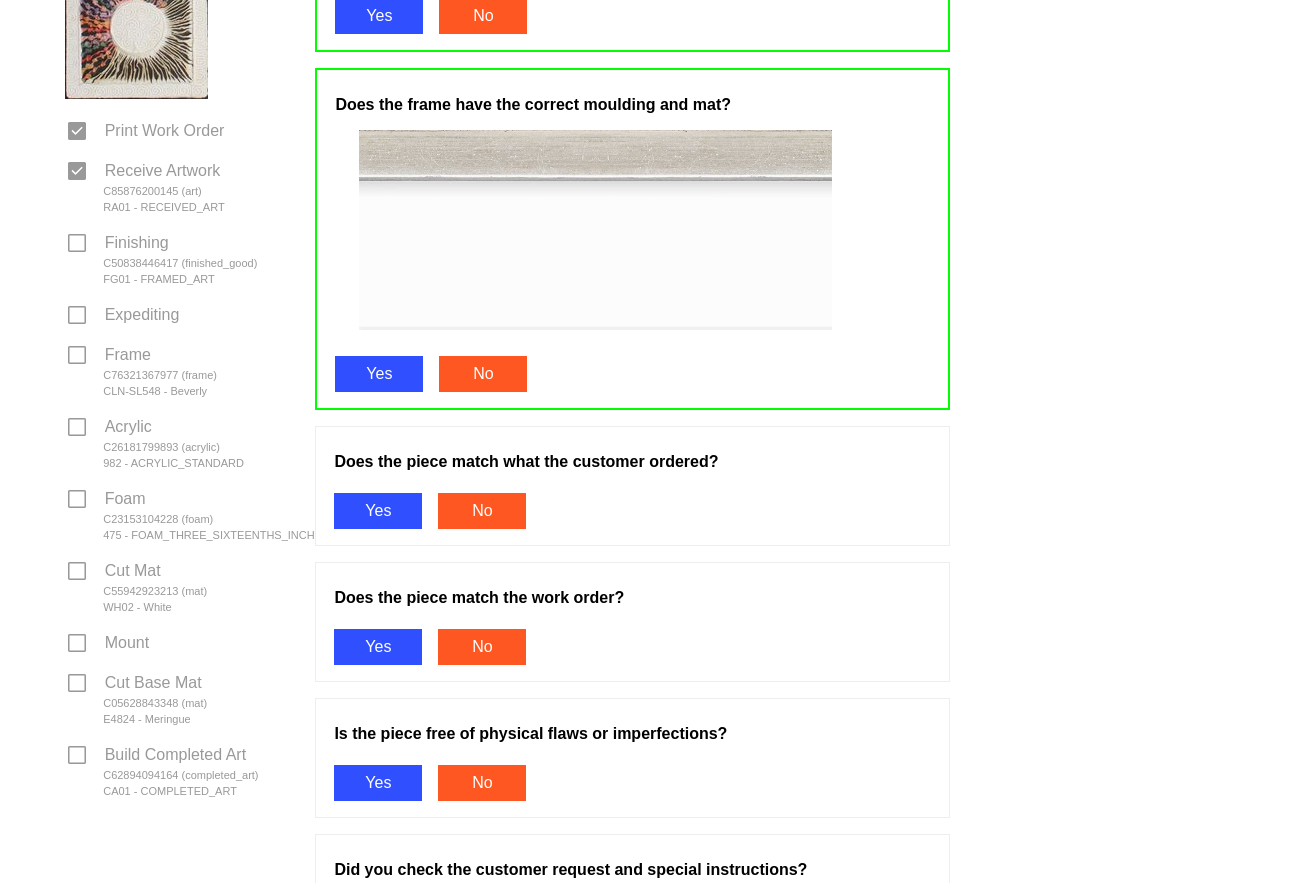 click on "Yes" at bounding box center [378, 511] 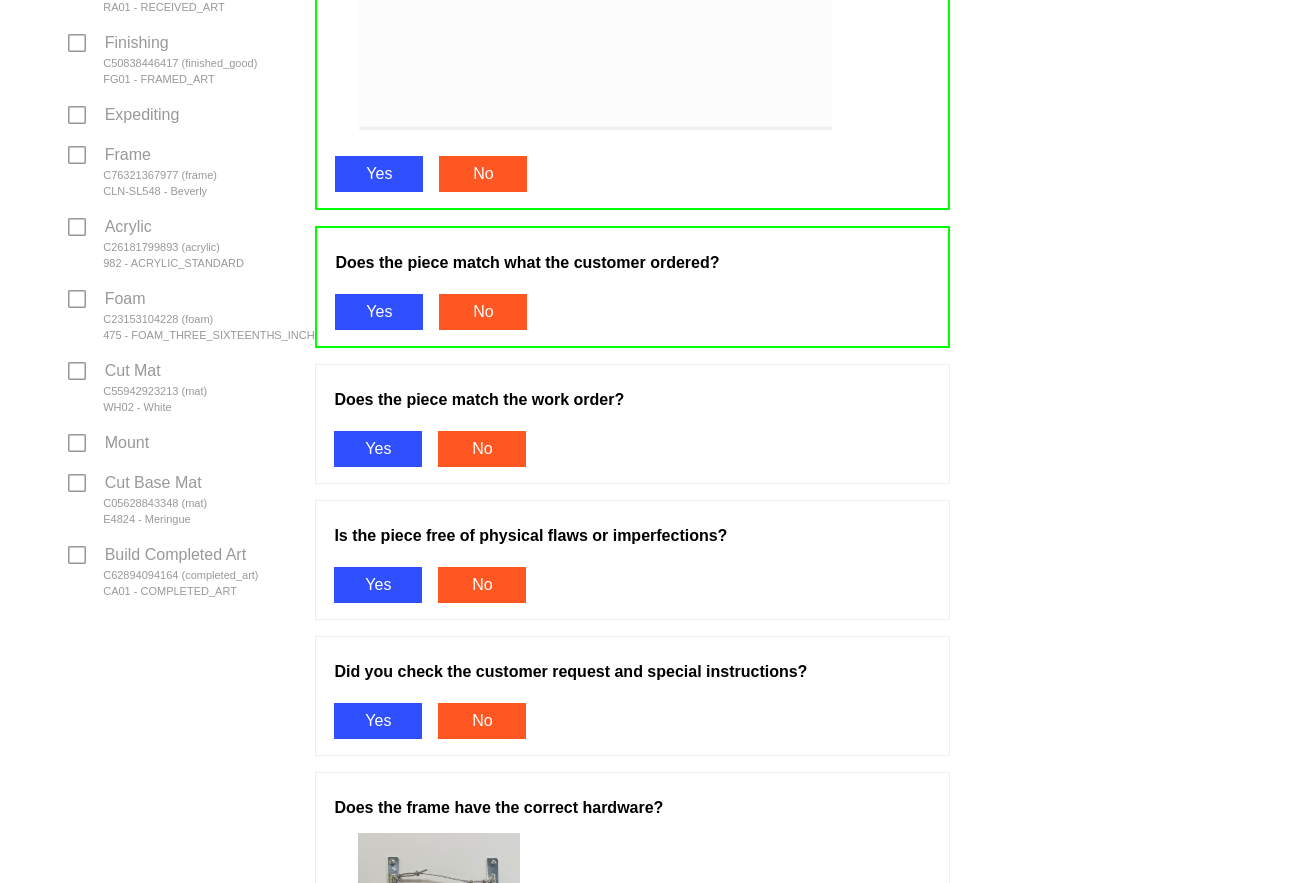 click on "Yes" at bounding box center [378, 449] 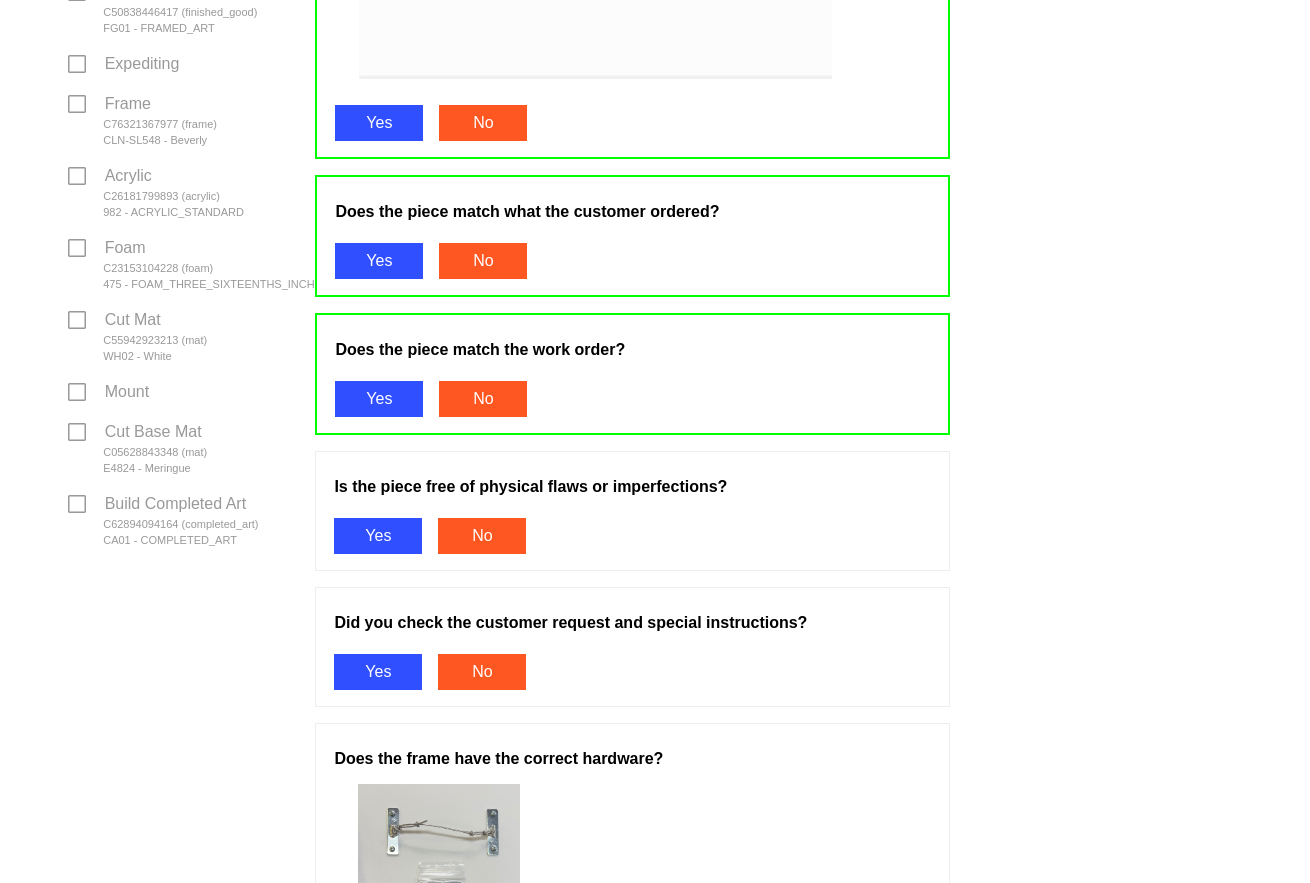 scroll, scrollTop: 900, scrollLeft: 0, axis: vertical 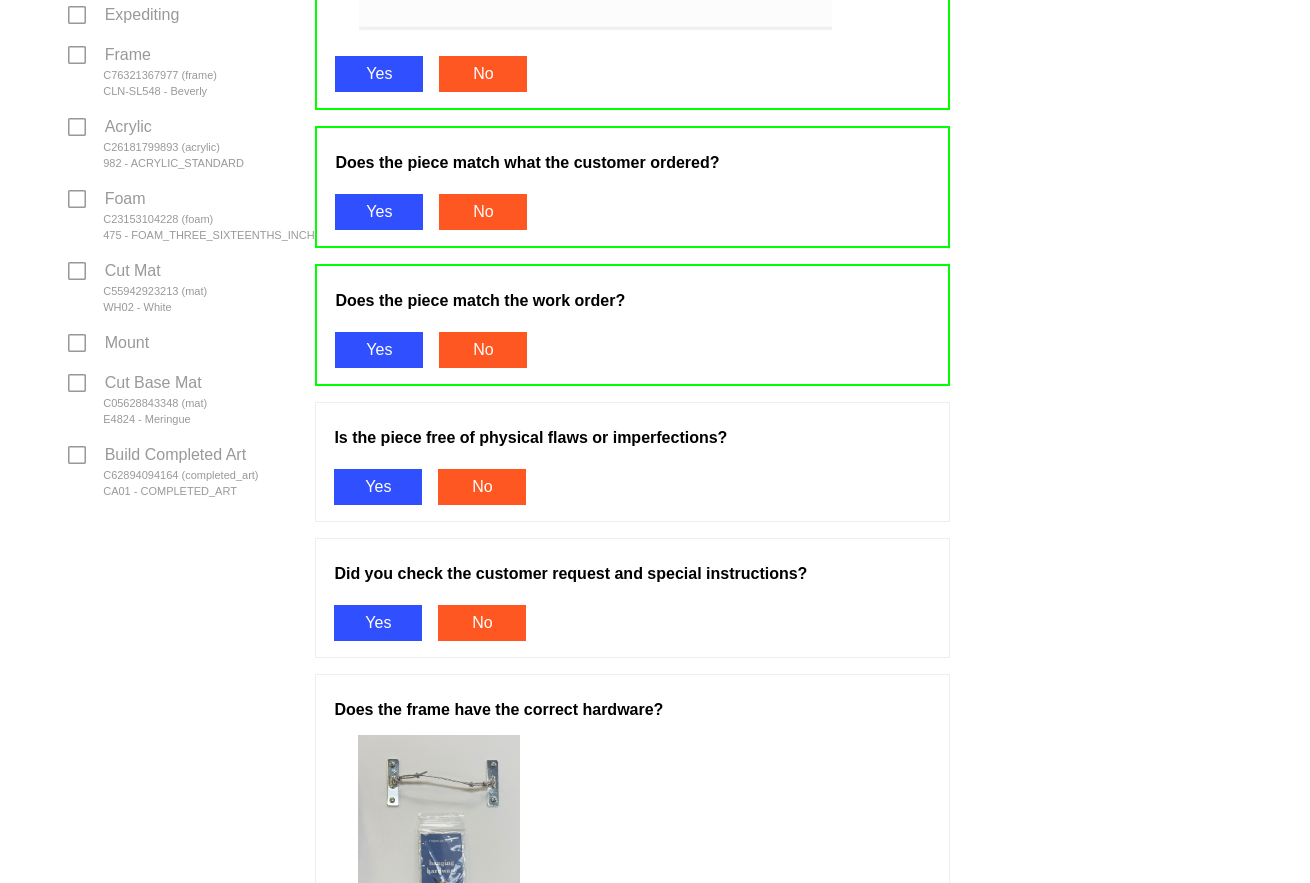 click on "Yes" at bounding box center [378, 487] 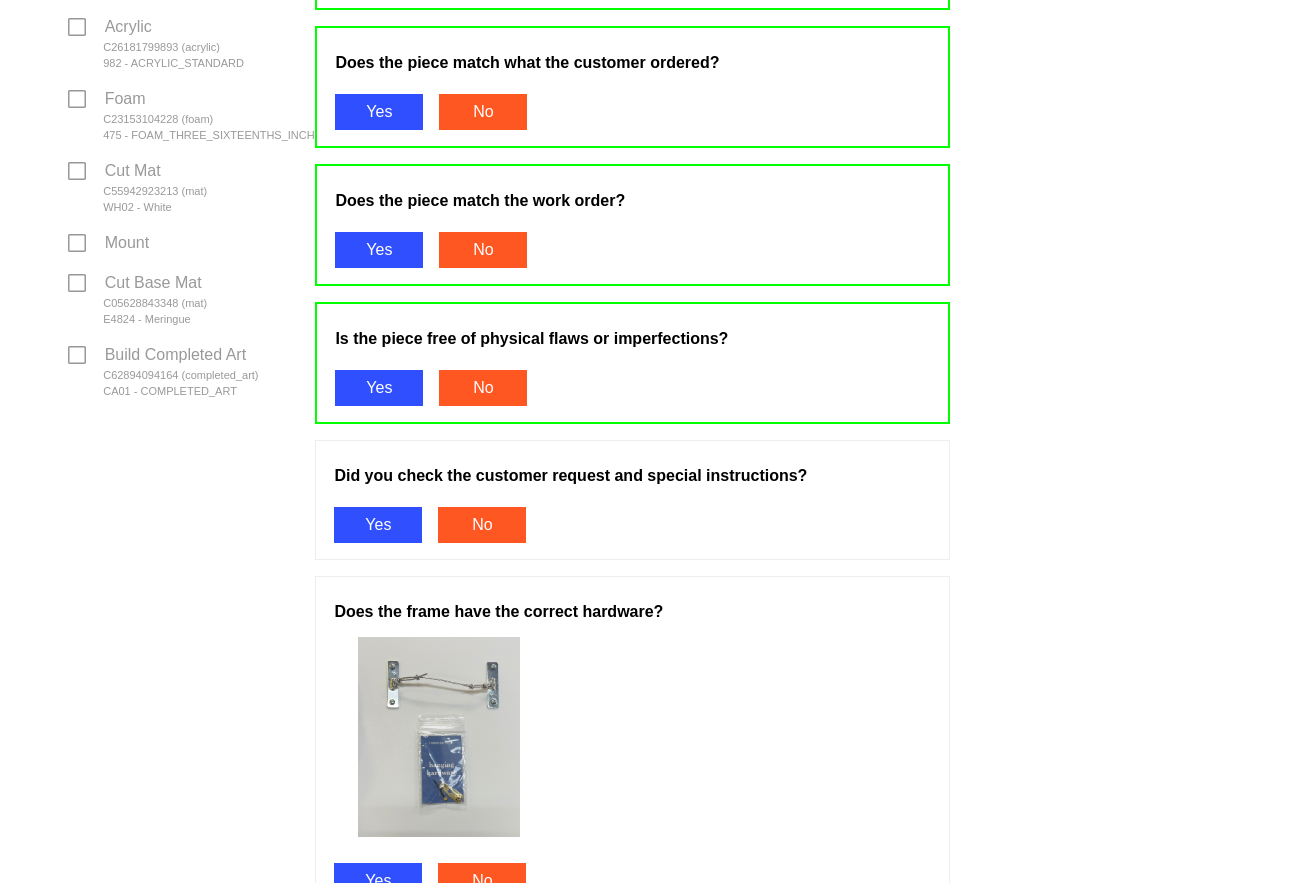 click on "Yes" at bounding box center (378, 525) 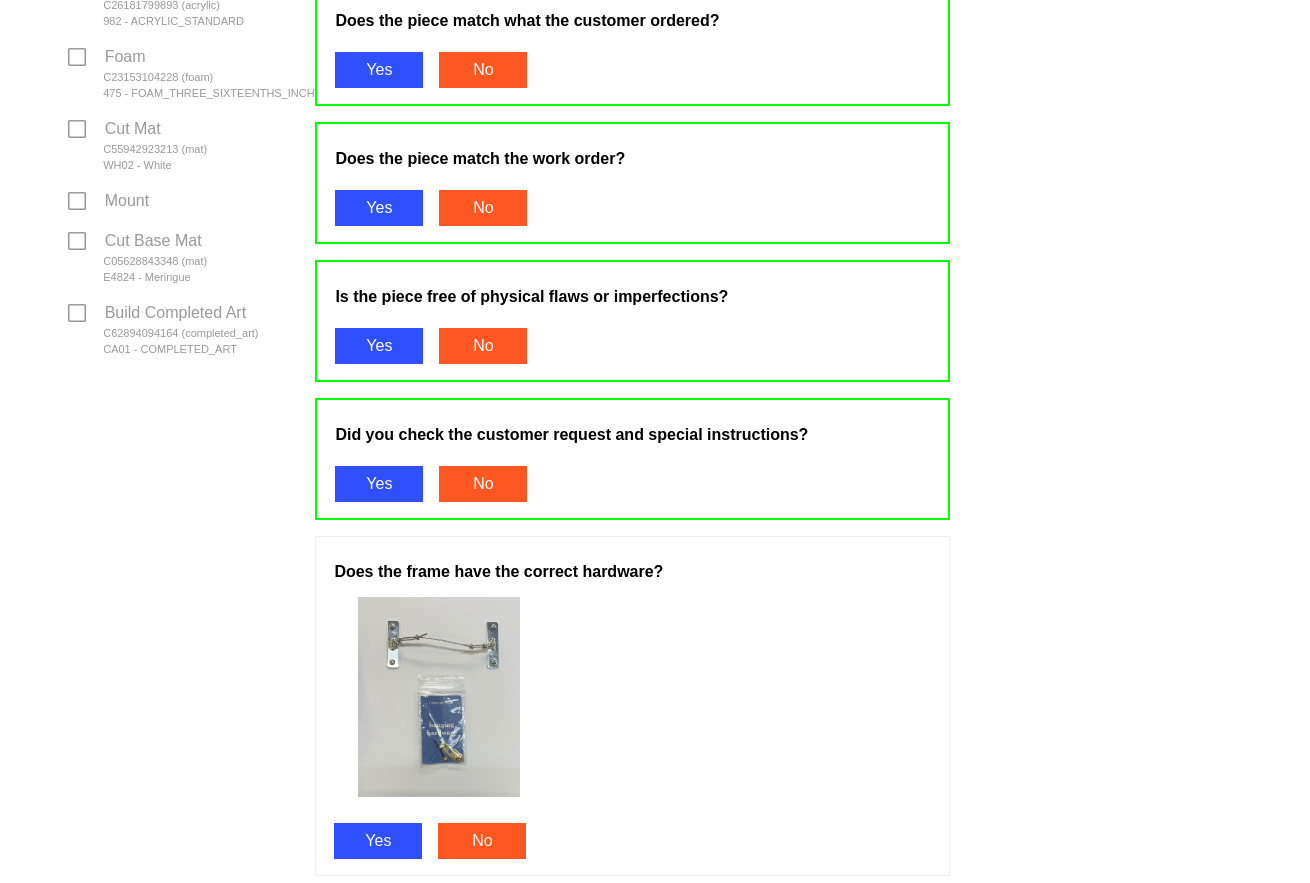 scroll, scrollTop: 1299, scrollLeft: 0, axis: vertical 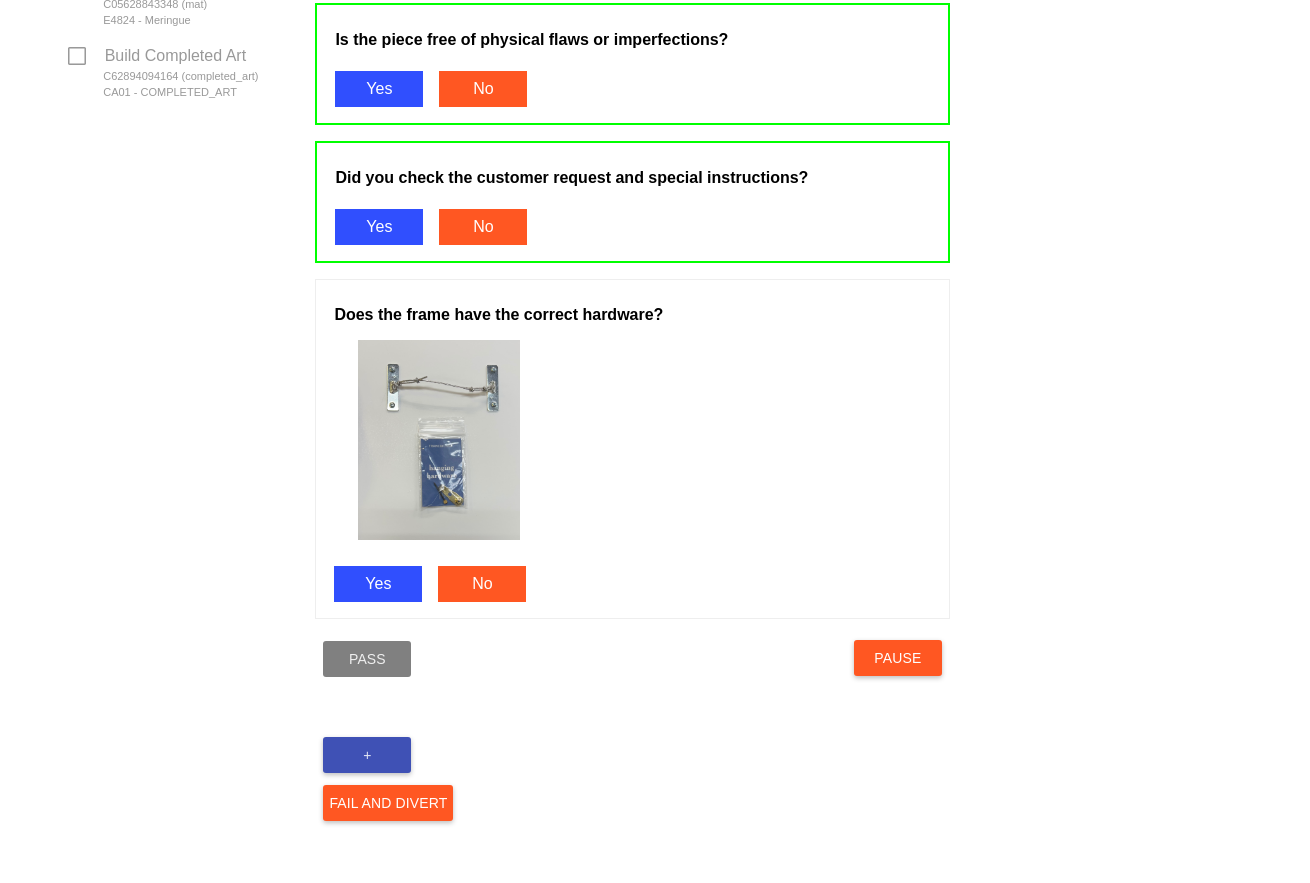 click on "Yes" at bounding box center [378, 584] 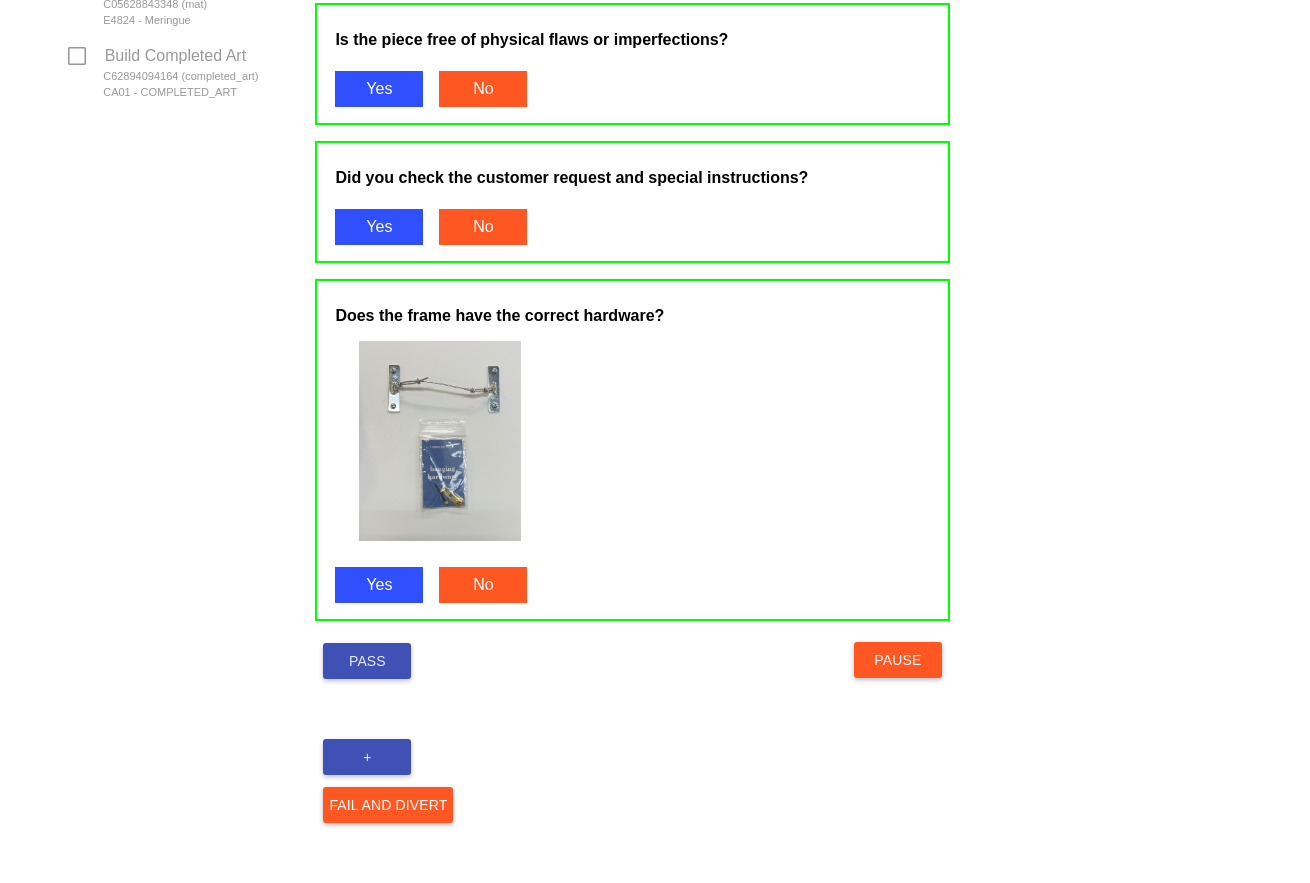 drag, startPoint x: 377, startPoint y: 658, endPoint x: 349, endPoint y: 667, distance: 29.410883 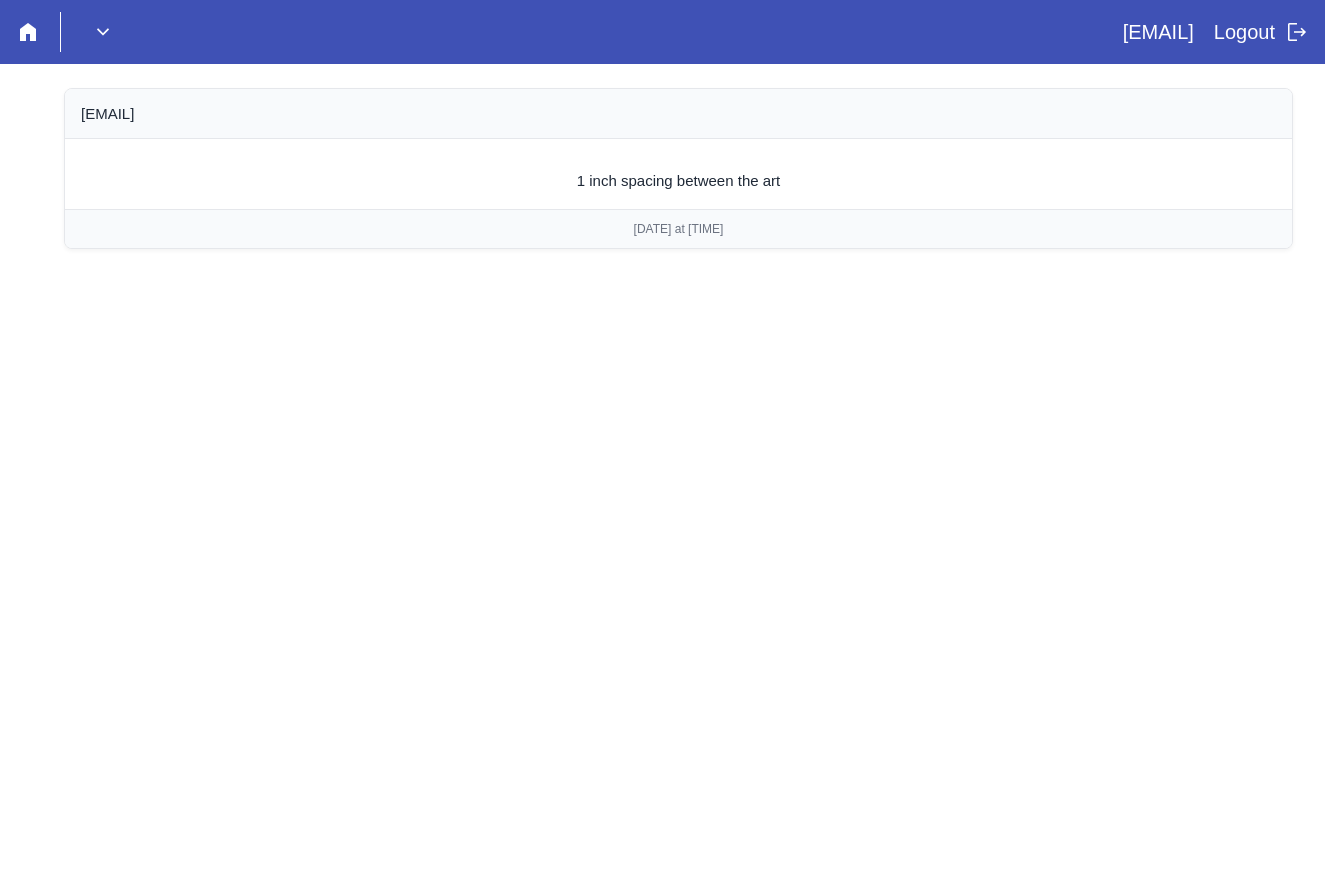 scroll, scrollTop: 0, scrollLeft: 0, axis: both 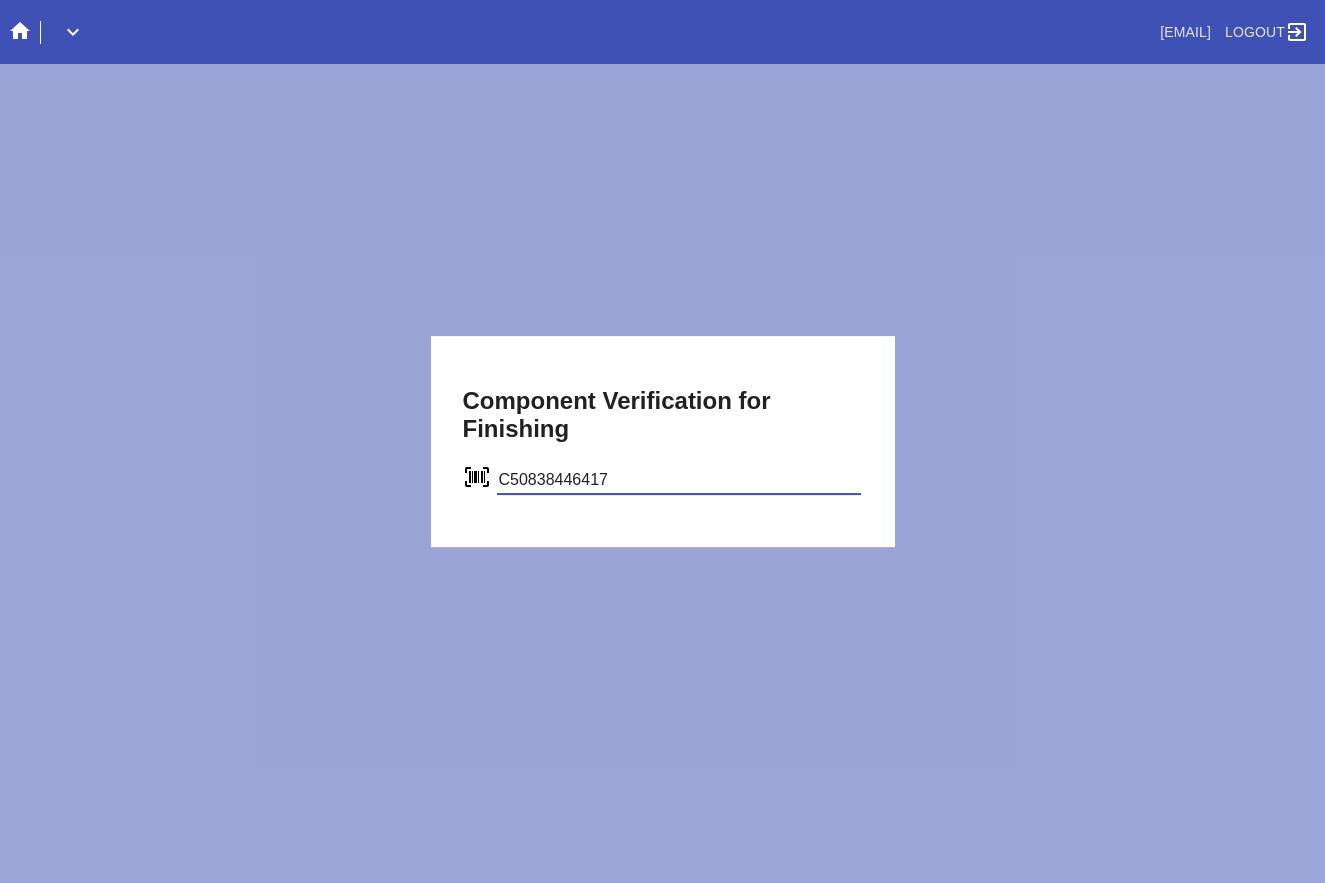 type on "C50838446417" 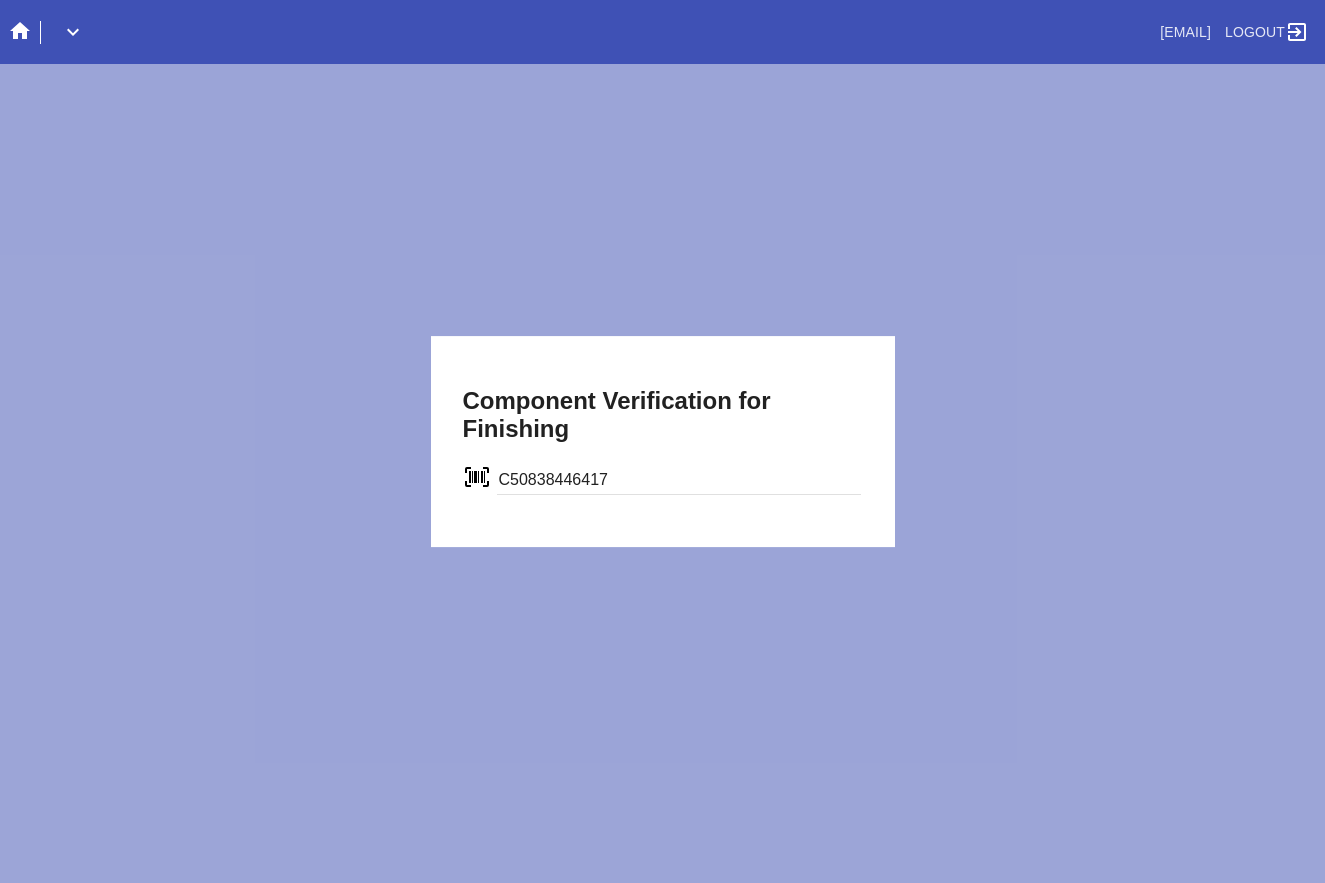 click on "C50838446417" at bounding box center (679, 480) 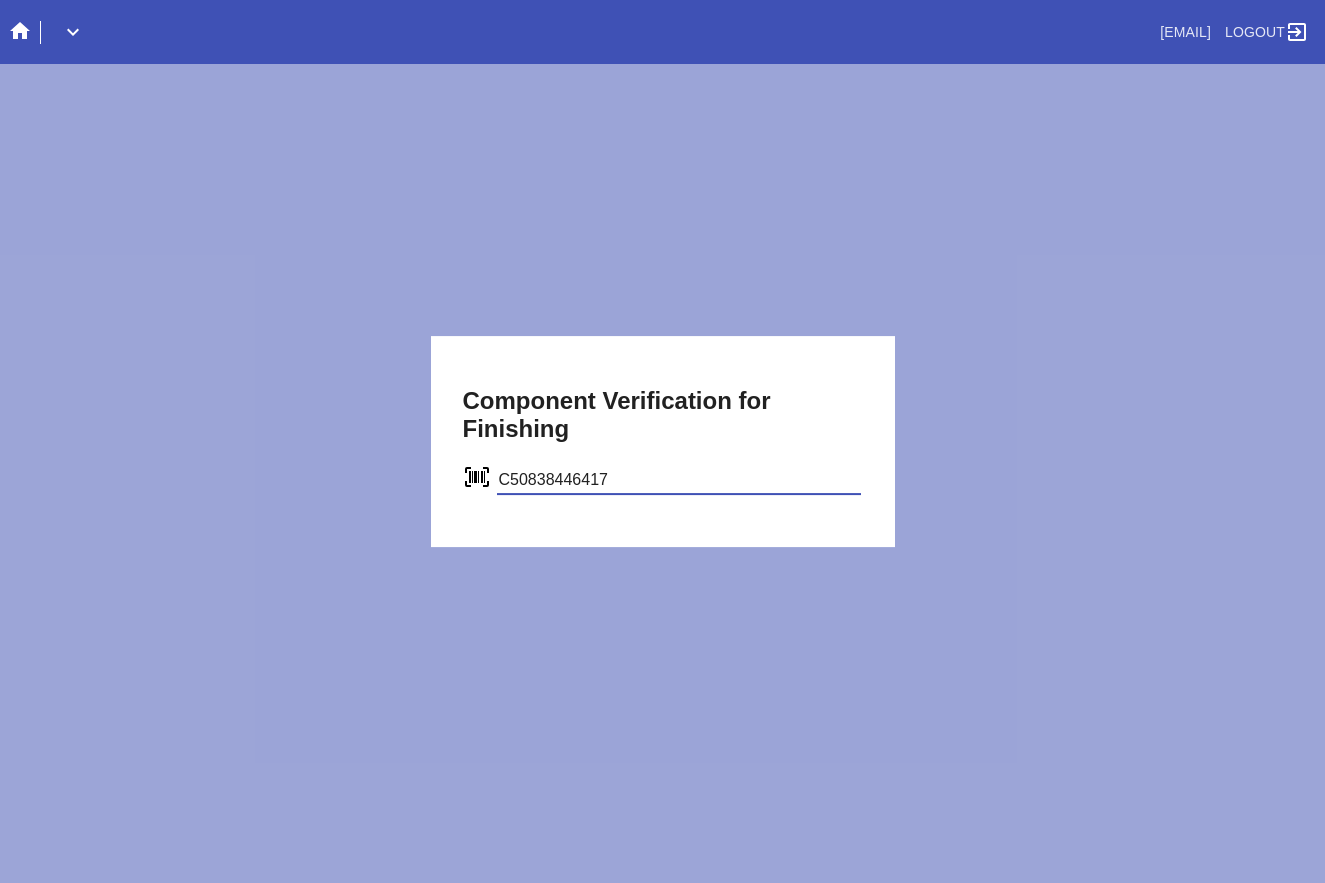 click on "C50838446417" at bounding box center [679, 480] 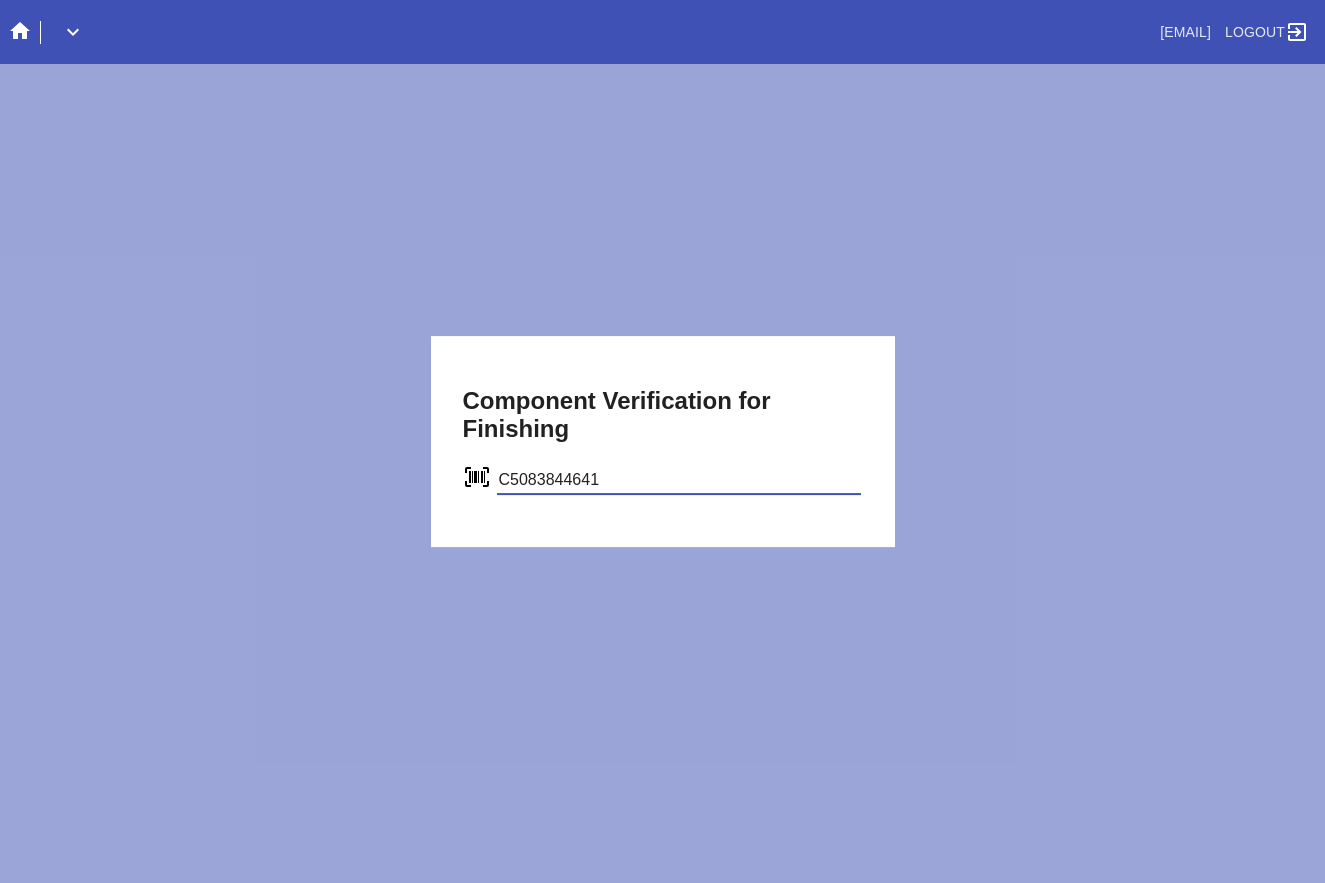type on "C50838446417" 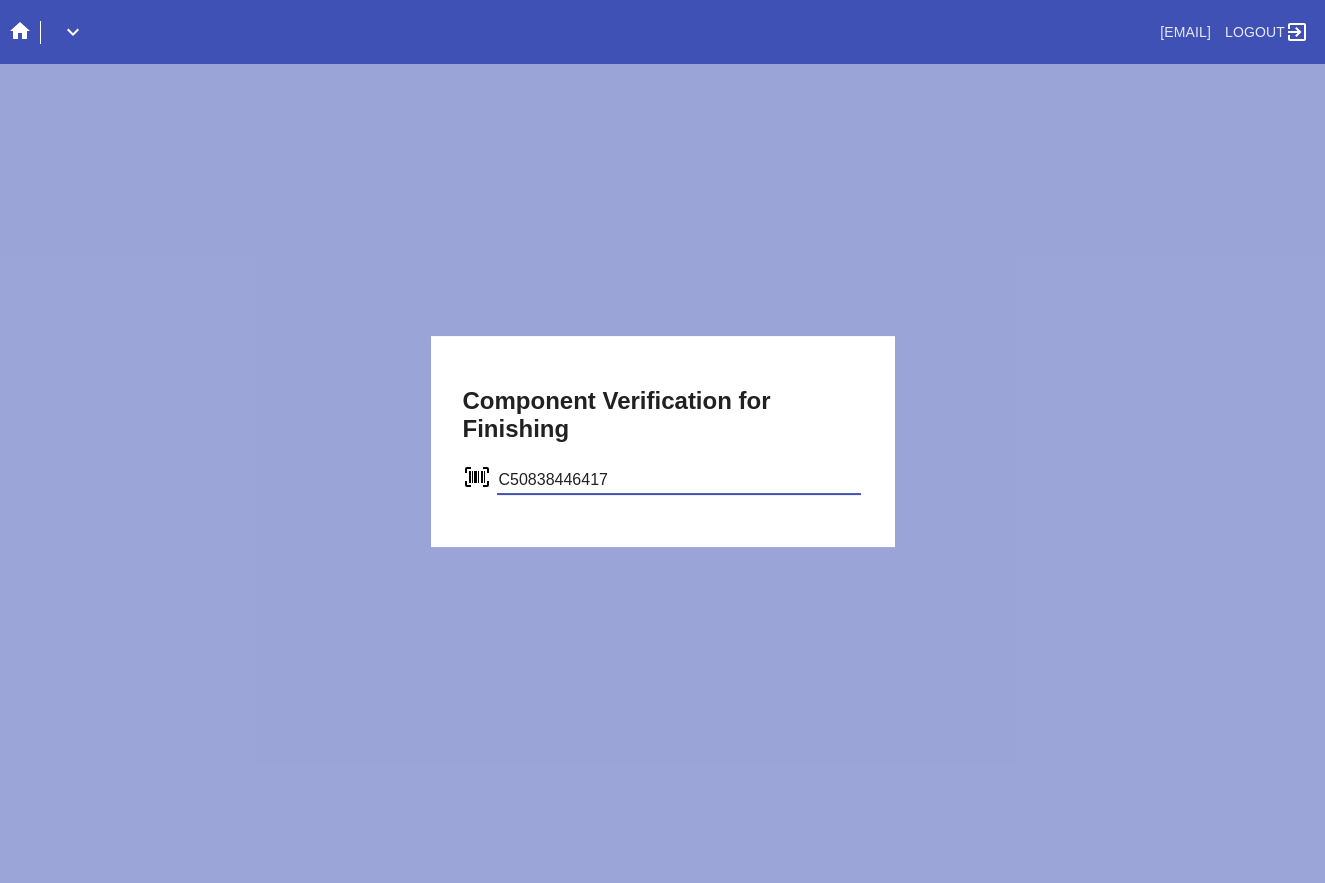 click on "verify" at bounding box center [0, 0] 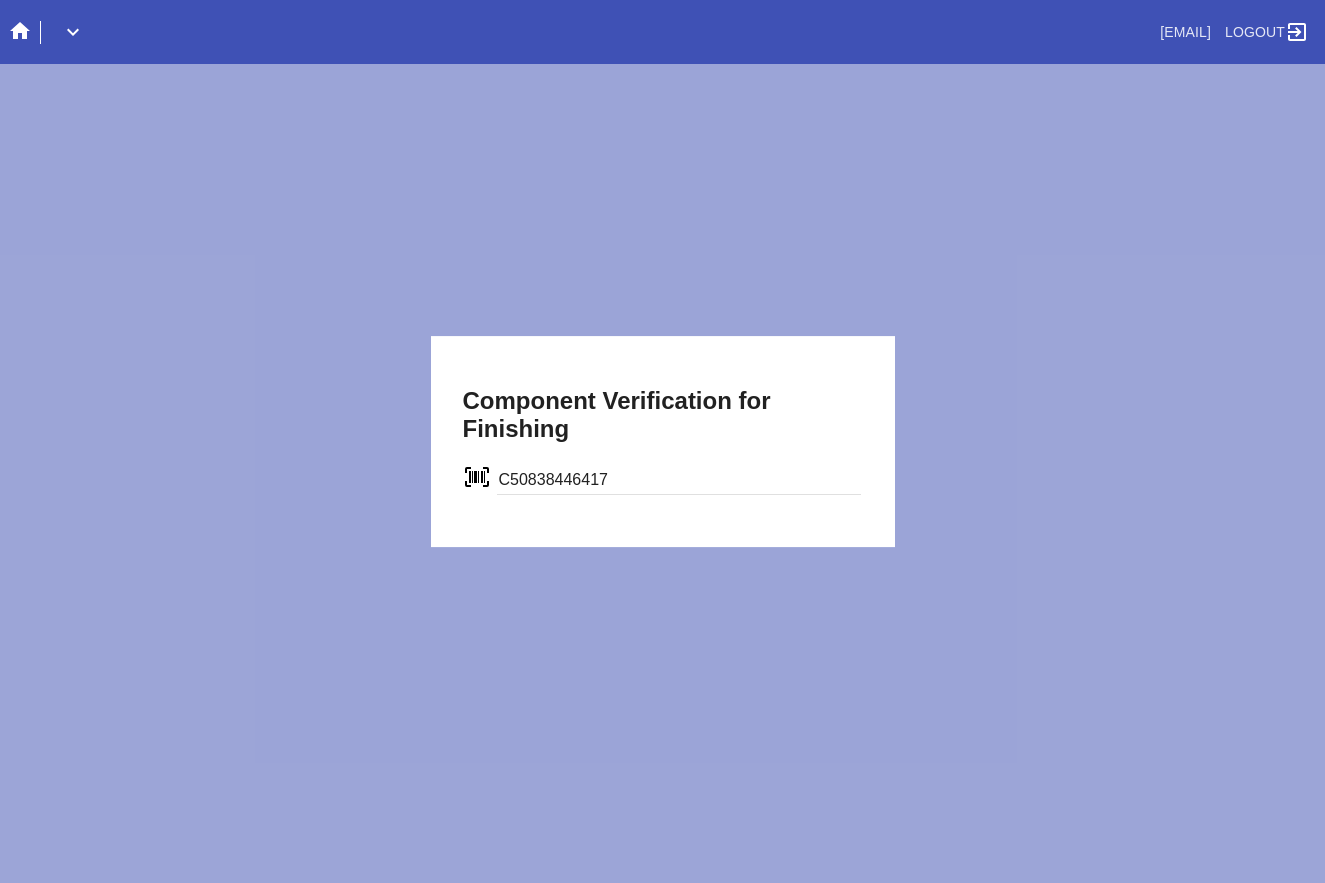 click on "C50838446417" at bounding box center [663, 480] 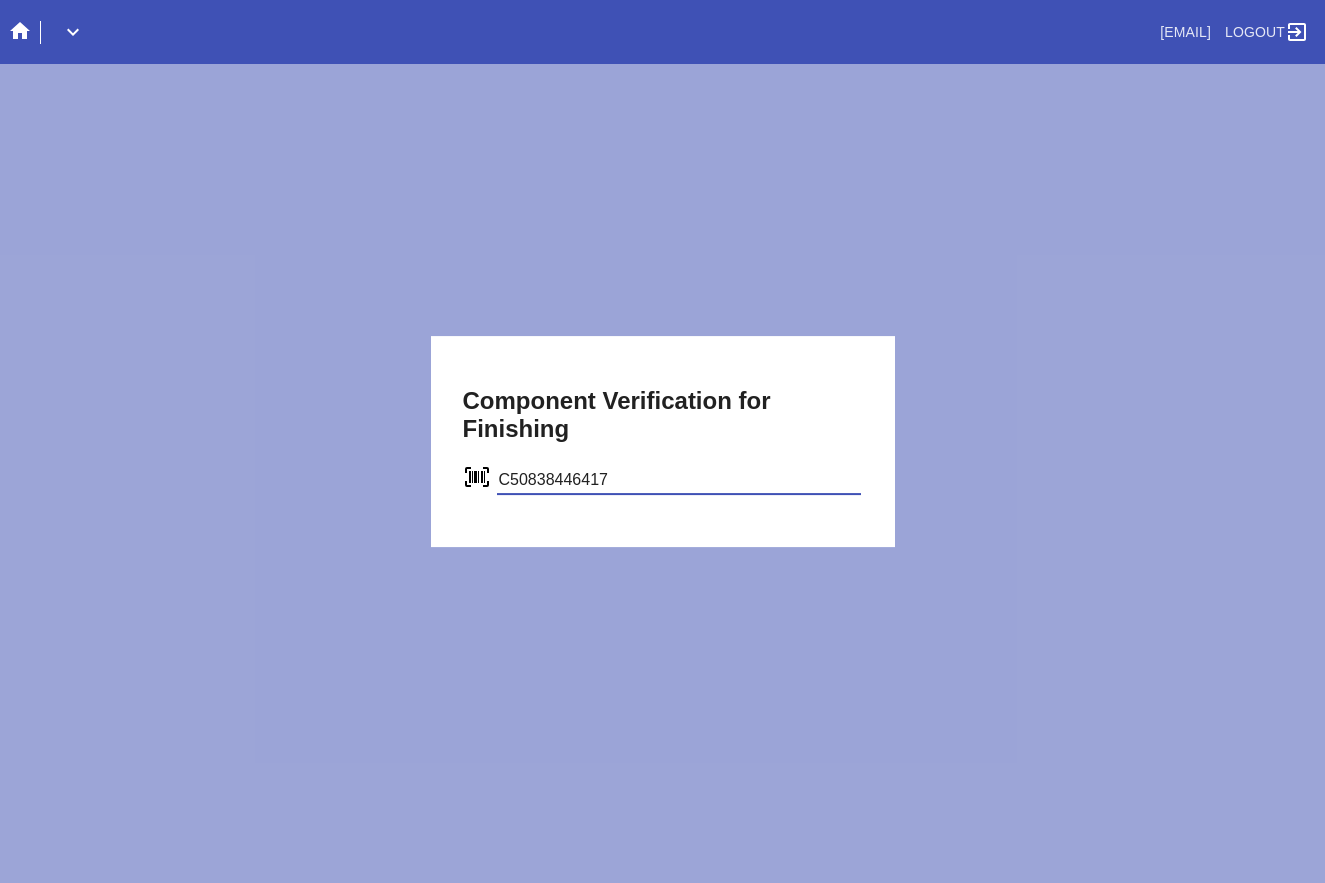 click on "C50838446417" at bounding box center [679, 480] 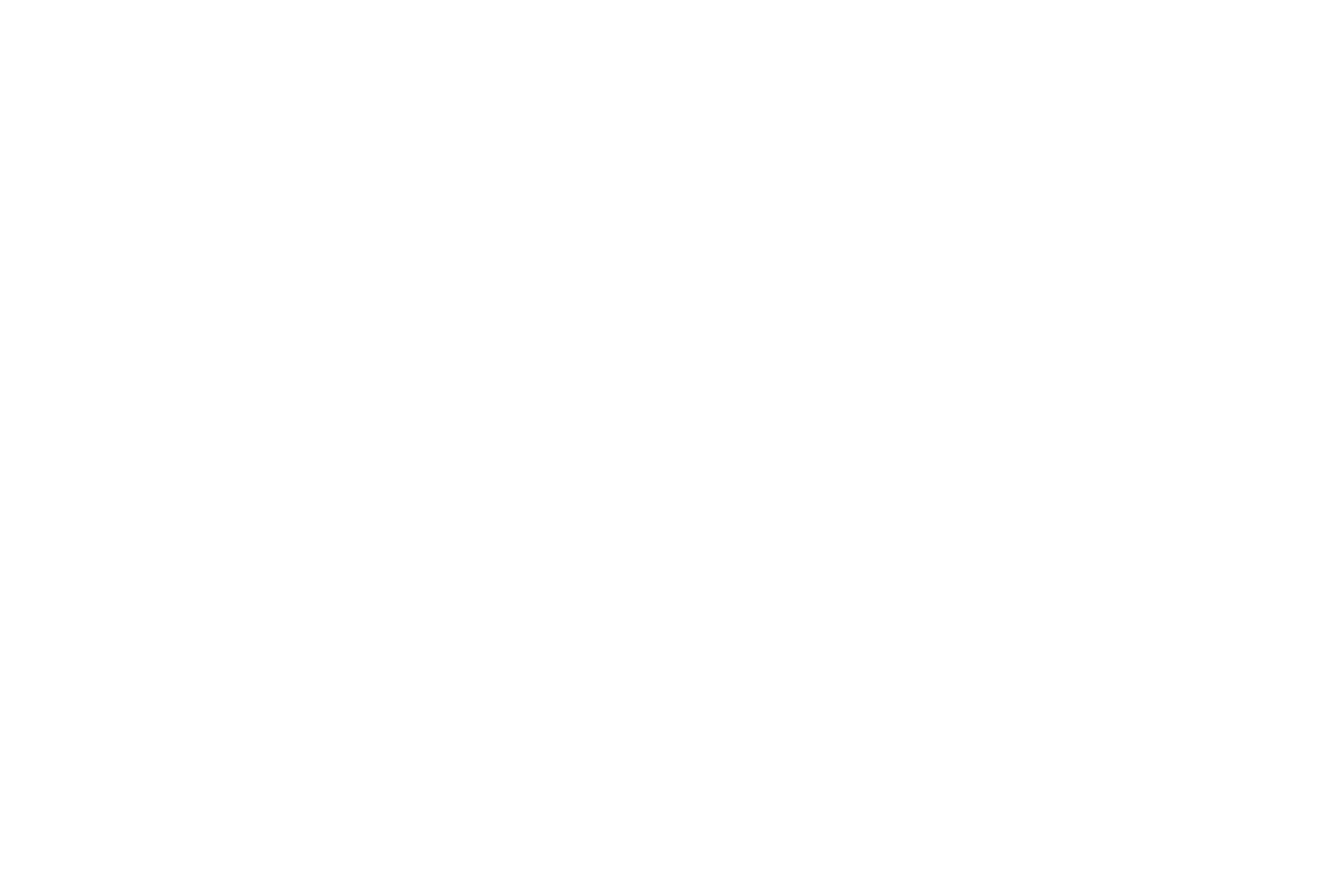 scroll, scrollTop: 0, scrollLeft: 0, axis: both 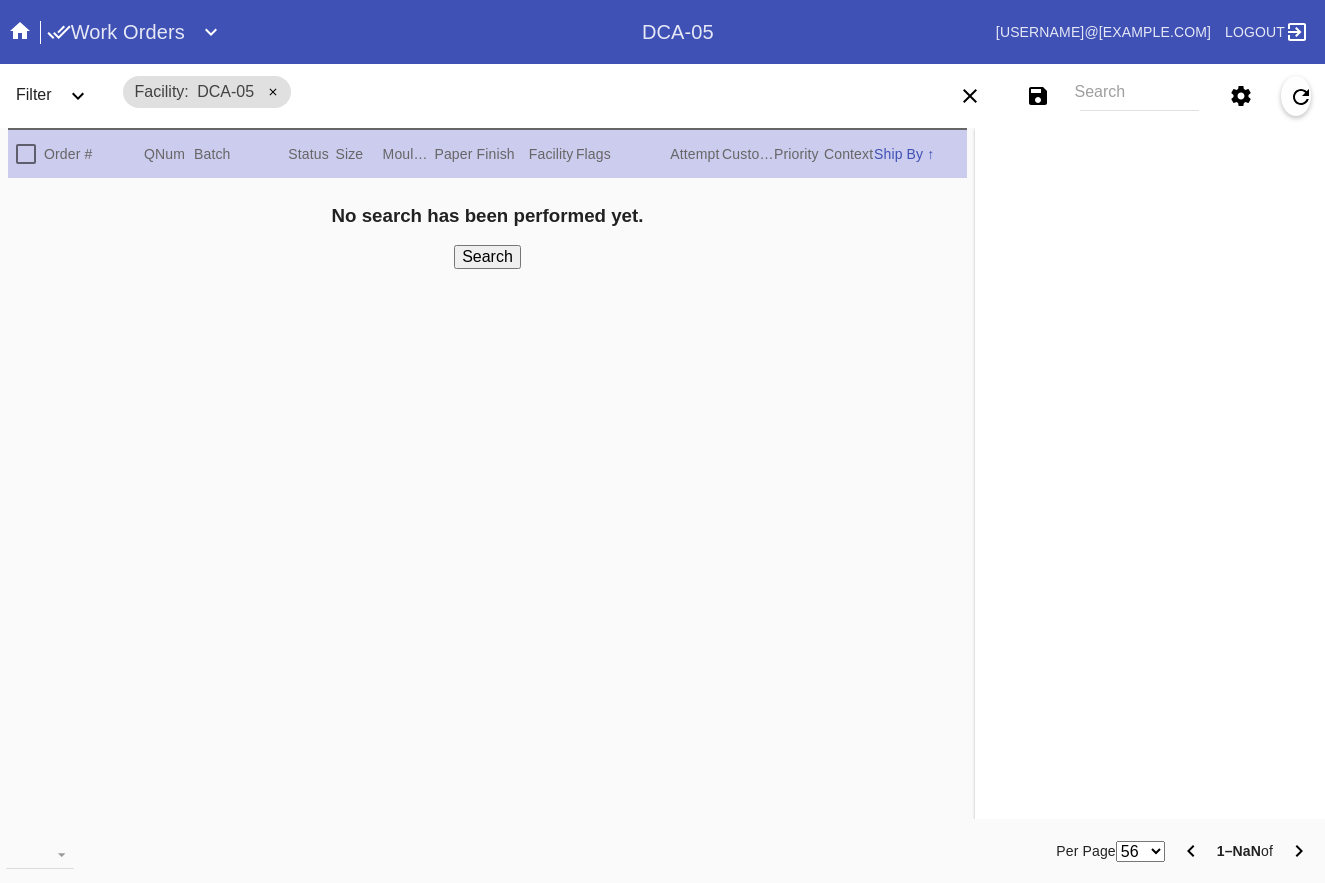 click on "Save filters to NEW SAVED FILTER All Active Holiday All Retail Stores (Gift & Go + Bopis) Approved ReadyMade-LEX-03 Approved Standard LEX-03 Cage Inventory - Customer Approved Cage Inventory - Pull for Production Canvas Due Canvas frames, fine art Canvas frames, Retail Canvas Orders In-Process CF Returns Current HPO Orders Customer Approved DAR-LEX03 ELP. DAR Printroom Dekko Available to Print Dekko Eligible DEKKO today's shipments End to End F4B Open Orders Holiday DC STS Holiday Physical Orders Remaining (Lex-01) Hot Spot: Finished Goods HOT SPOT: Finished Goods STS Hot Spot: Receiving Hot Spot: Recon Hot Spot: Shipping LEX-01 AL1 and AL2 6/2/25 LEX-01 AL5 6/2/25 LEX-01 Canvas 6/2/25 LEX01 FACTORY SCAN- WIP LEX-03 Approved LEX-03 Clear Float LEX-03-Drymount LEX-03-EXPEDITED LEX-03-Expedited (Floats) LEX-03 Floats (raised) LEX-03 Floats (Surface) LEX-03-Ornament LEX-03 Oversized LEX-03-Readymade Mezzo LEX-03-Readymade-Piccolo LEX-03-ReadyMade Regalo LEX-03 - ReadyMade- Shipped LEX-03 Shaped Tabletops VA OS" at bounding box center (1127, 96) 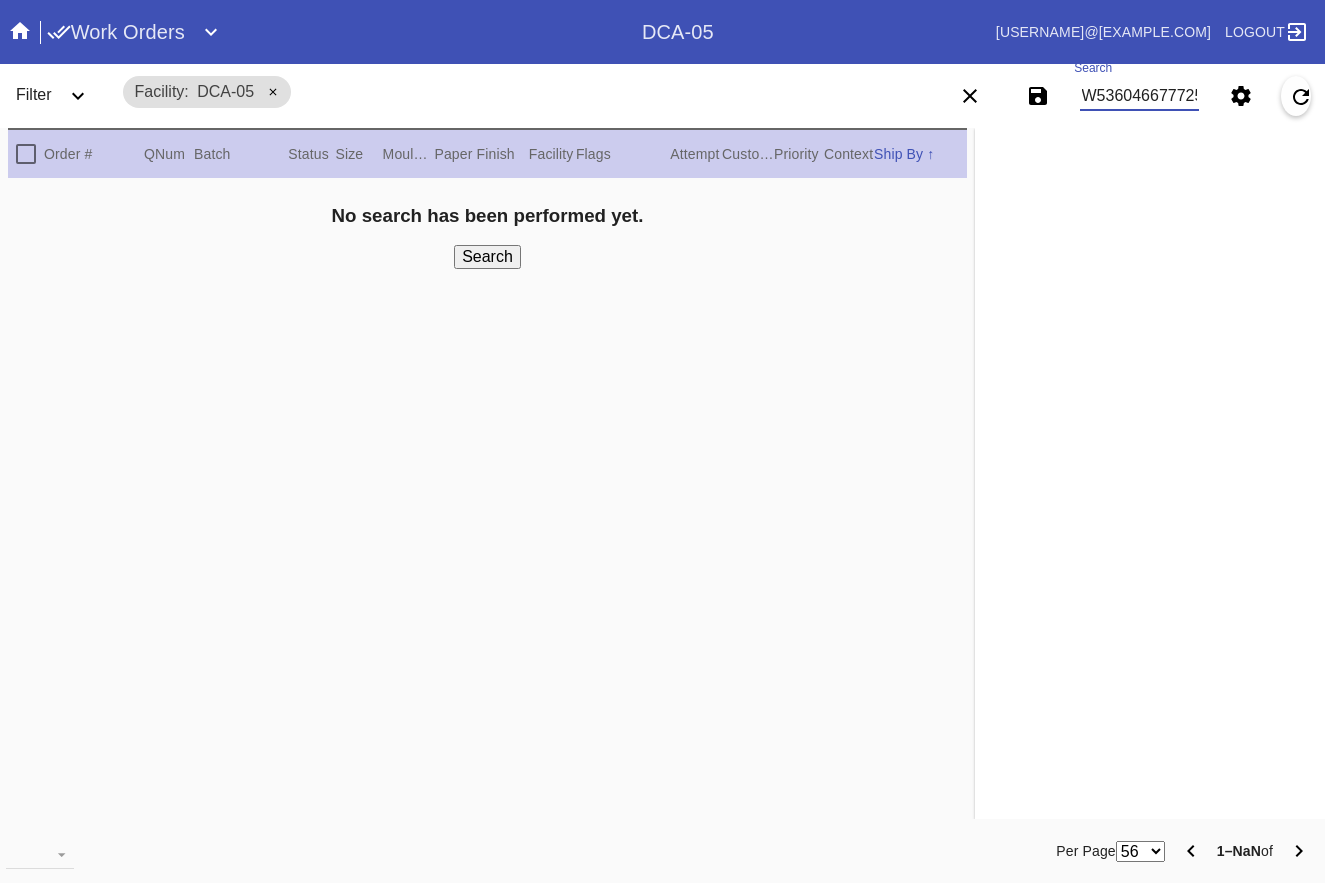 type on "W536046677725438" 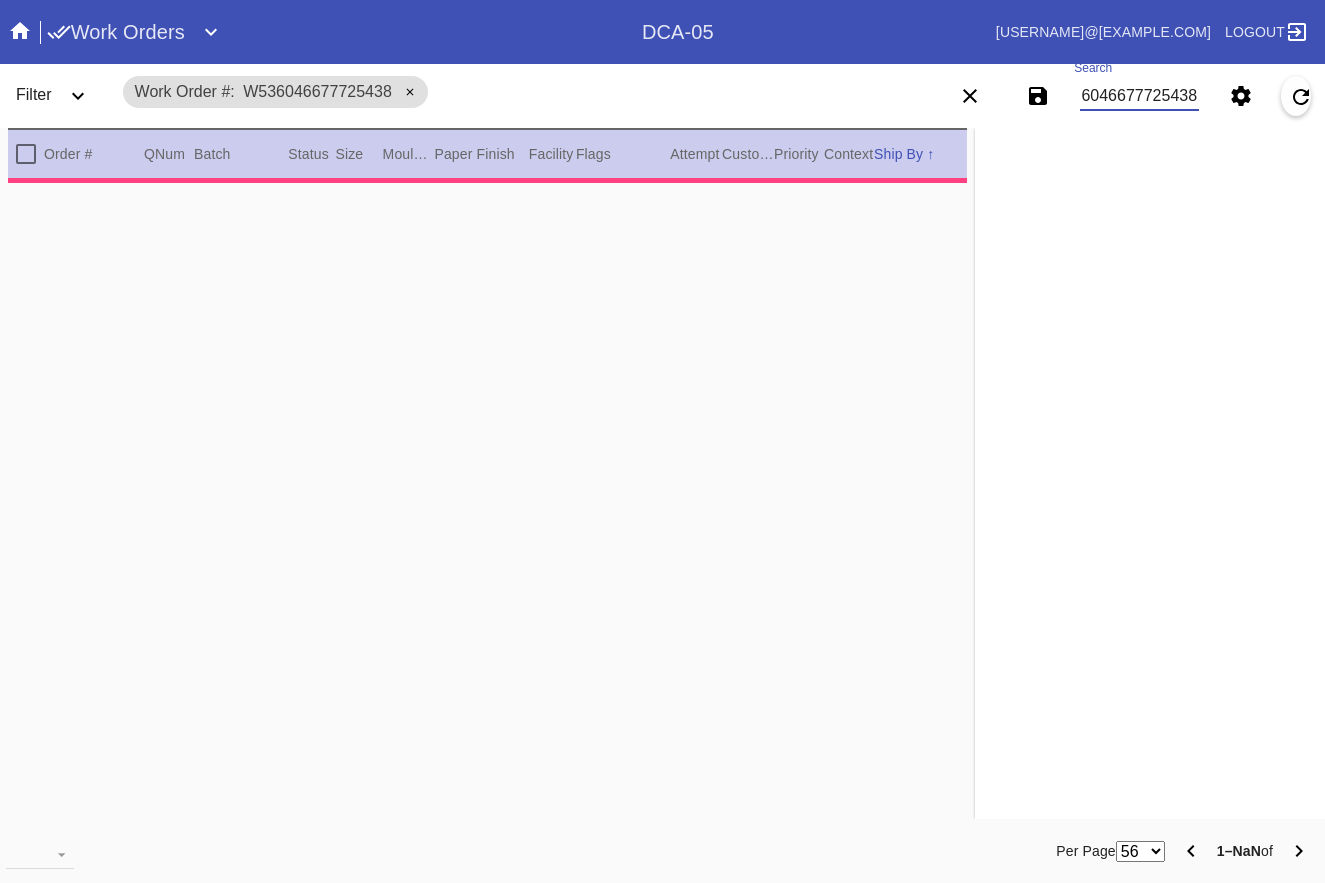 type on "1.5" 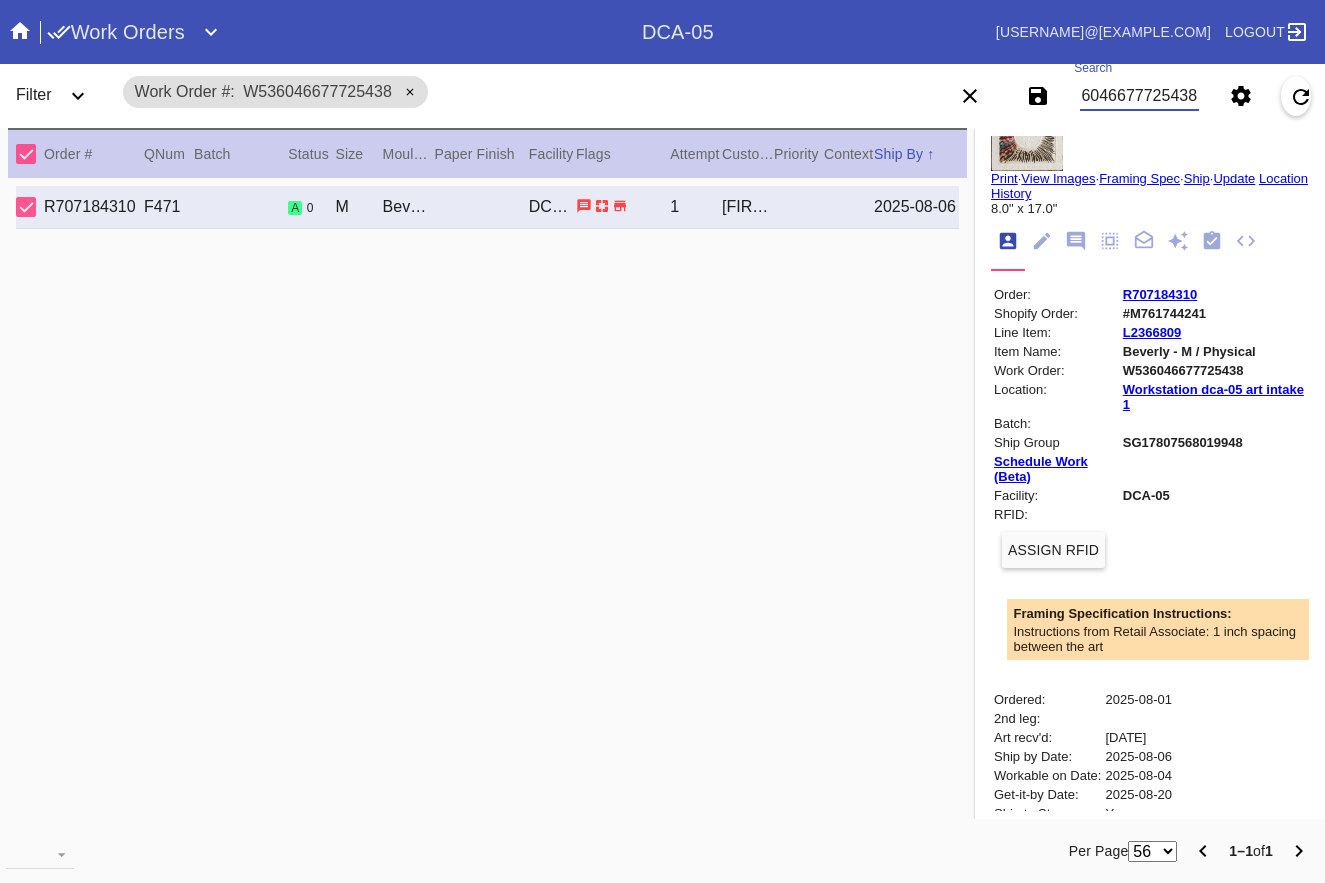 scroll, scrollTop: 0, scrollLeft: 0, axis: both 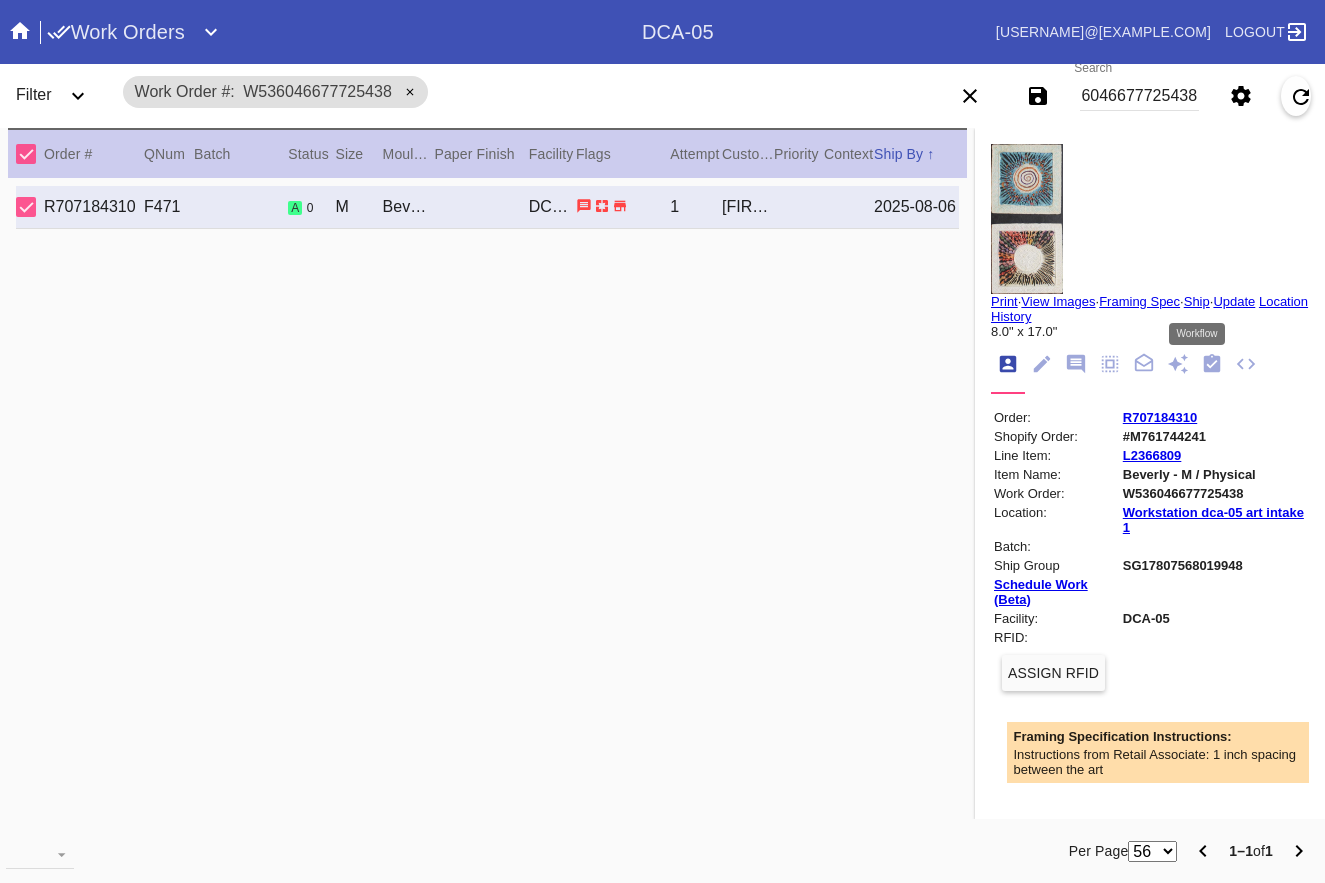 click 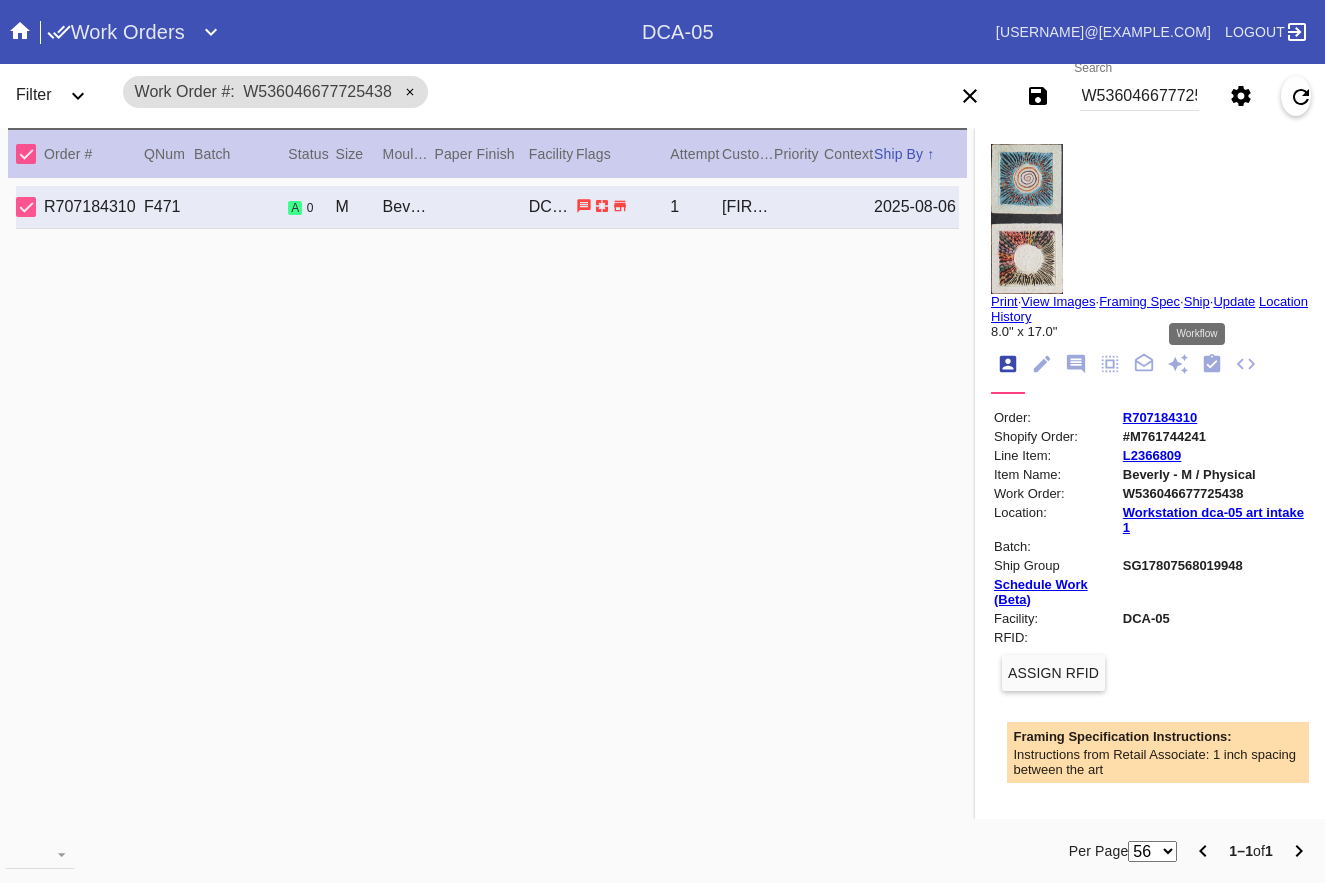 scroll, scrollTop: 320, scrollLeft: 0, axis: vertical 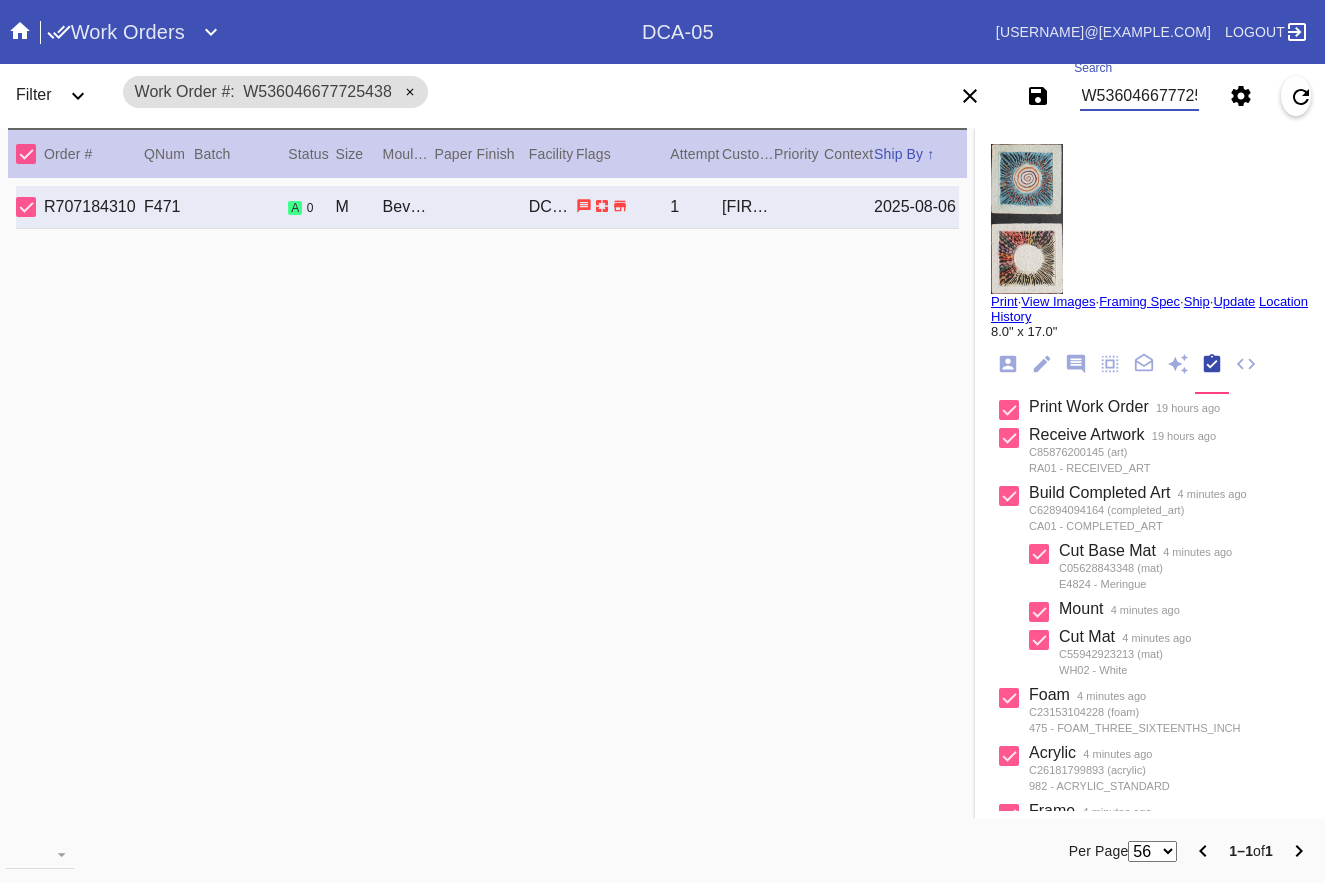 click on "W536046677725438" at bounding box center [1140, 96] 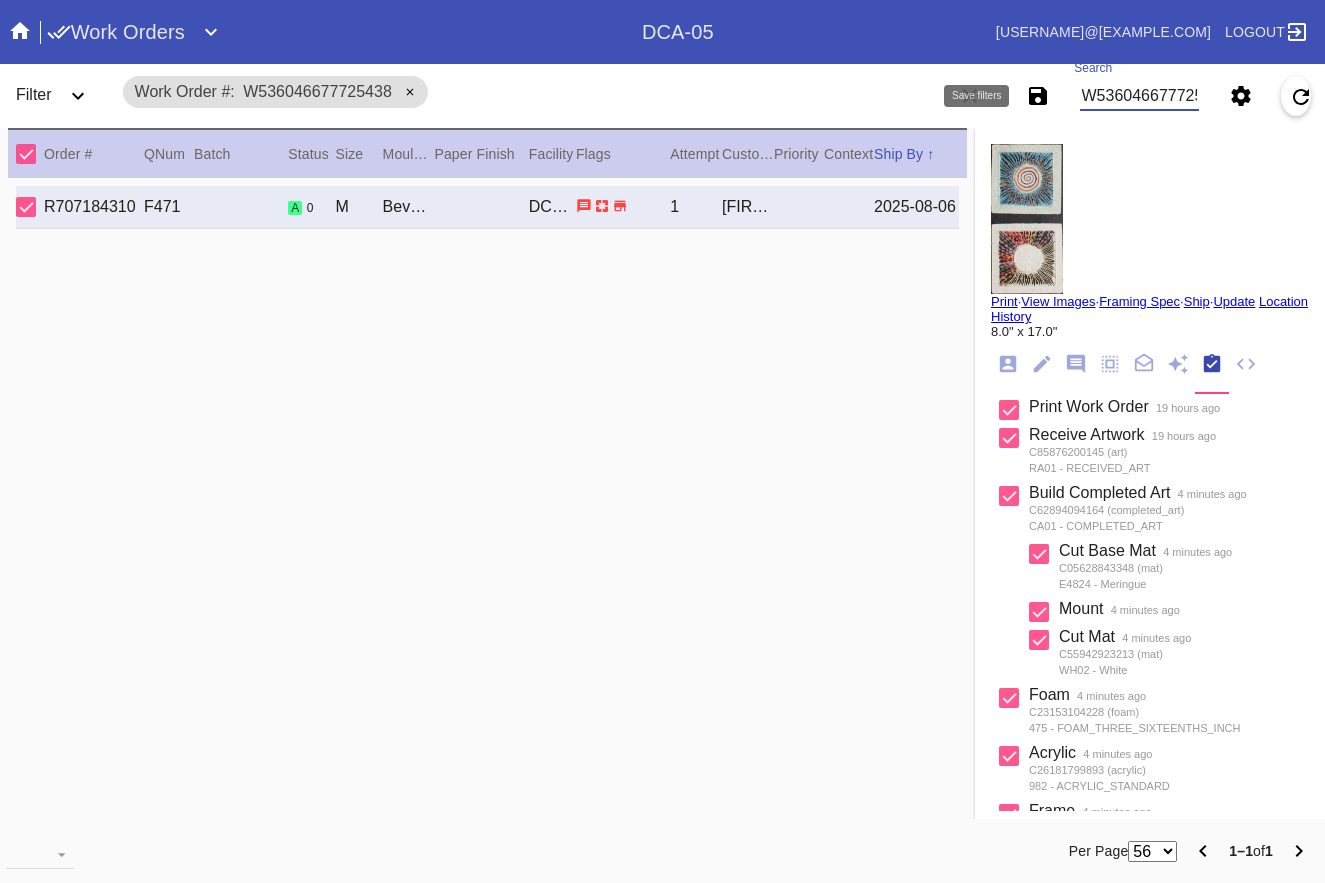 type on "W536046677725438" 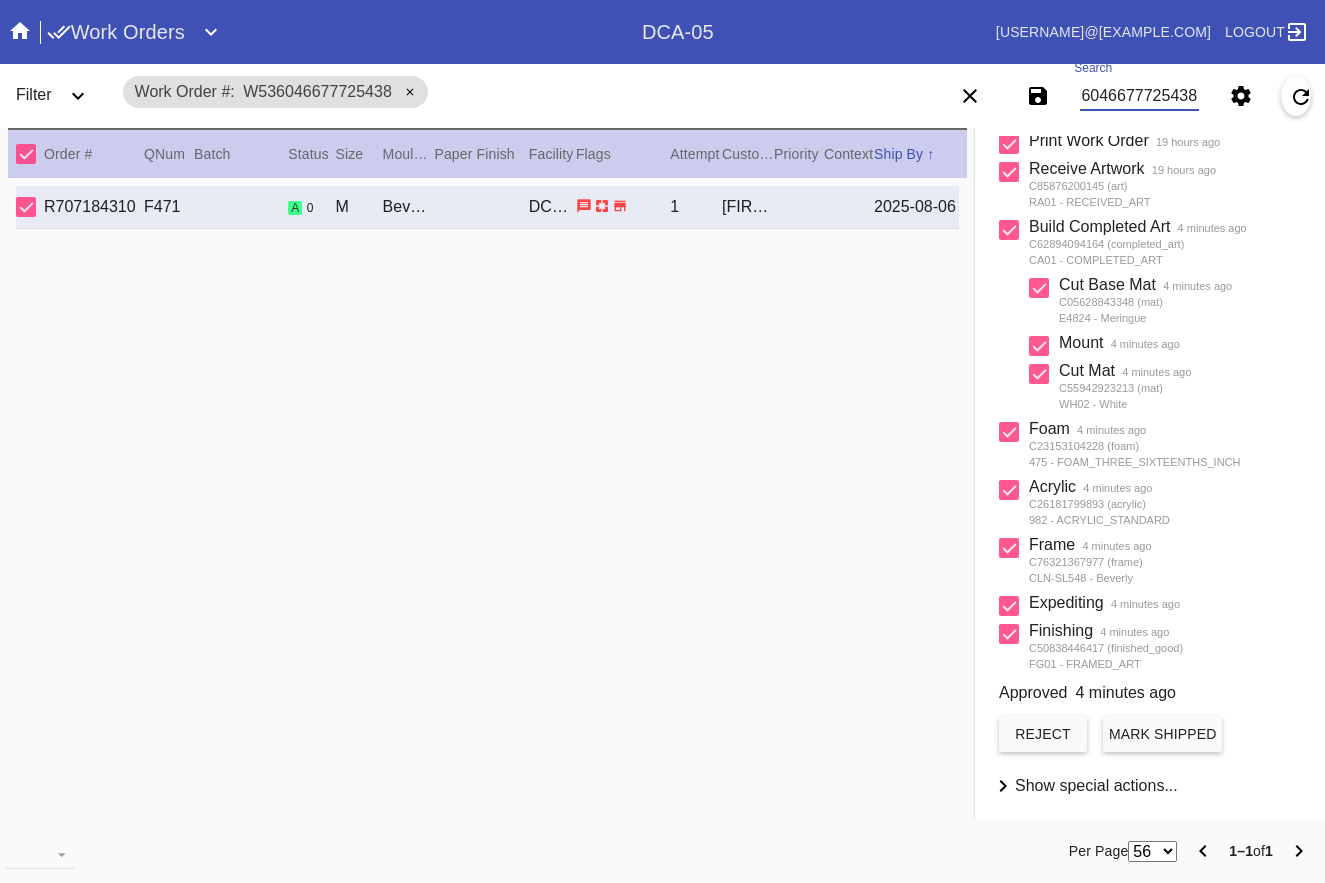 scroll, scrollTop: 306, scrollLeft: 0, axis: vertical 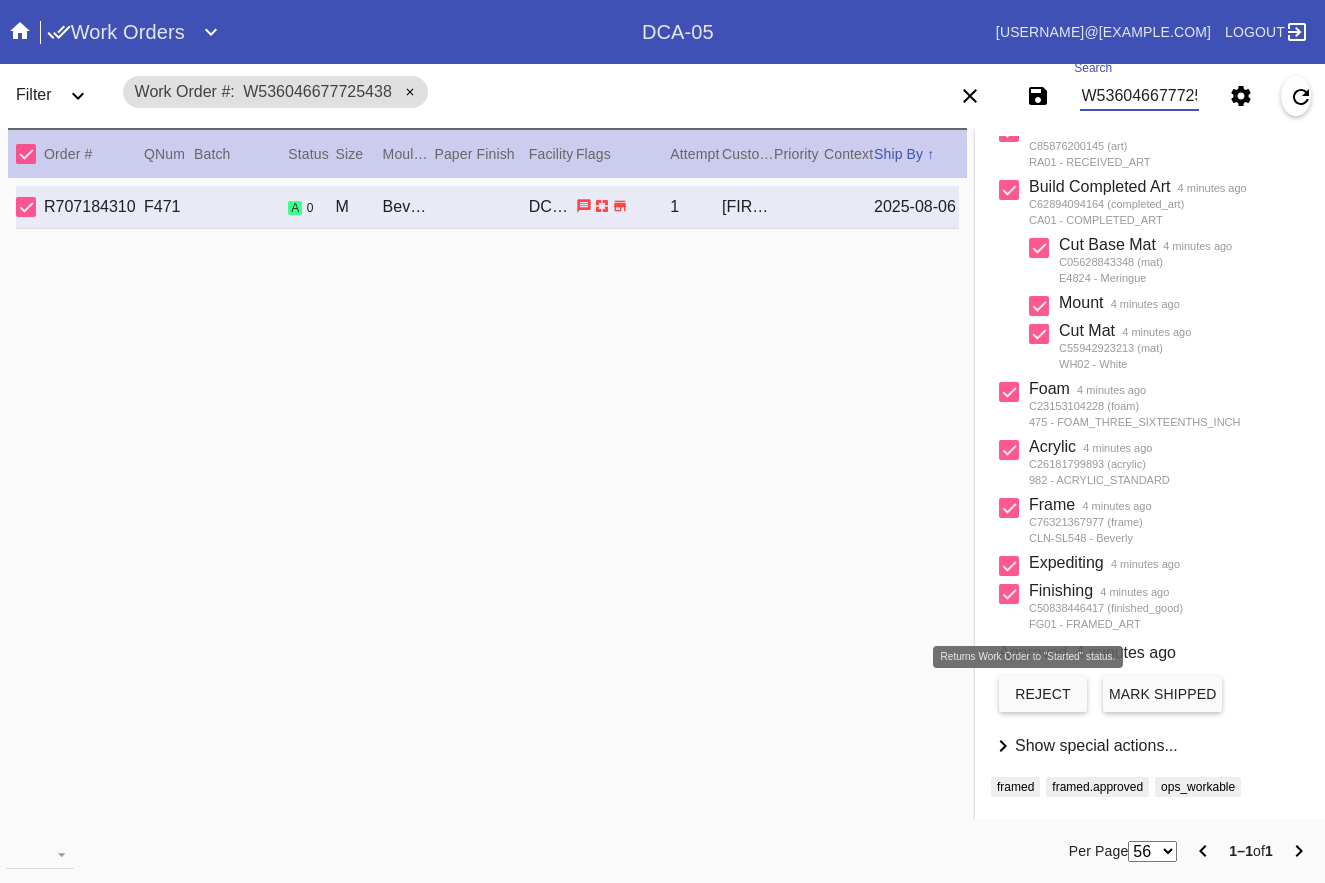 click on "reject" at bounding box center (1043, 694) 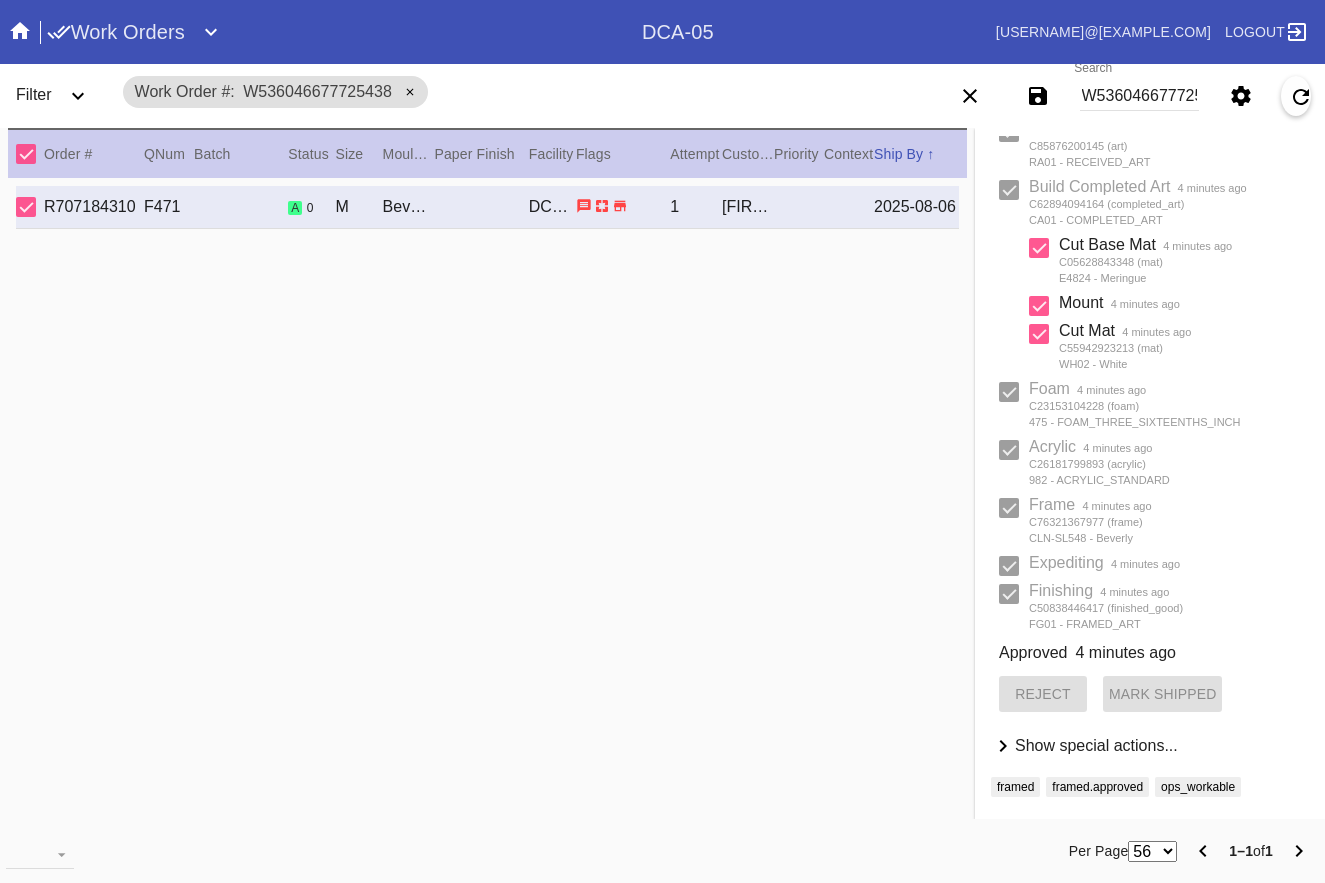 scroll, scrollTop: 272, scrollLeft: 0, axis: vertical 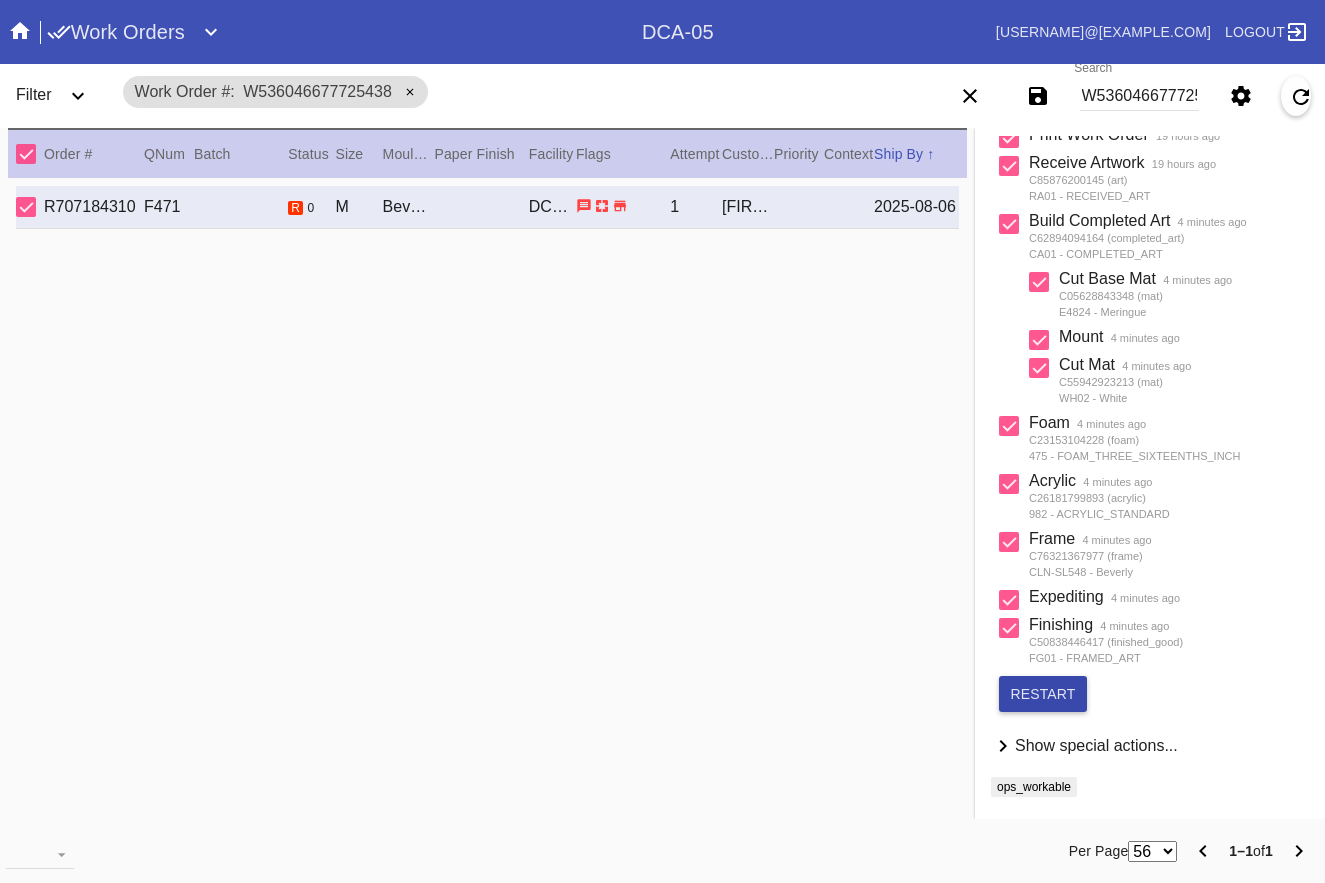 click on "restart" at bounding box center [1043, 694] 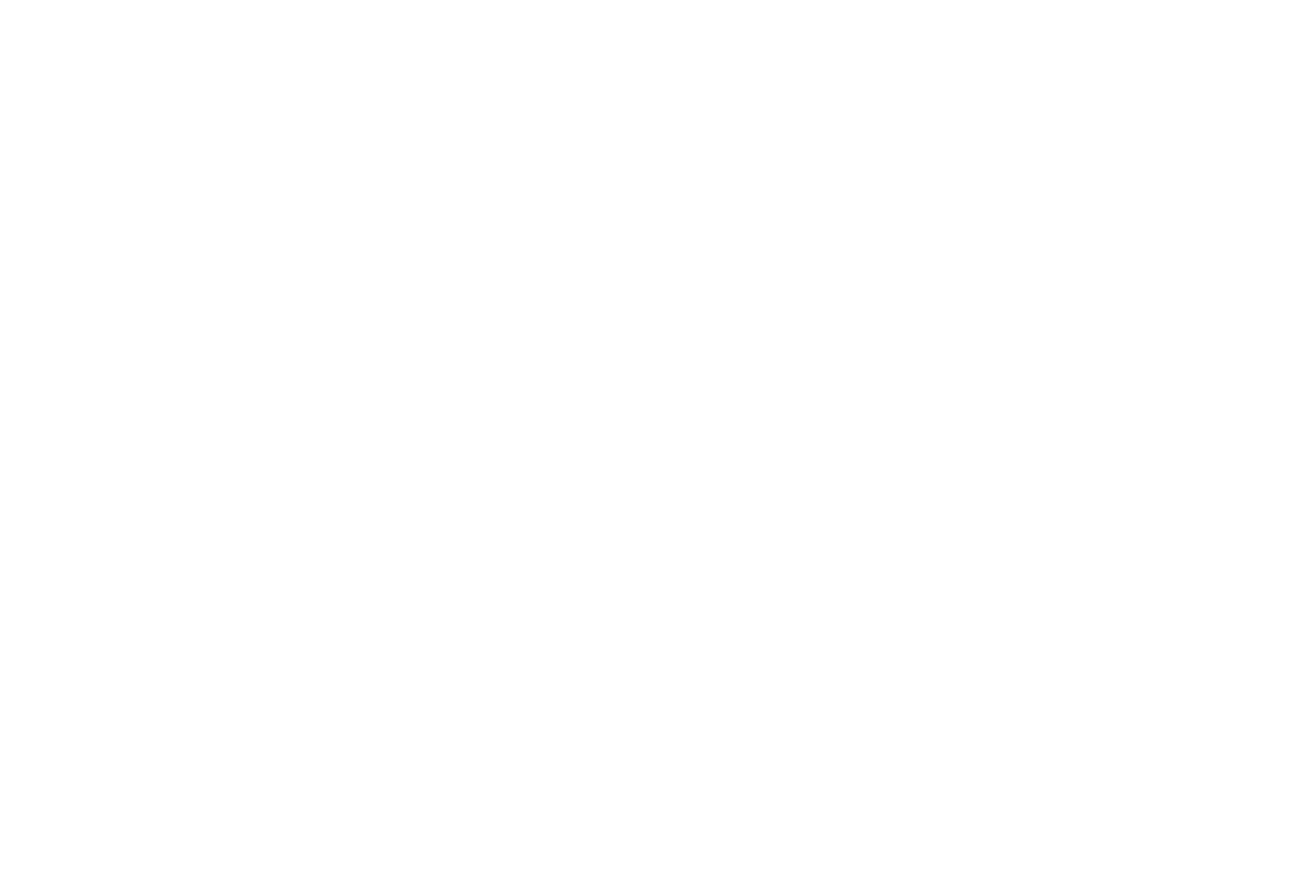 scroll, scrollTop: 0, scrollLeft: 0, axis: both 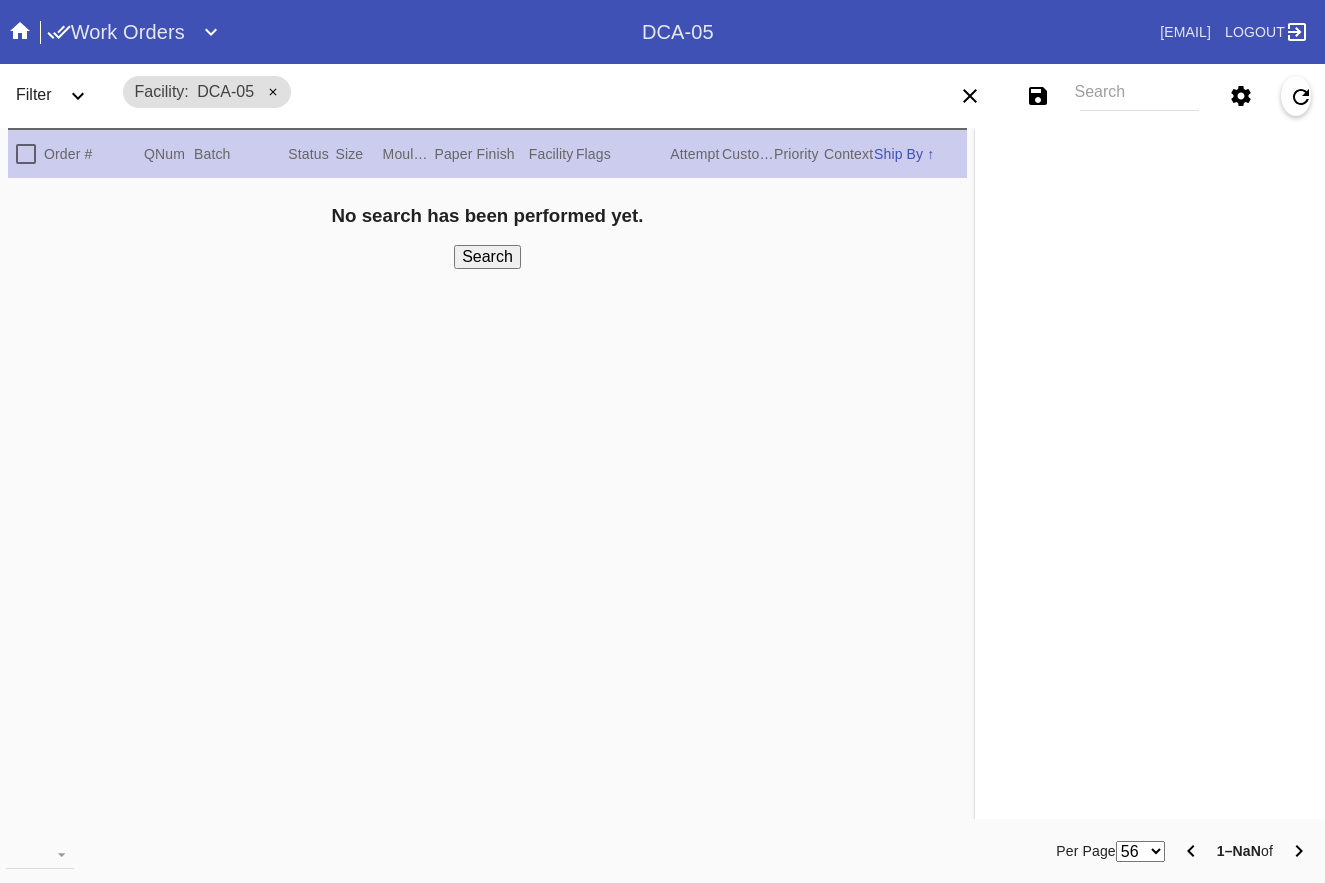 click at bounding box center (211, 32) 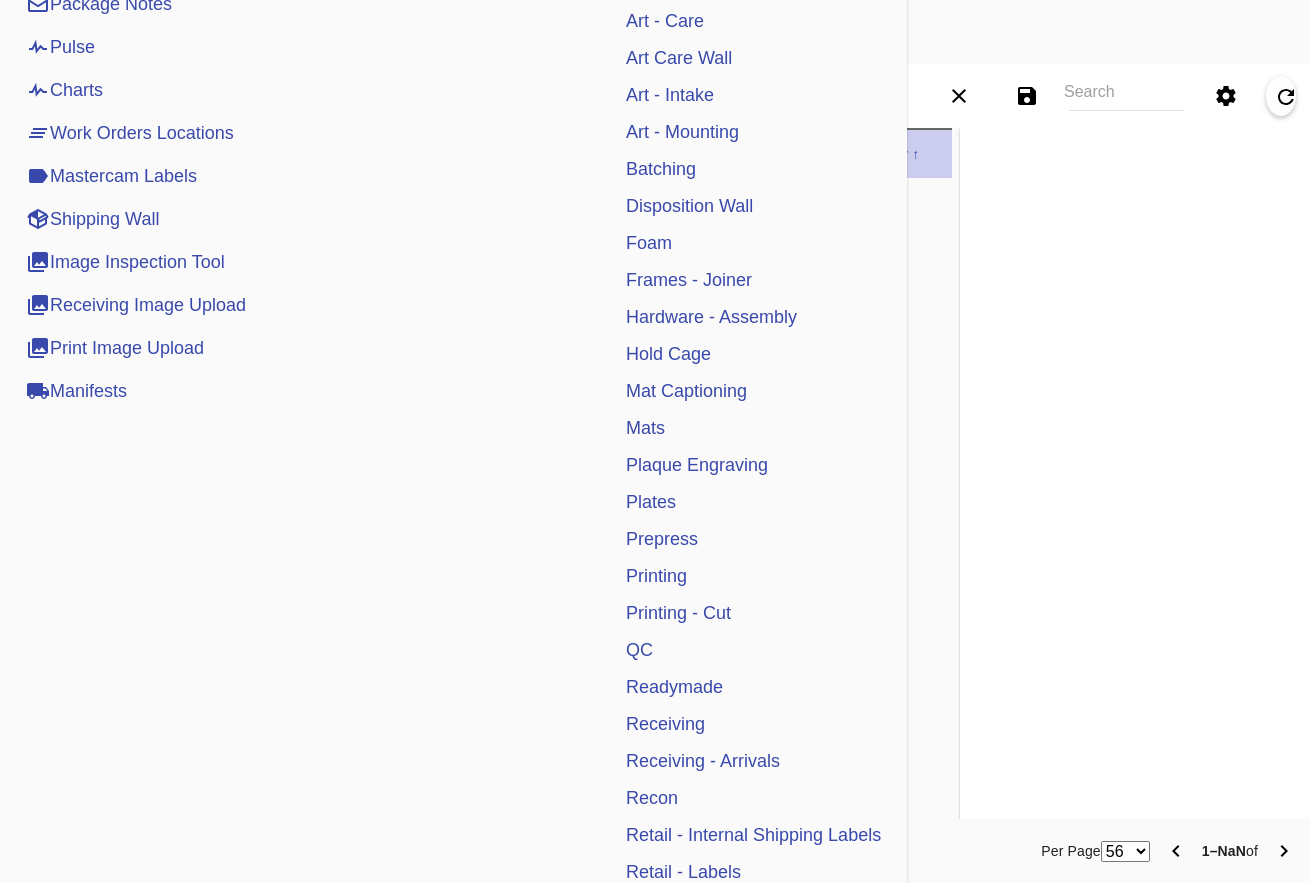 scroll, scrollTop: 400, scrollLeft: 0, axis: vertical 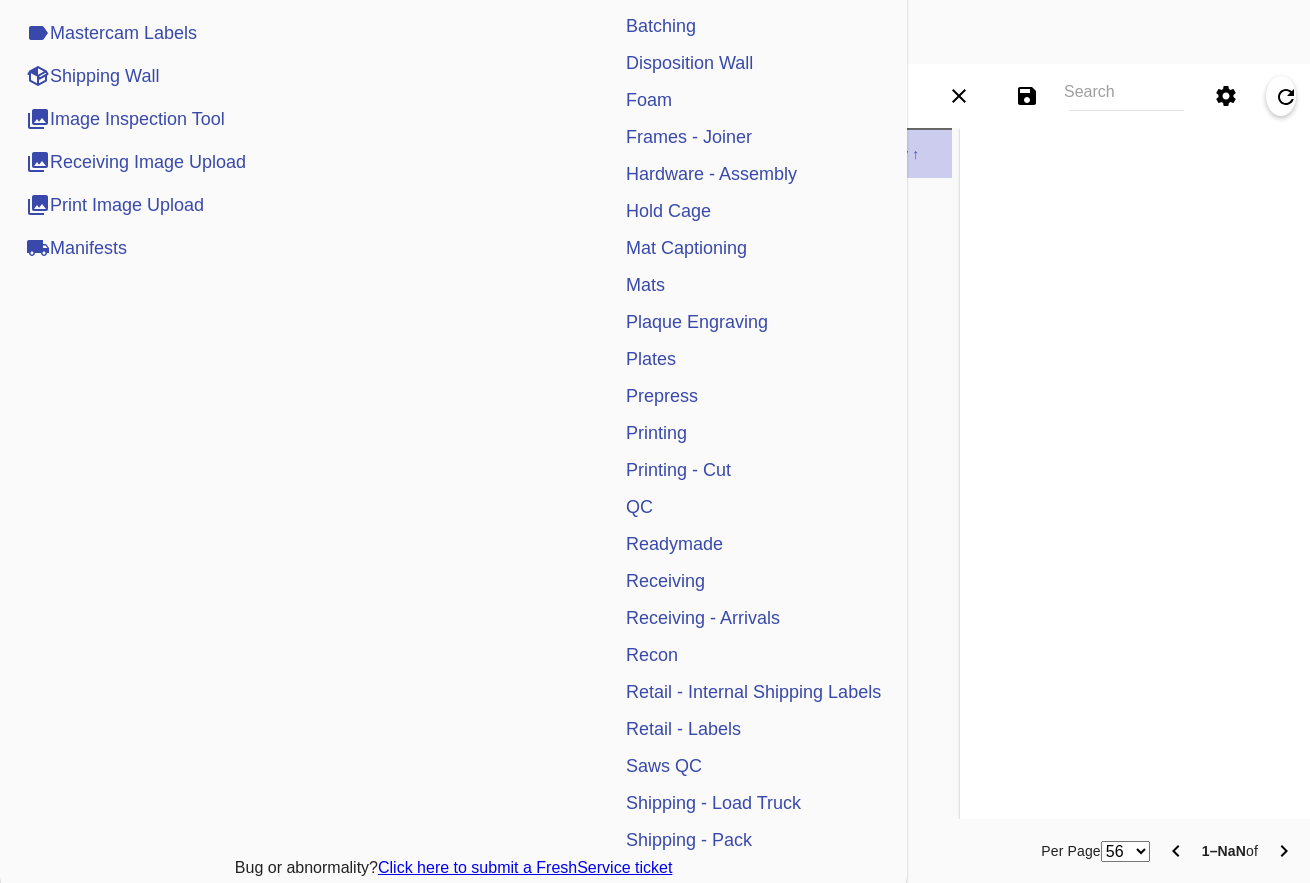 click on "QC" at bounding box center (639, 507) 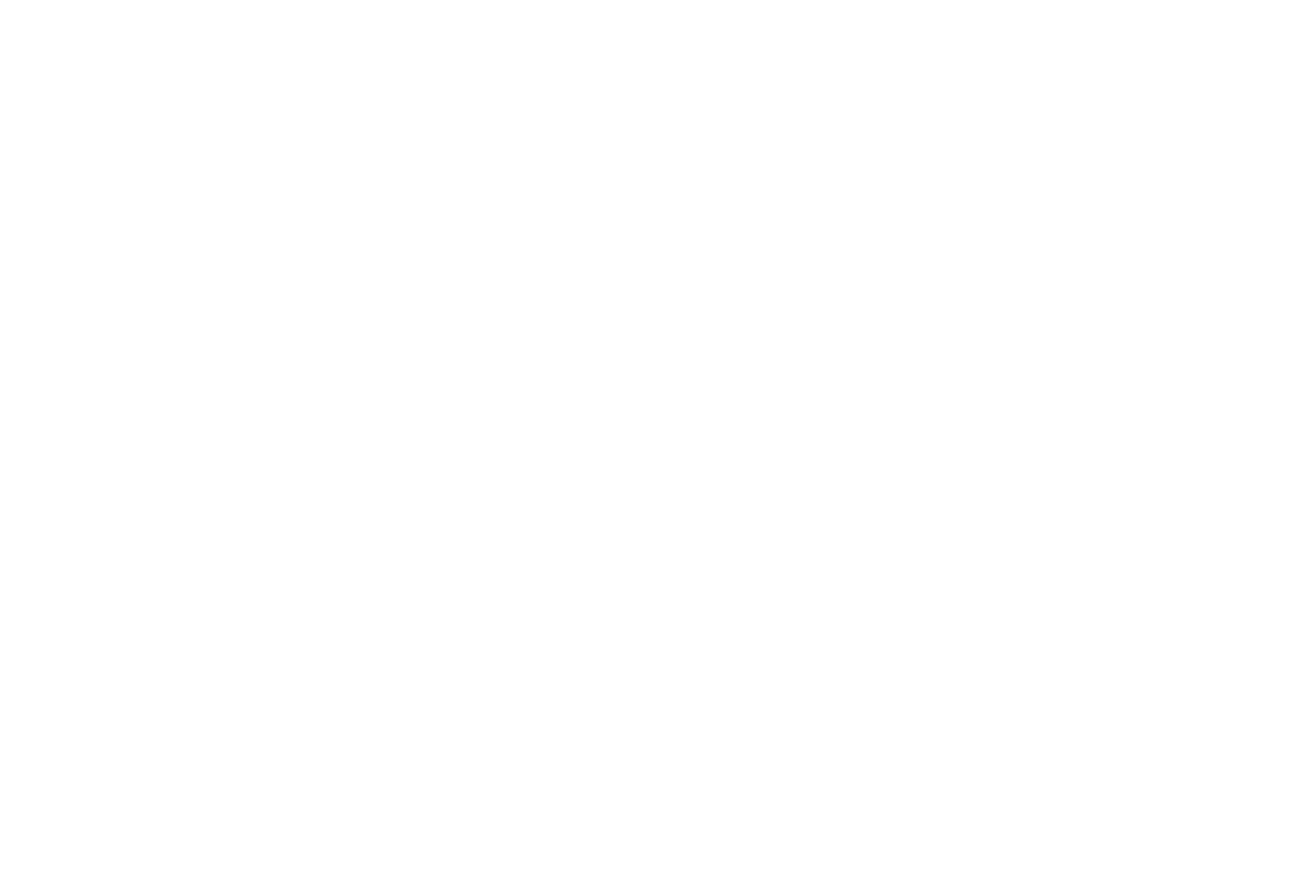 scroll, scrollTop: 0, scrollLeft: 0, axis: both 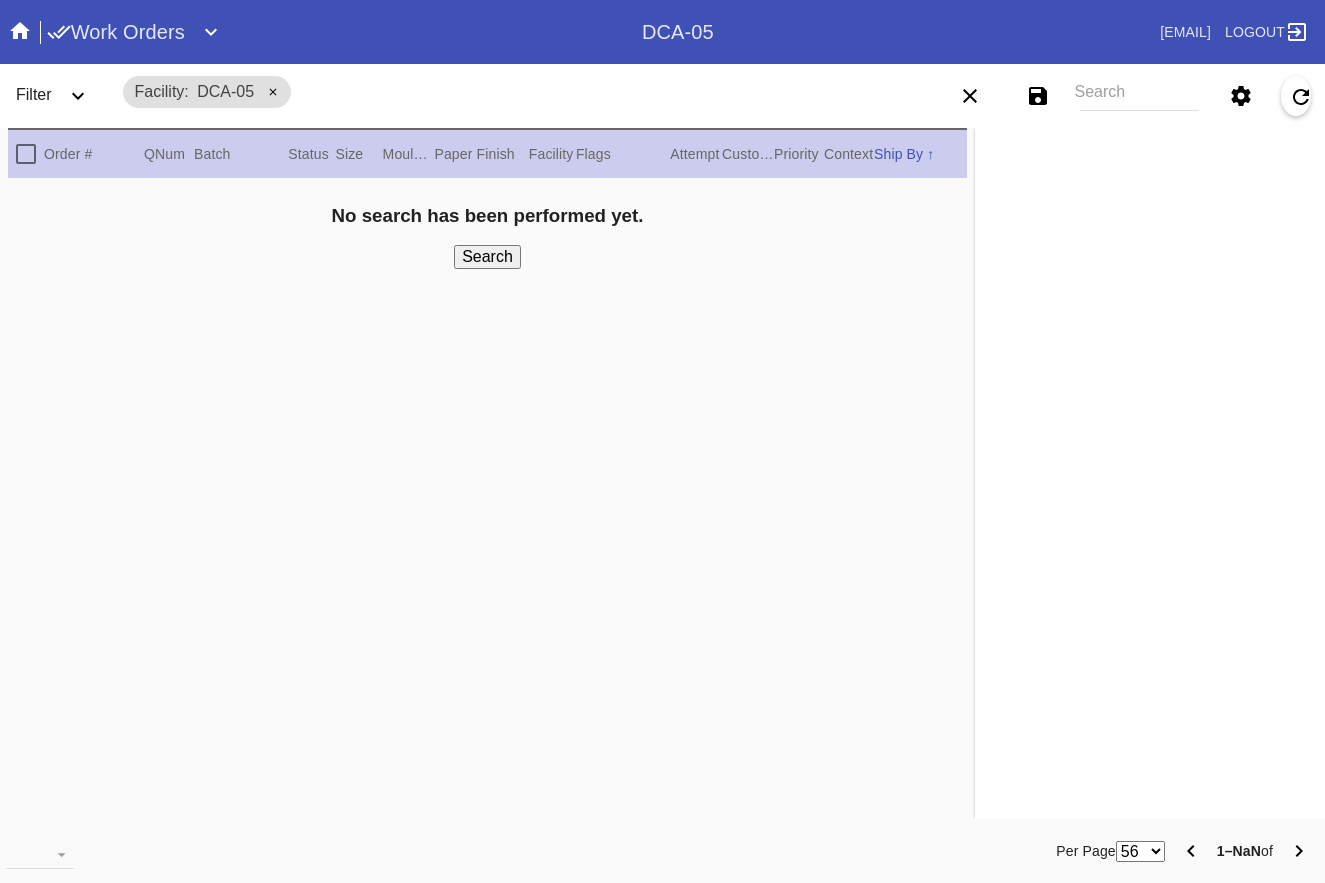 click 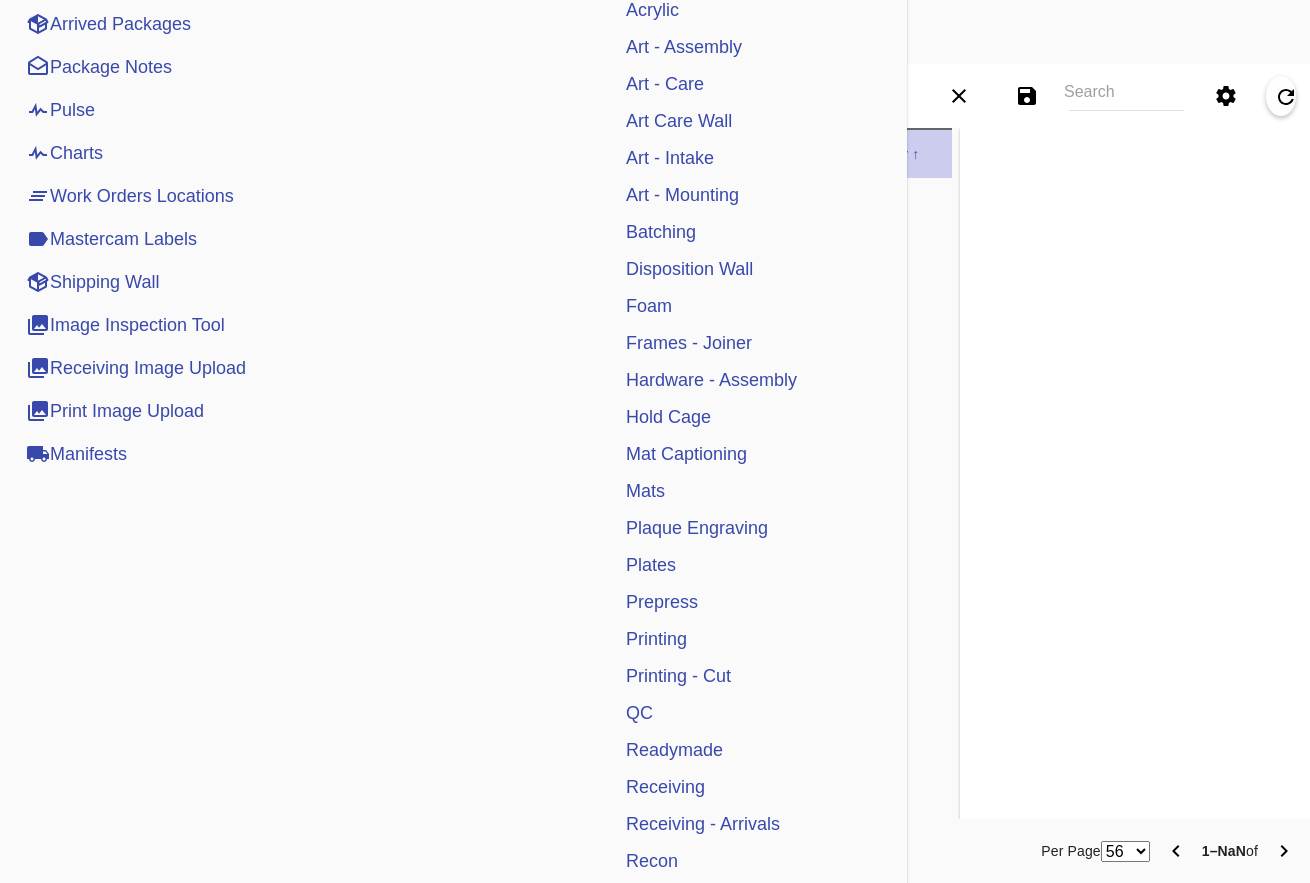 scroll, scrollTop: 200, scrollLeft: 0, axis: vertical 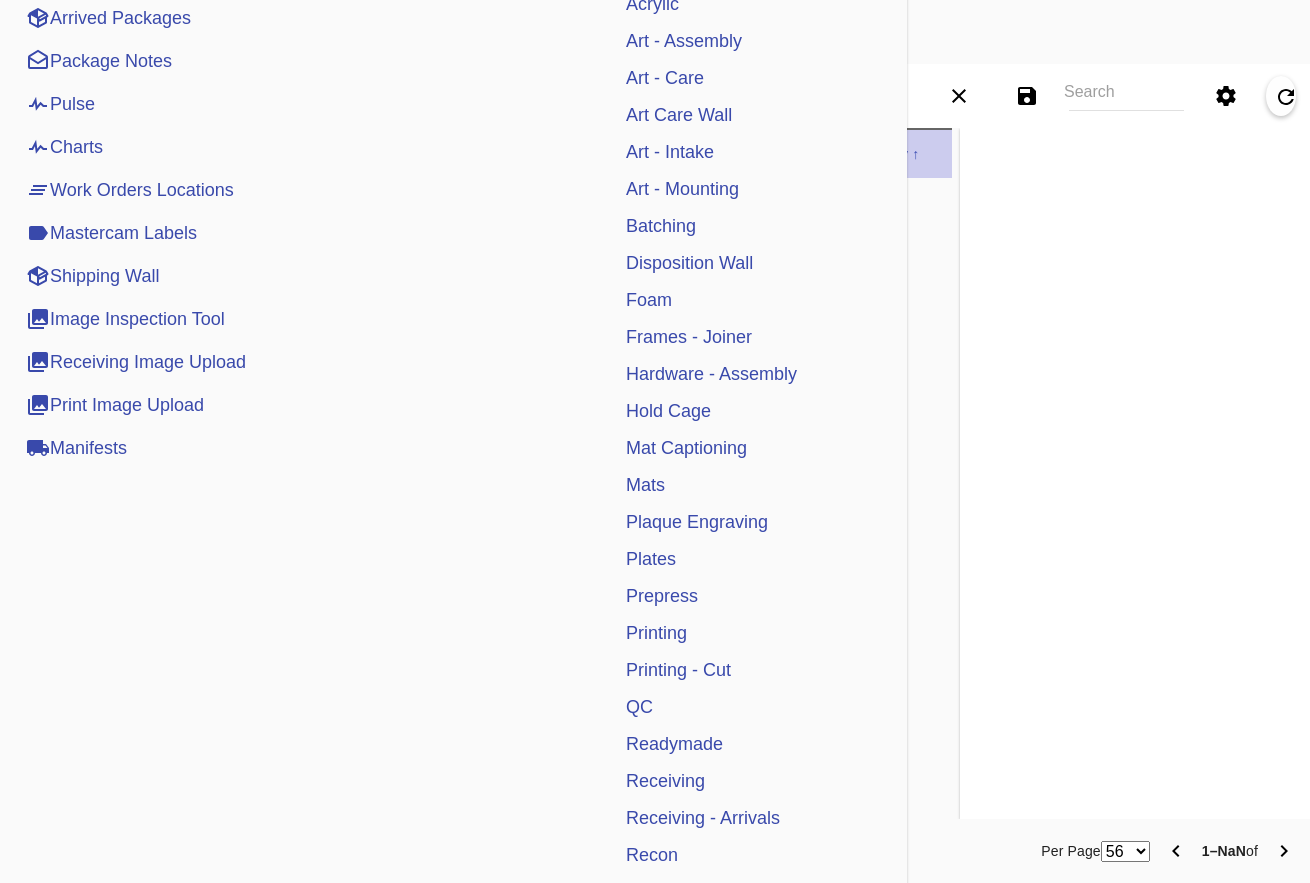 click on "QC" at bounding box center [639, 707] 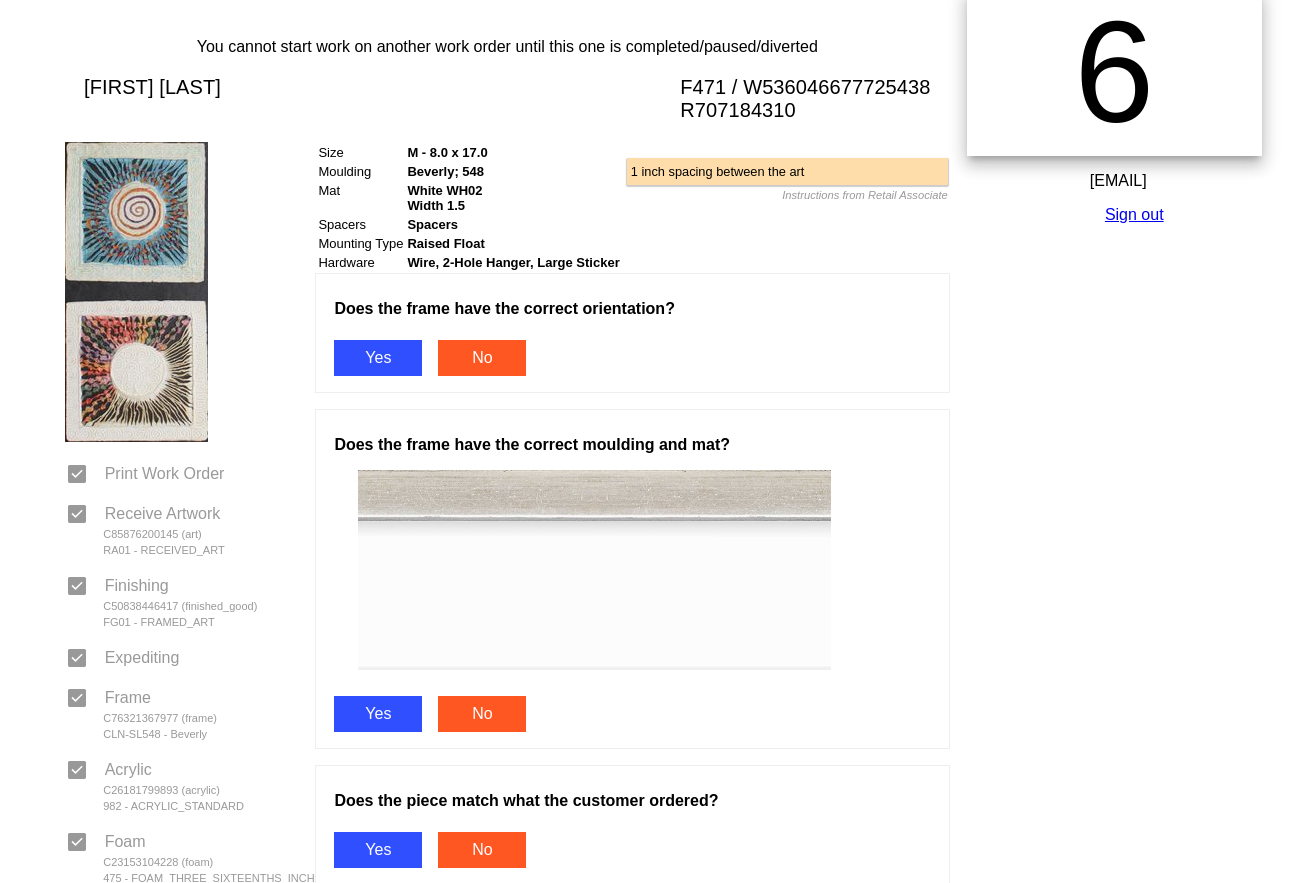 scroll, scrollTop: 300, scrollLeft: 0, axis: vertical 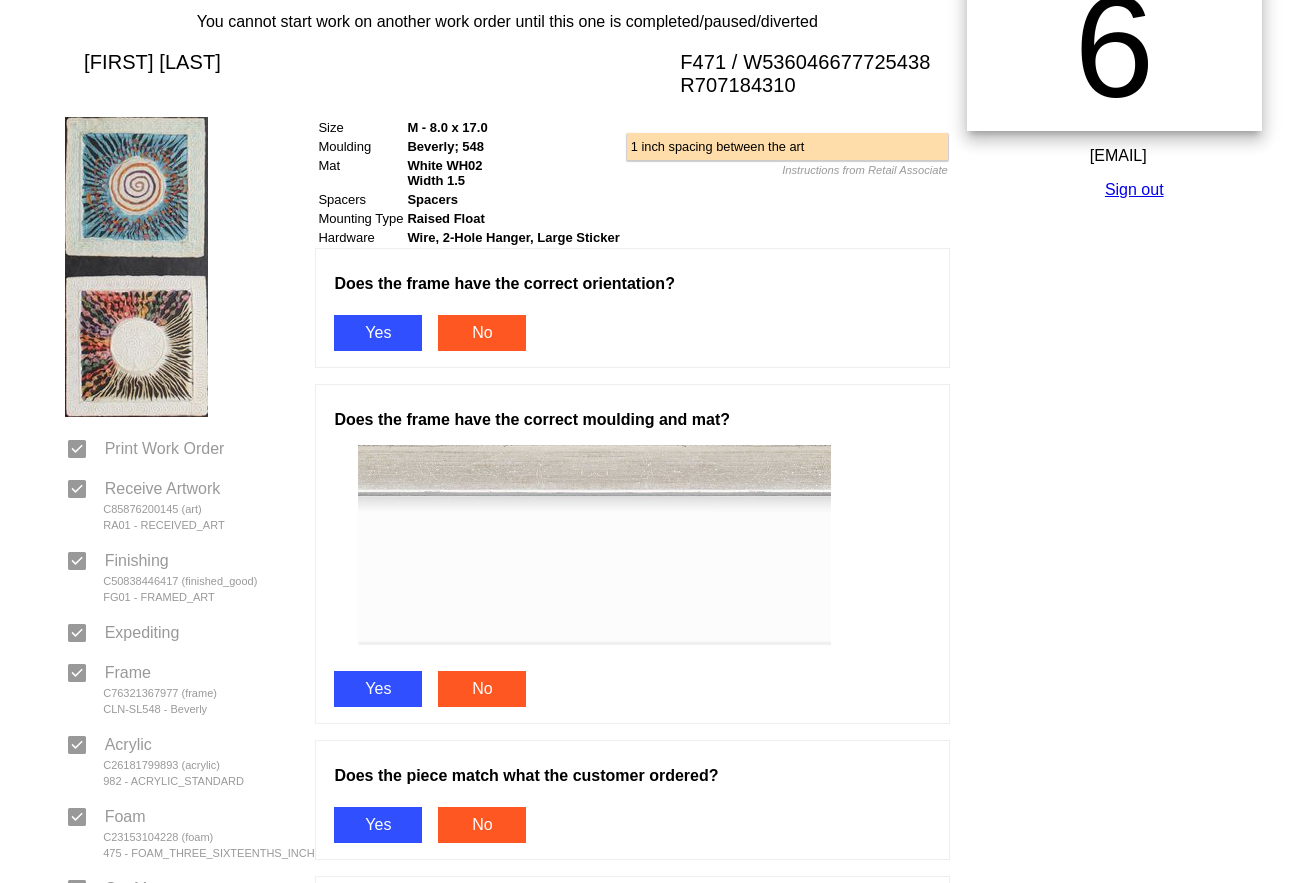 click on "Yes" at bounding box center (378, 333) 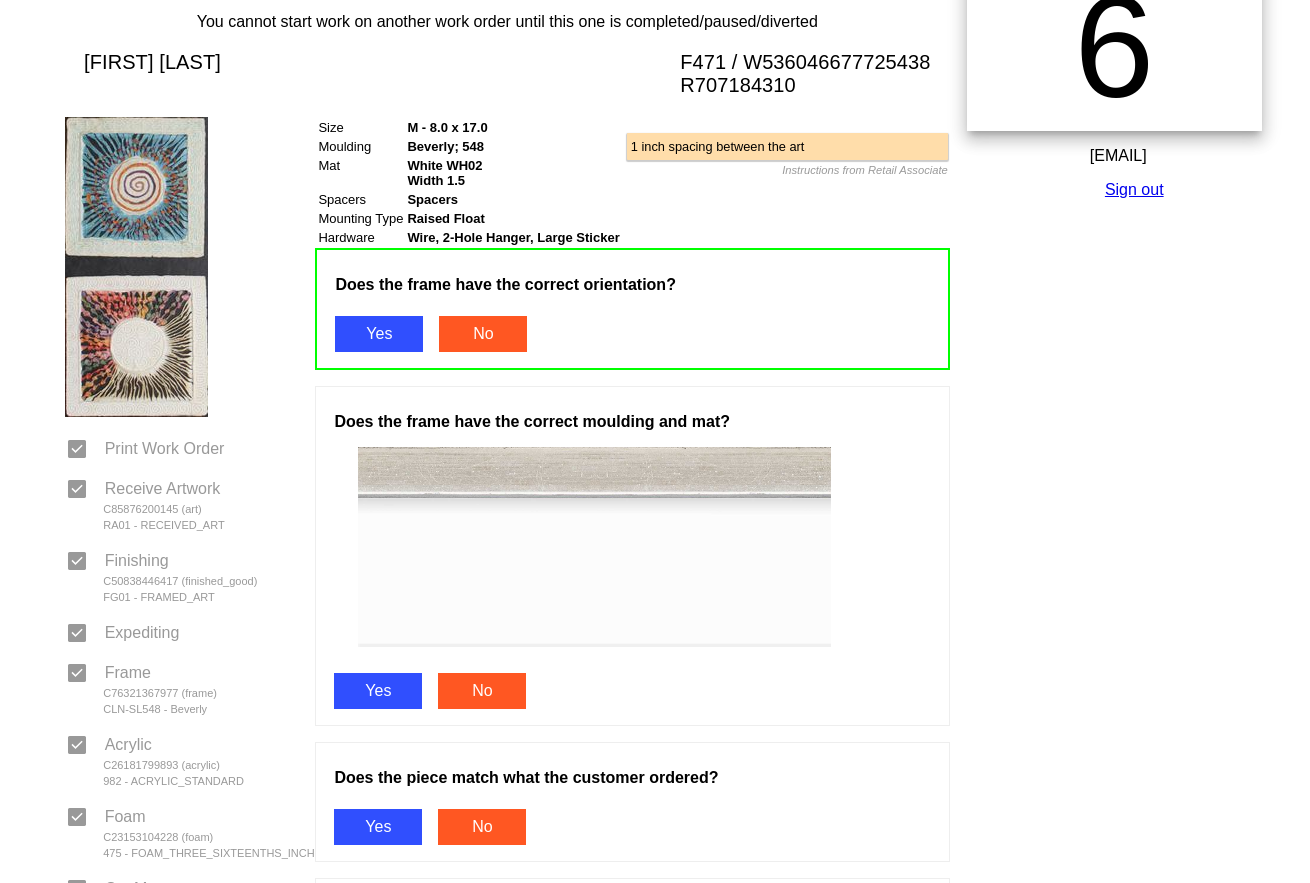 click on "Yes" at bounding box center (378, 691) 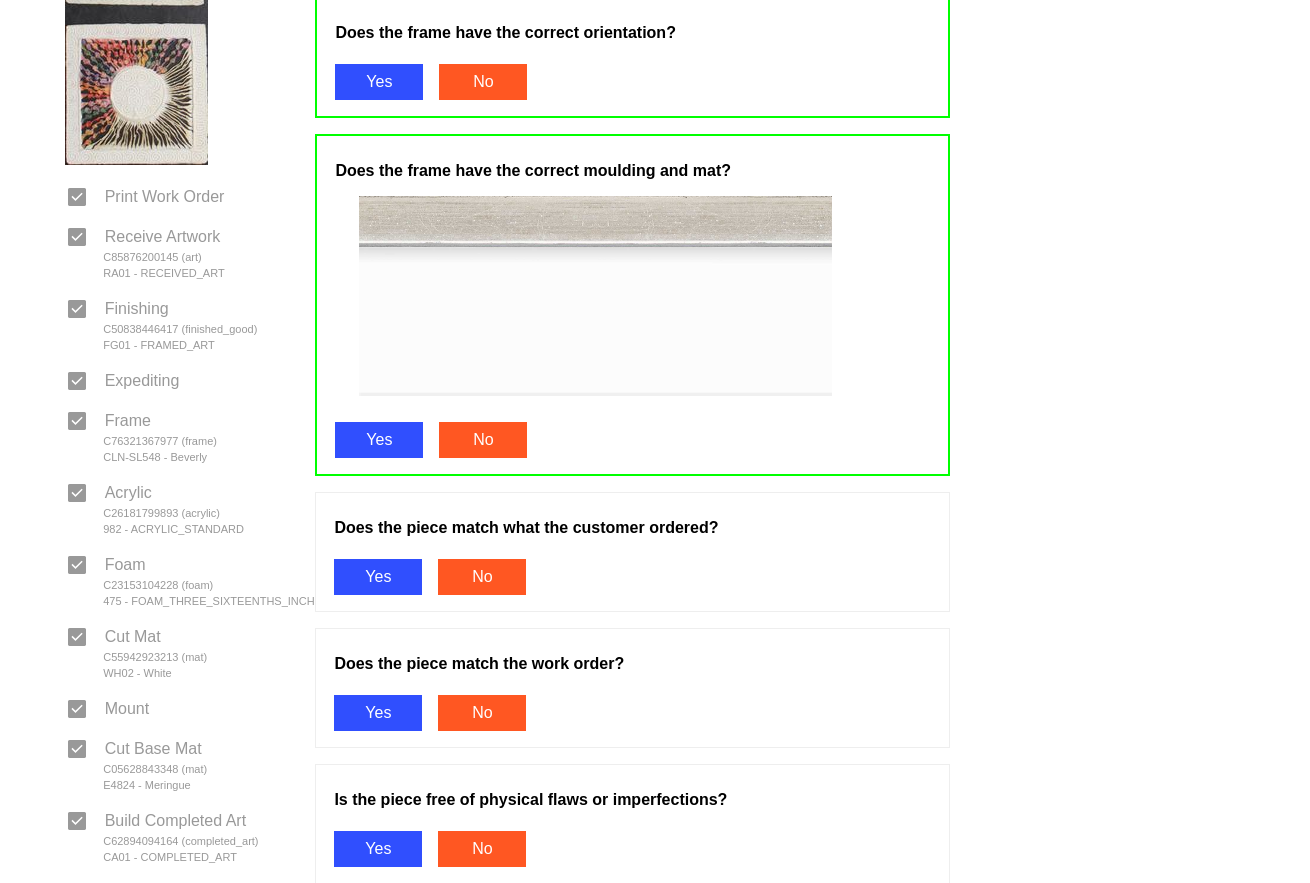 scroll, scrollTop: 600, scrollLeft: 0, axis: vertical 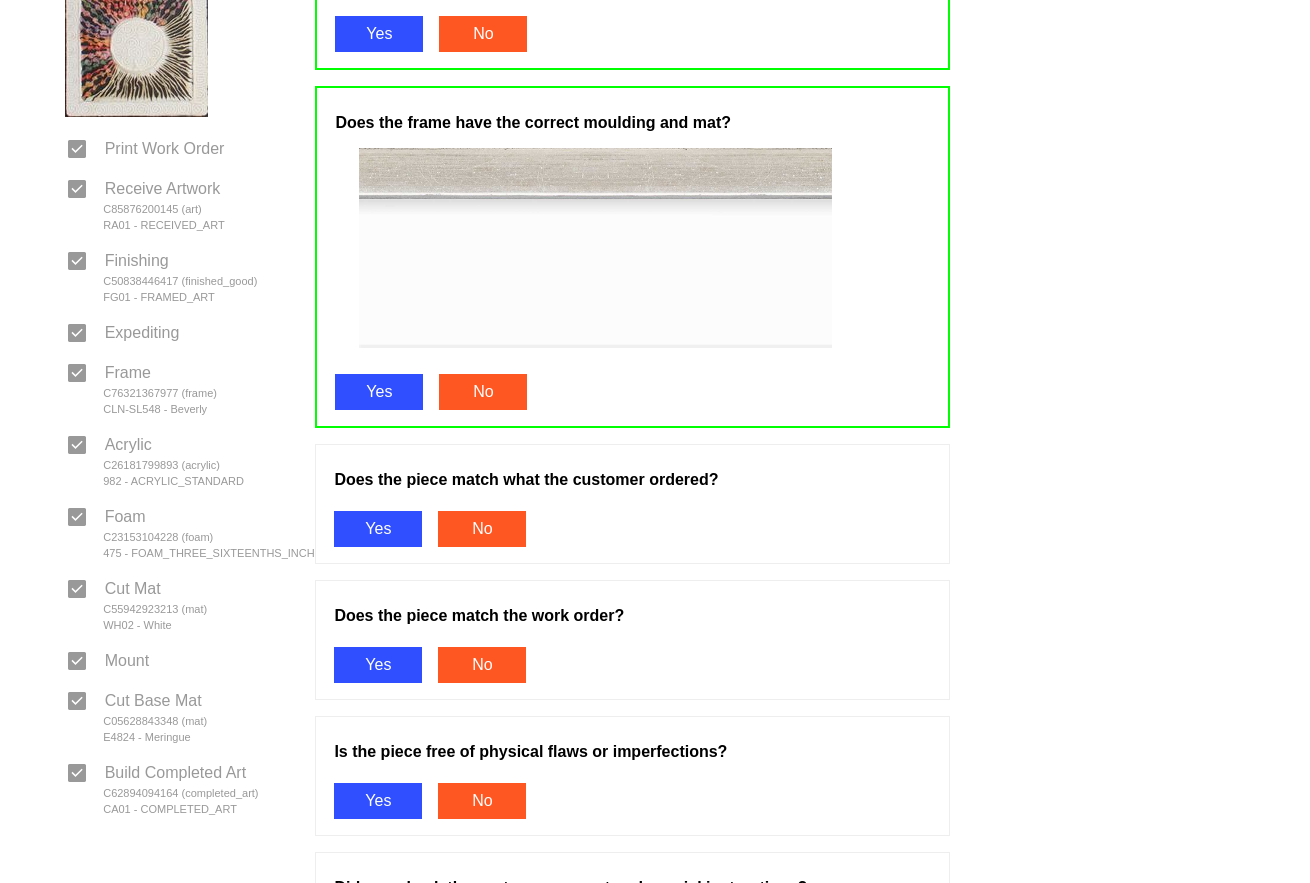 click on "Yes" at bounding box center (378, 529) 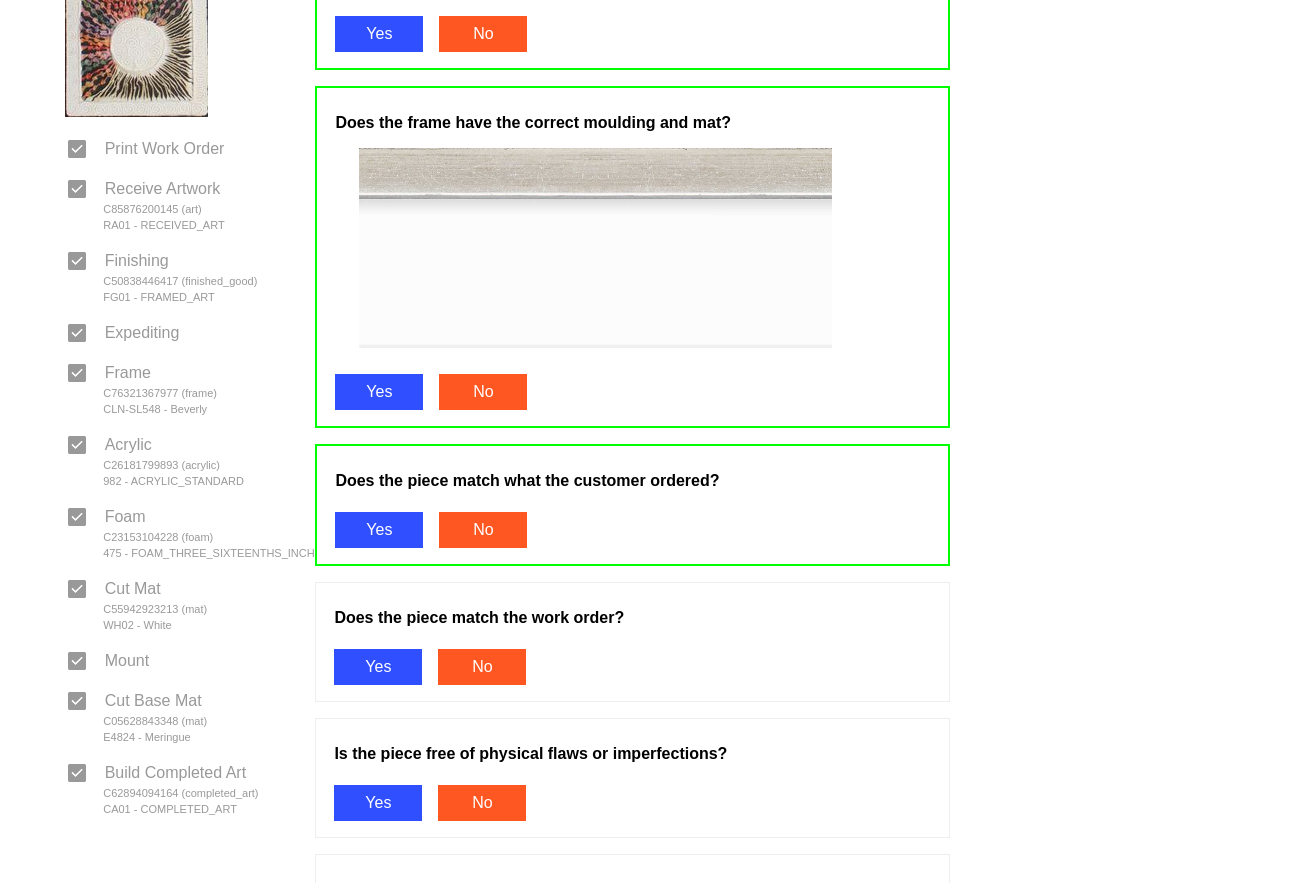 click on "Yes" at bounding box center [378, 667] 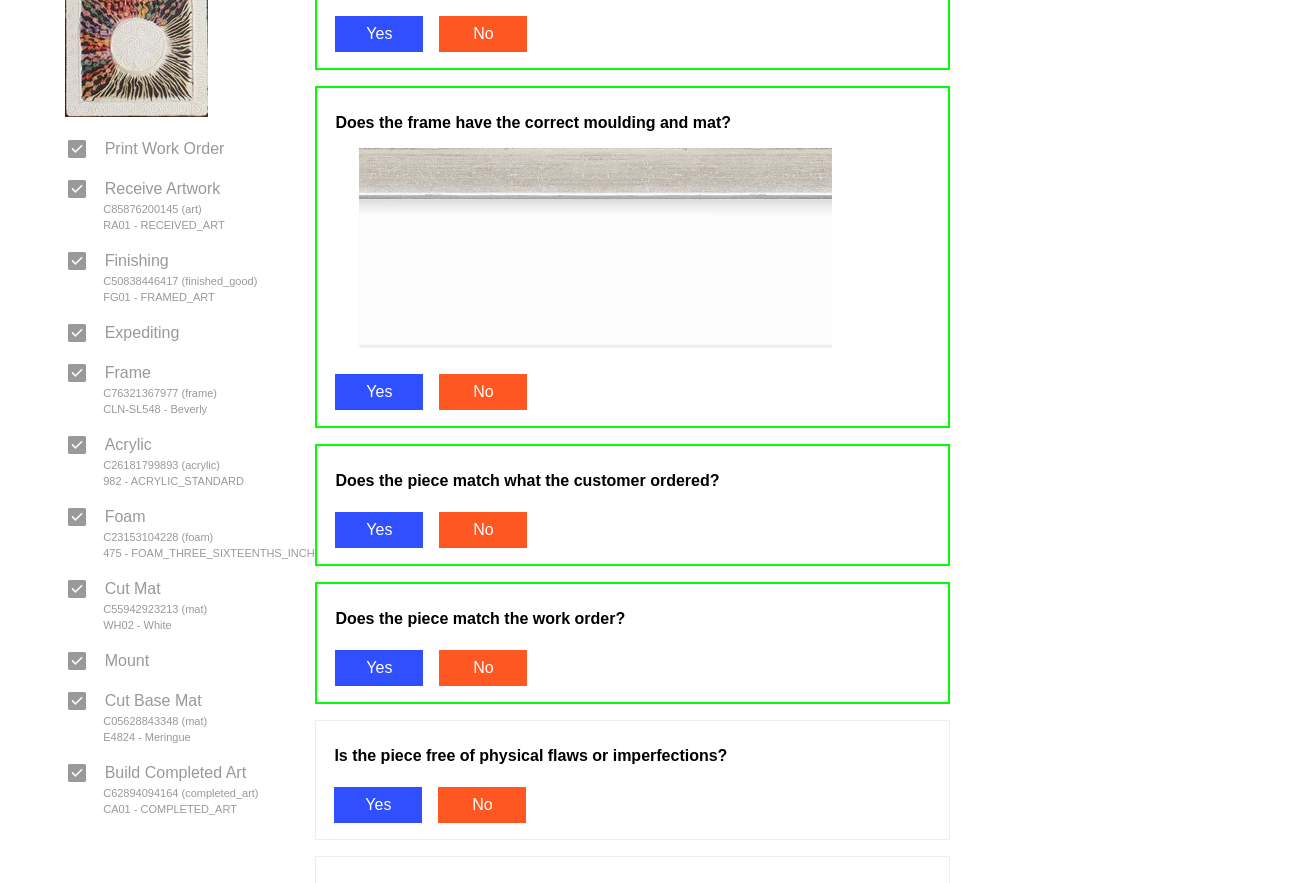 drag, startPoint x: 381, startPoint y: 804, endPoint x: 368, endPoint y: 620, distance: 184.45866 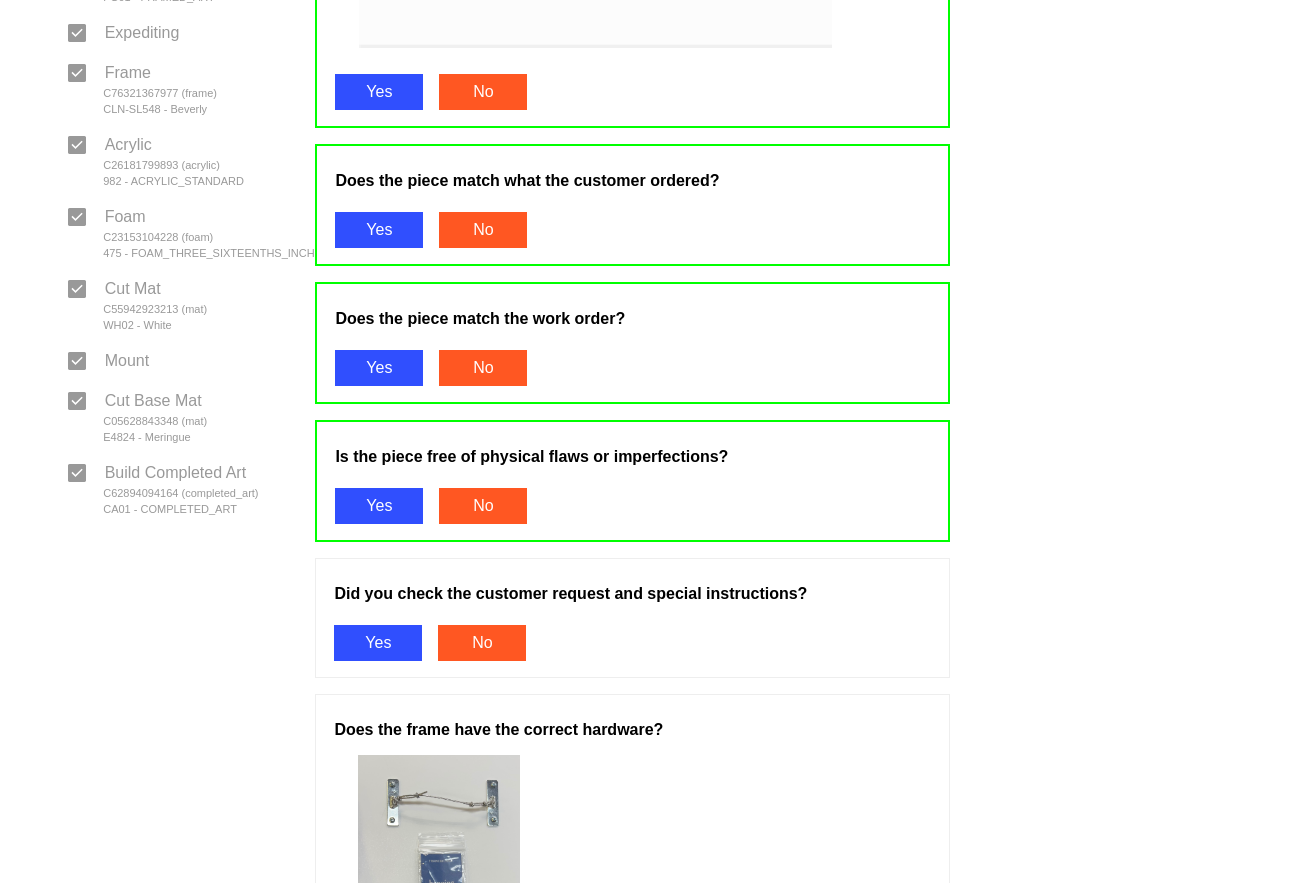 click on "Yes" at bounding box center [378, 643] 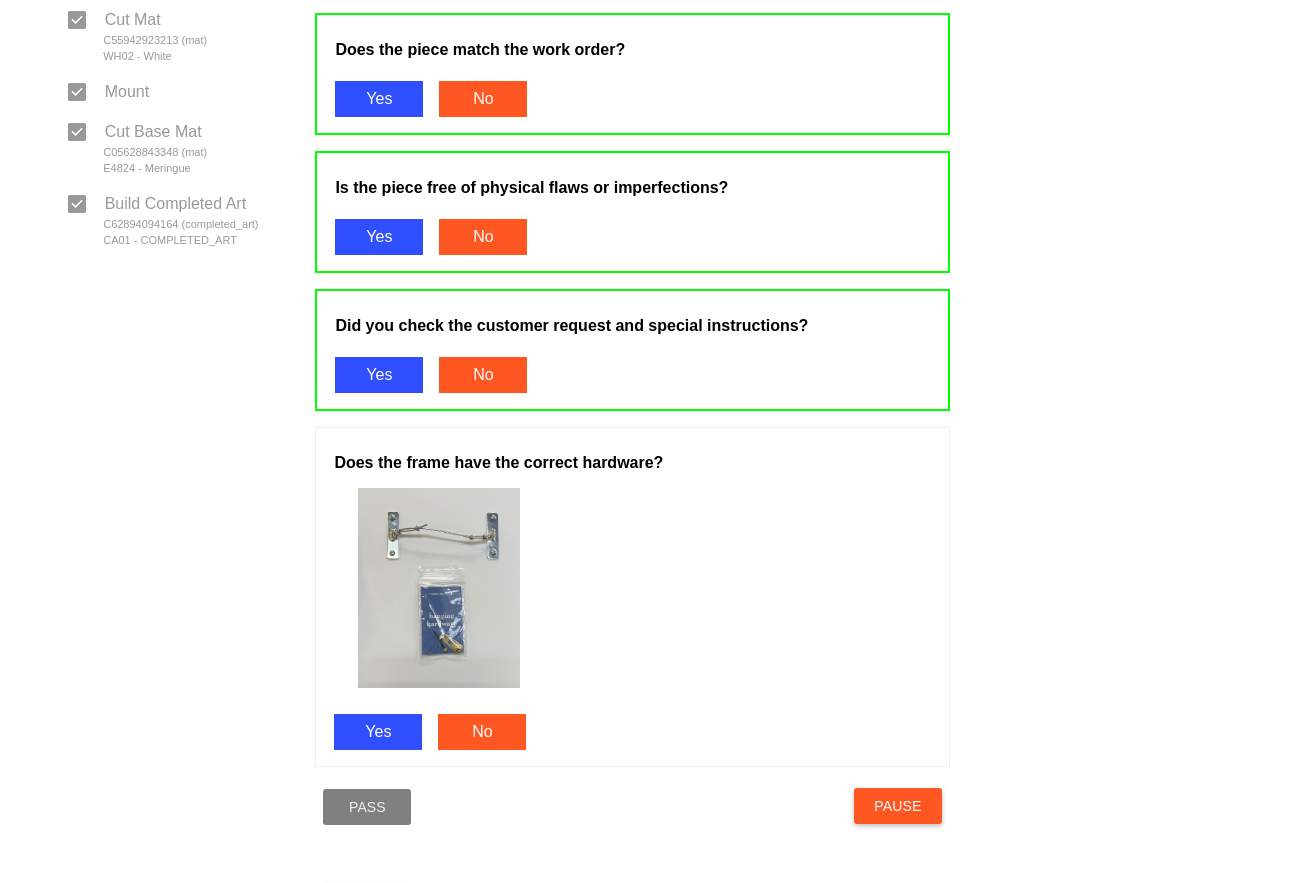 scroll, scrollTop: 1200, scrollLeft: 0, axis: vertical 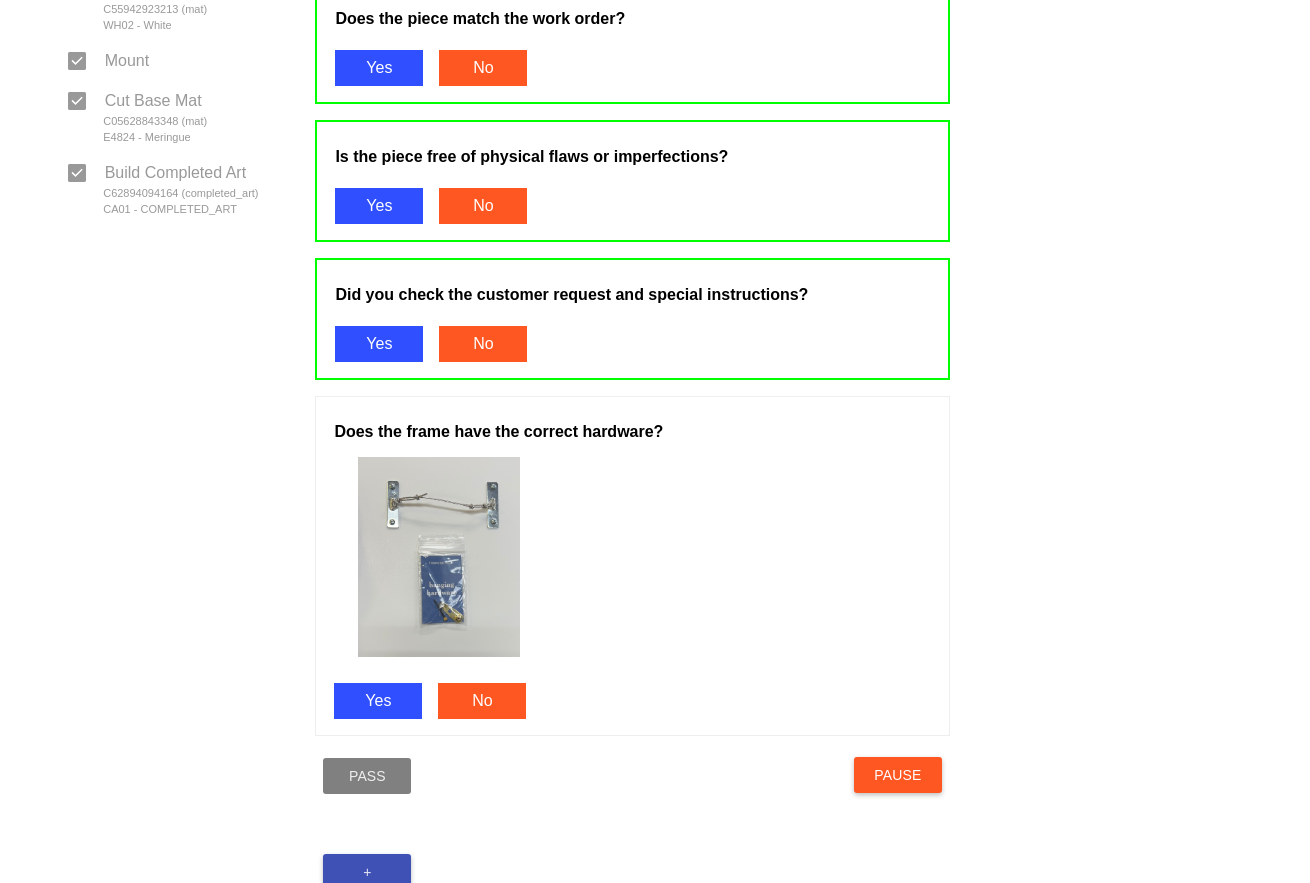 click on "Yes" at bounding box center [378, 701] 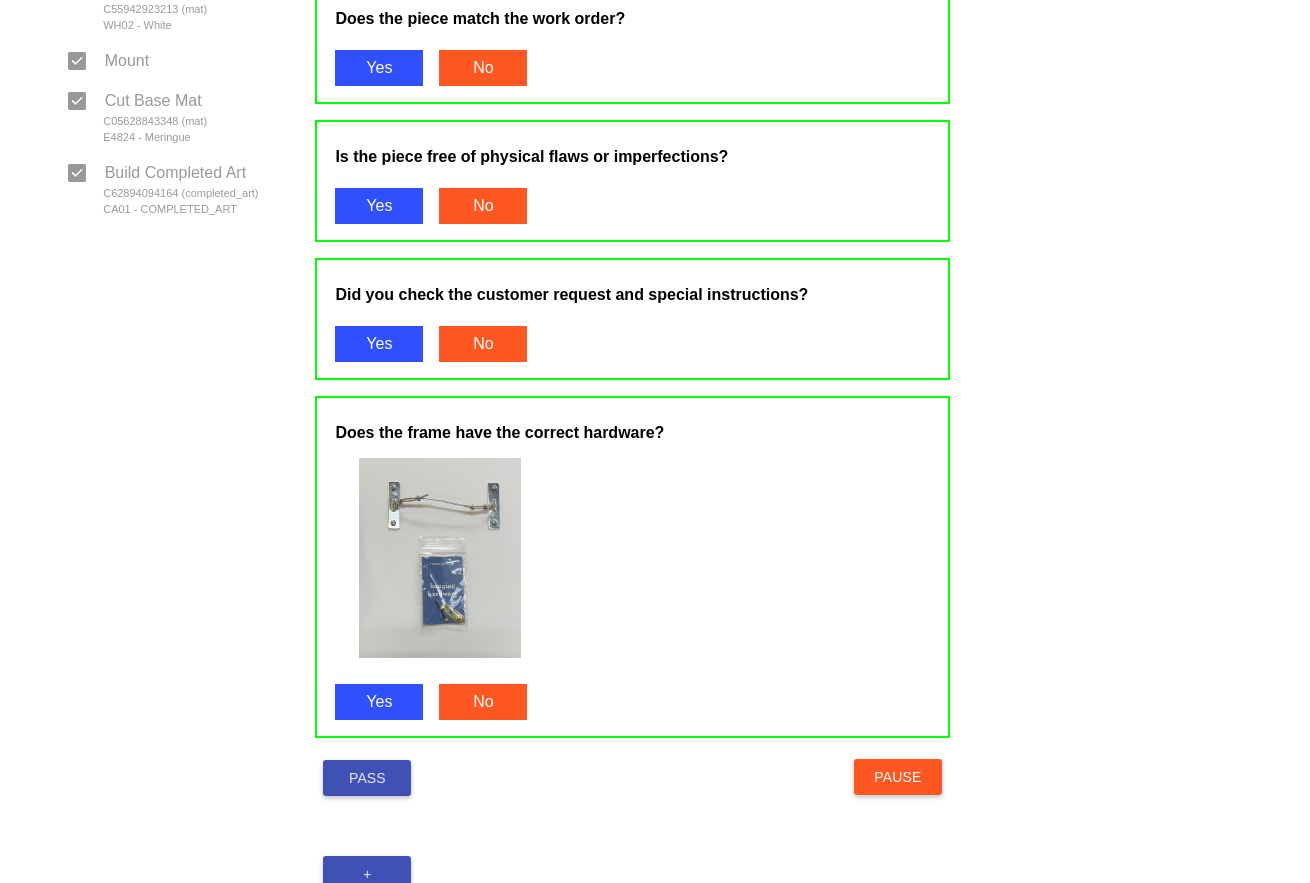drag, startPoint x: 351, startPoint y: 764, endPoint x: 877, endPoint y: 752, distance: 526.13684 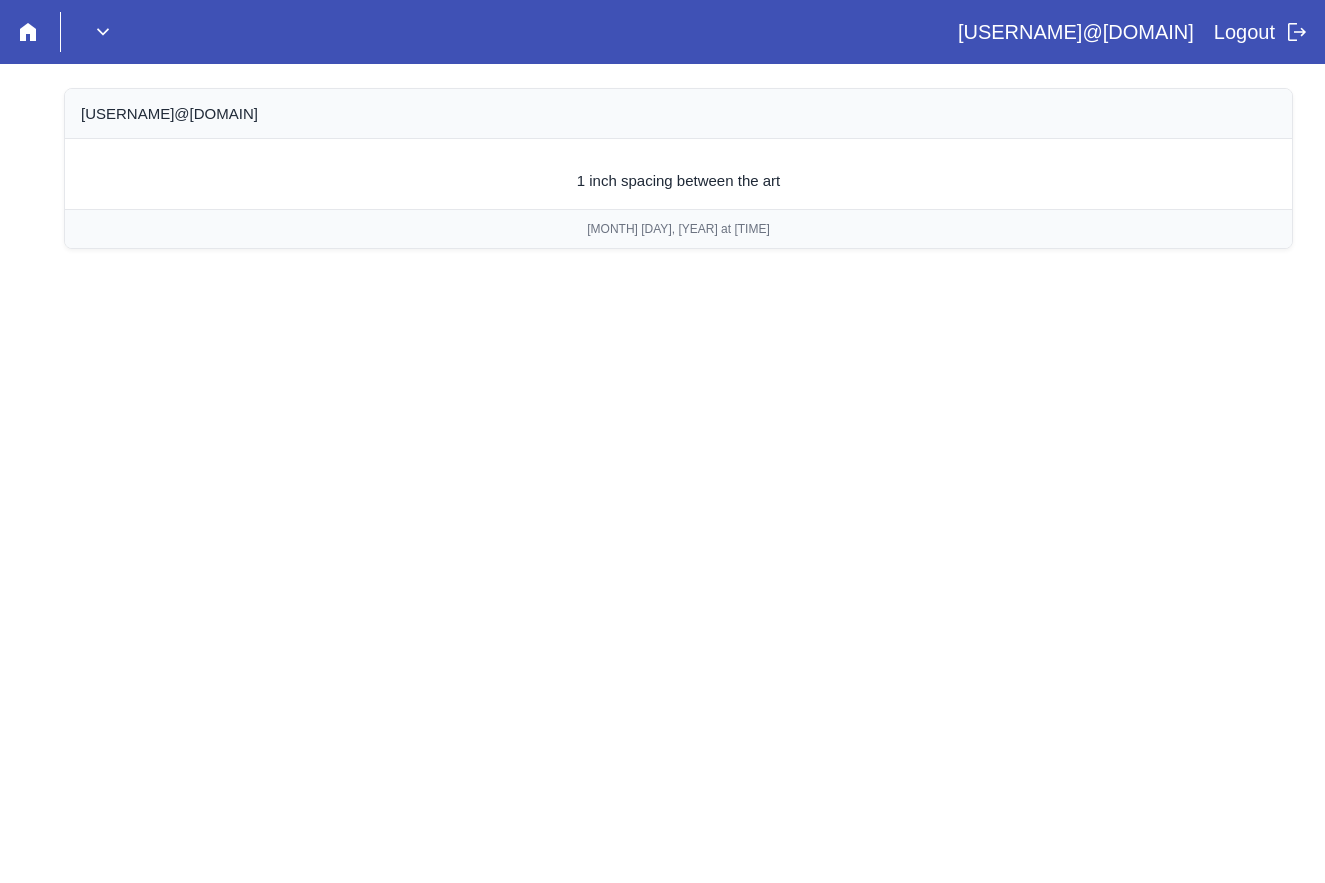 scroll, scrollTop: 0, scrollLeft: 0, axis: both 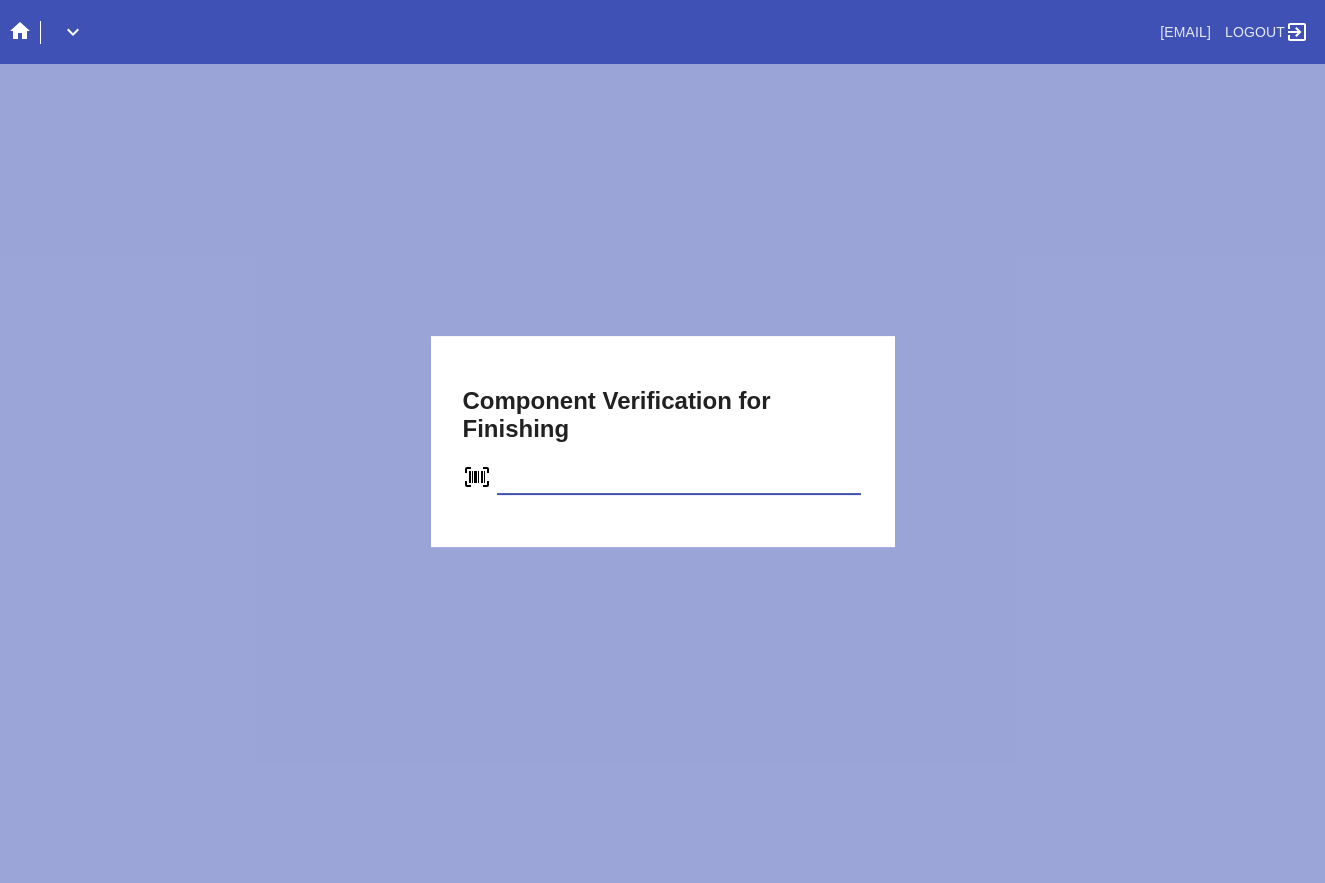 type on "C50838446417" 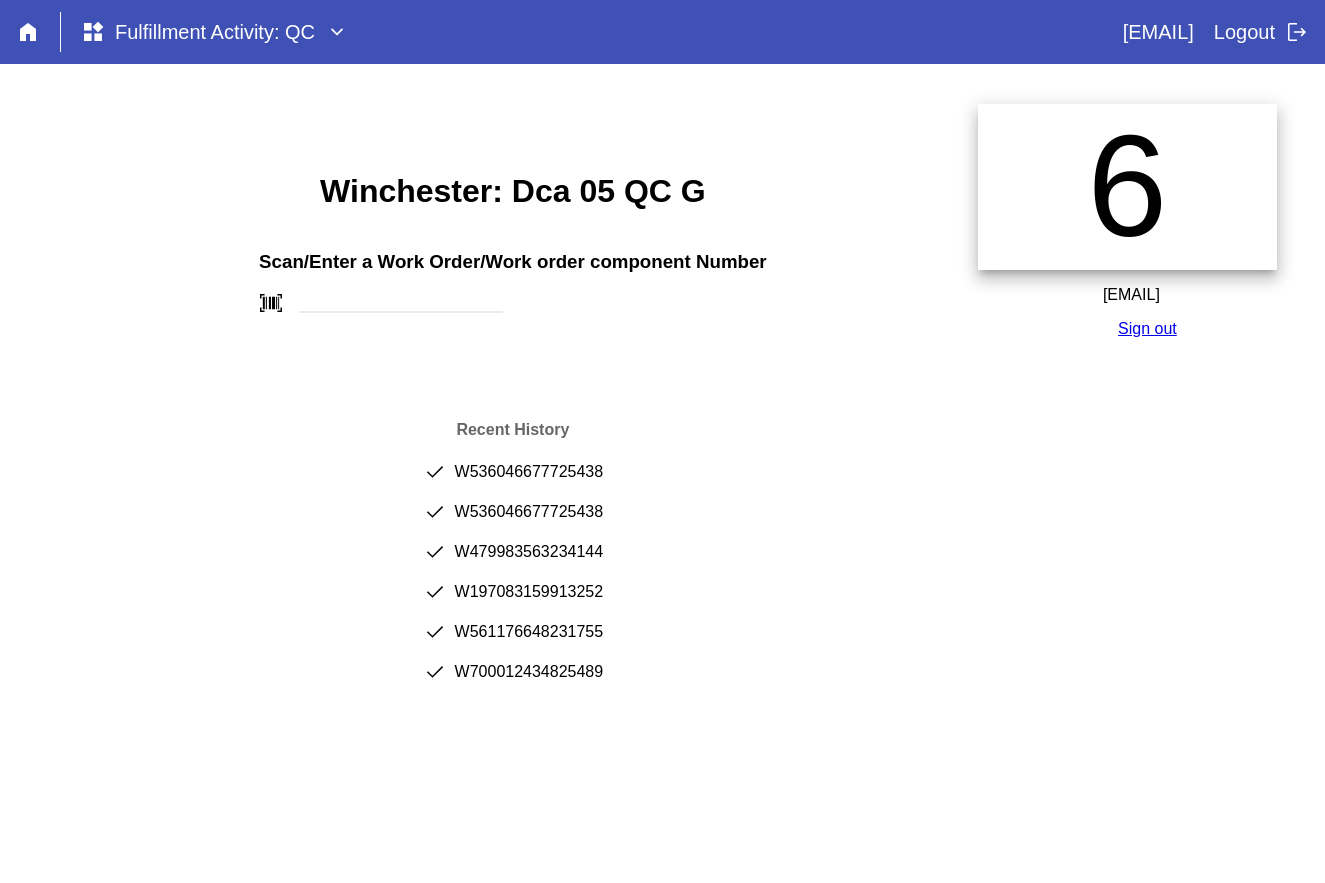 scroll, scrollTop: 0, scrollLeft: 0, axis: both 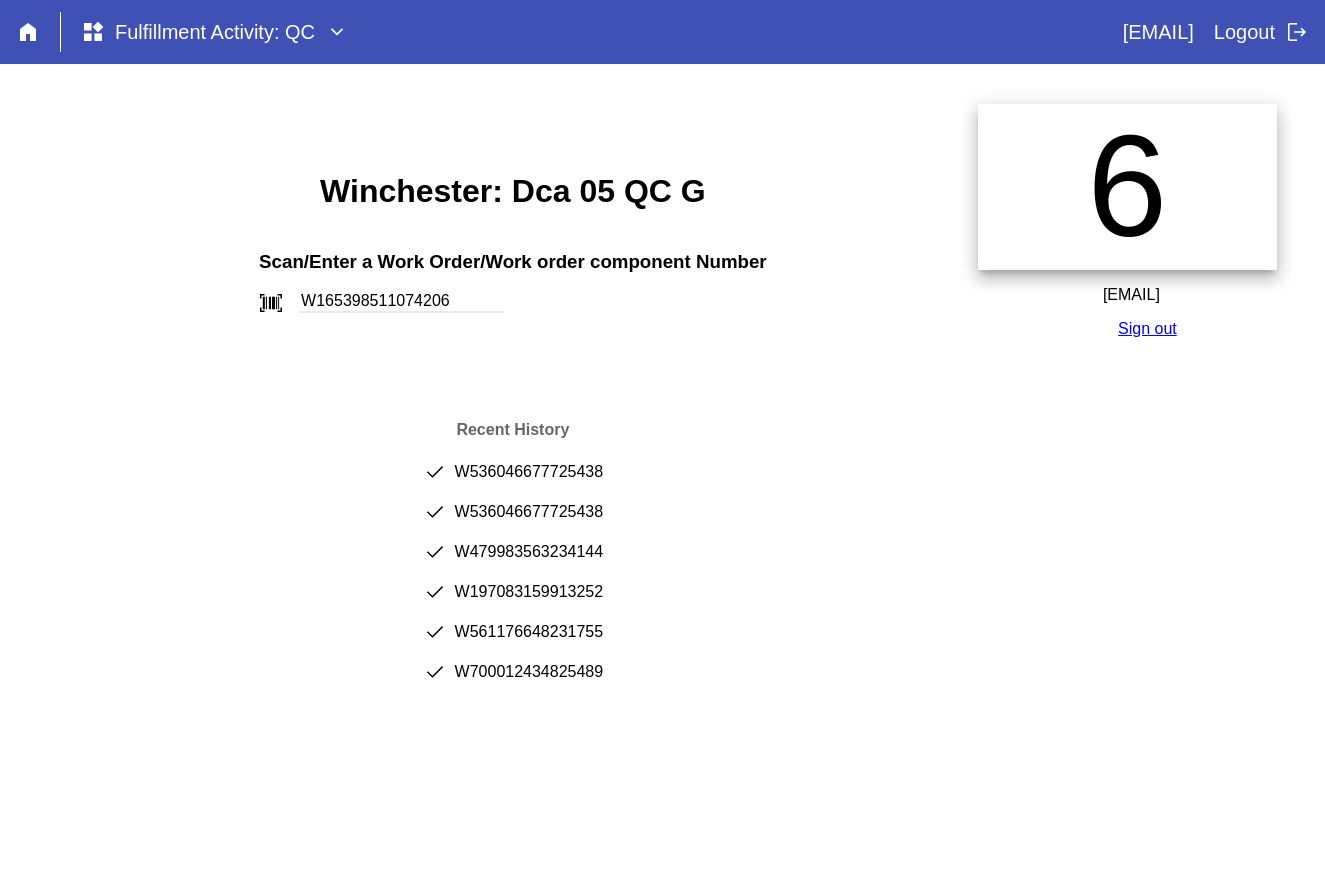 type on "W165398511074206" 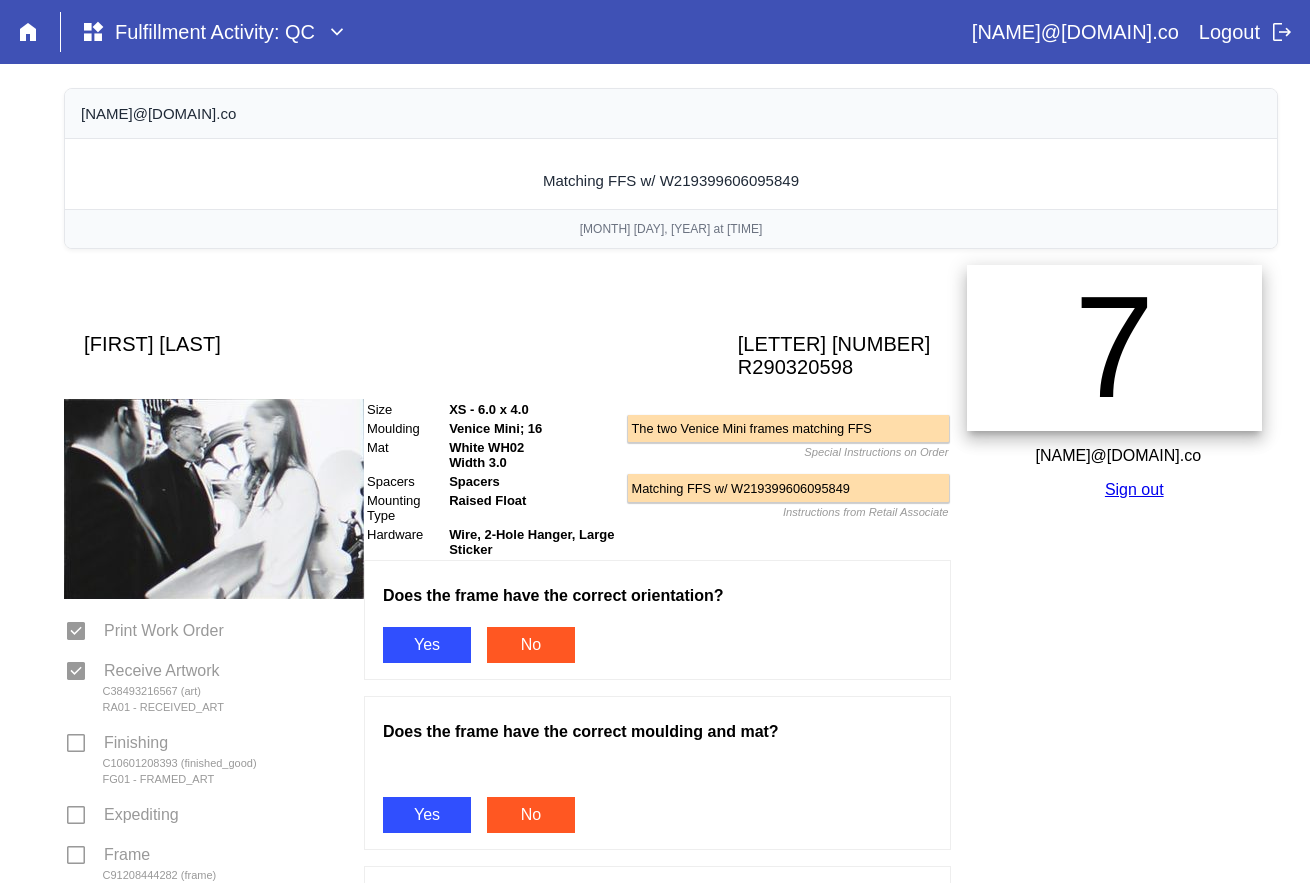 scroll, scrollTop: 0, scrollLeft: 0, axis: both 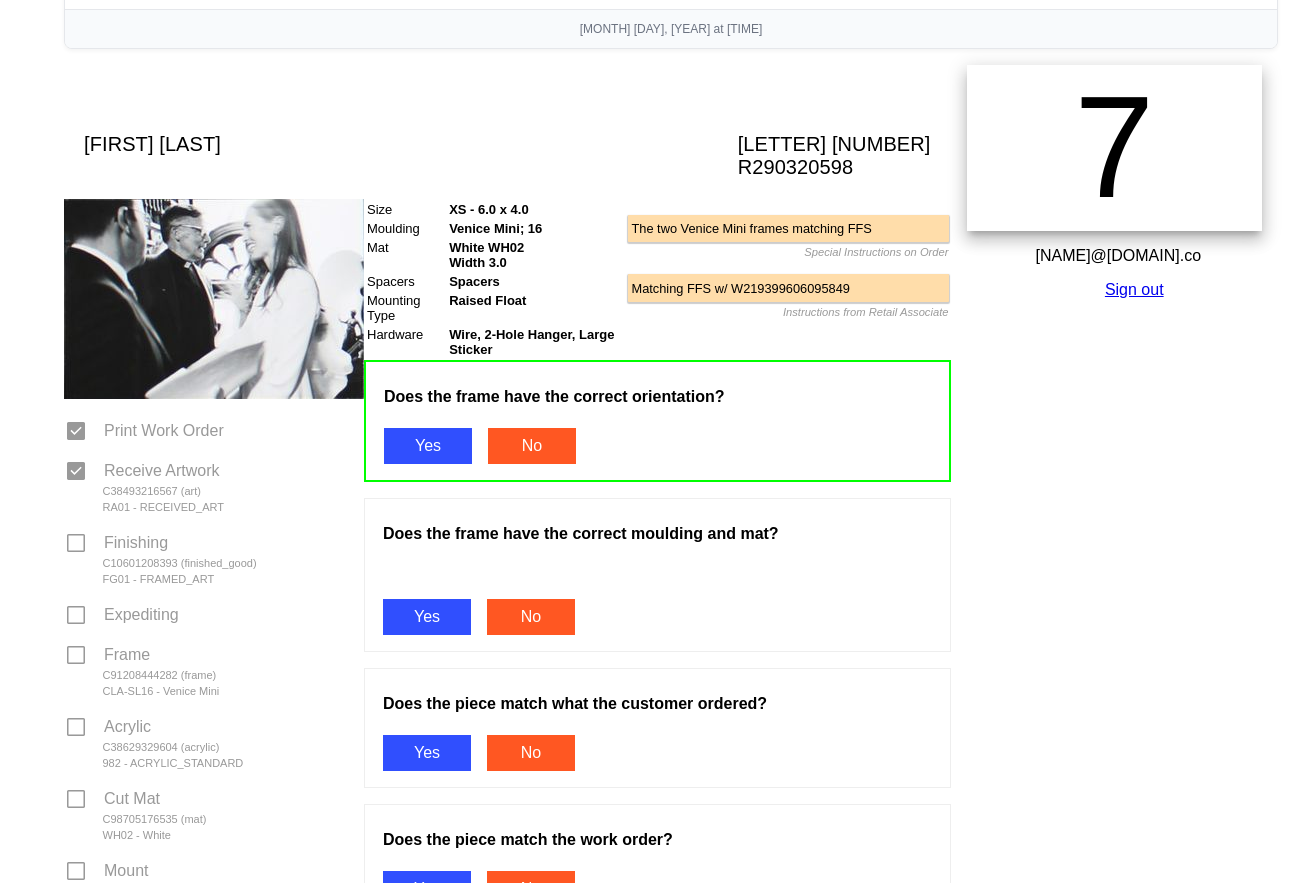click on "Yes" at bounding box center (427, 617) 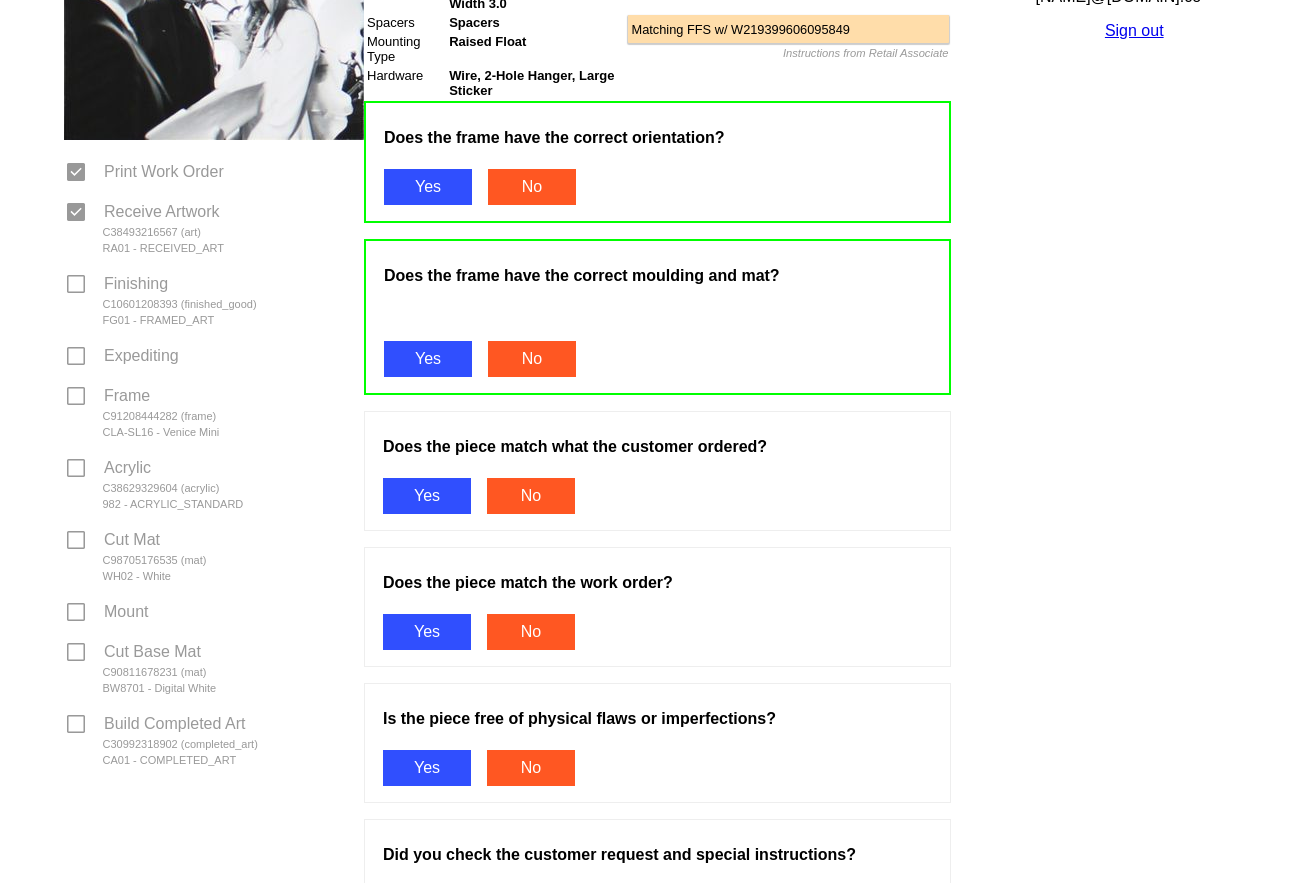 scroll, scrollTop: 500, scrollLeft: 0, axis: vertical 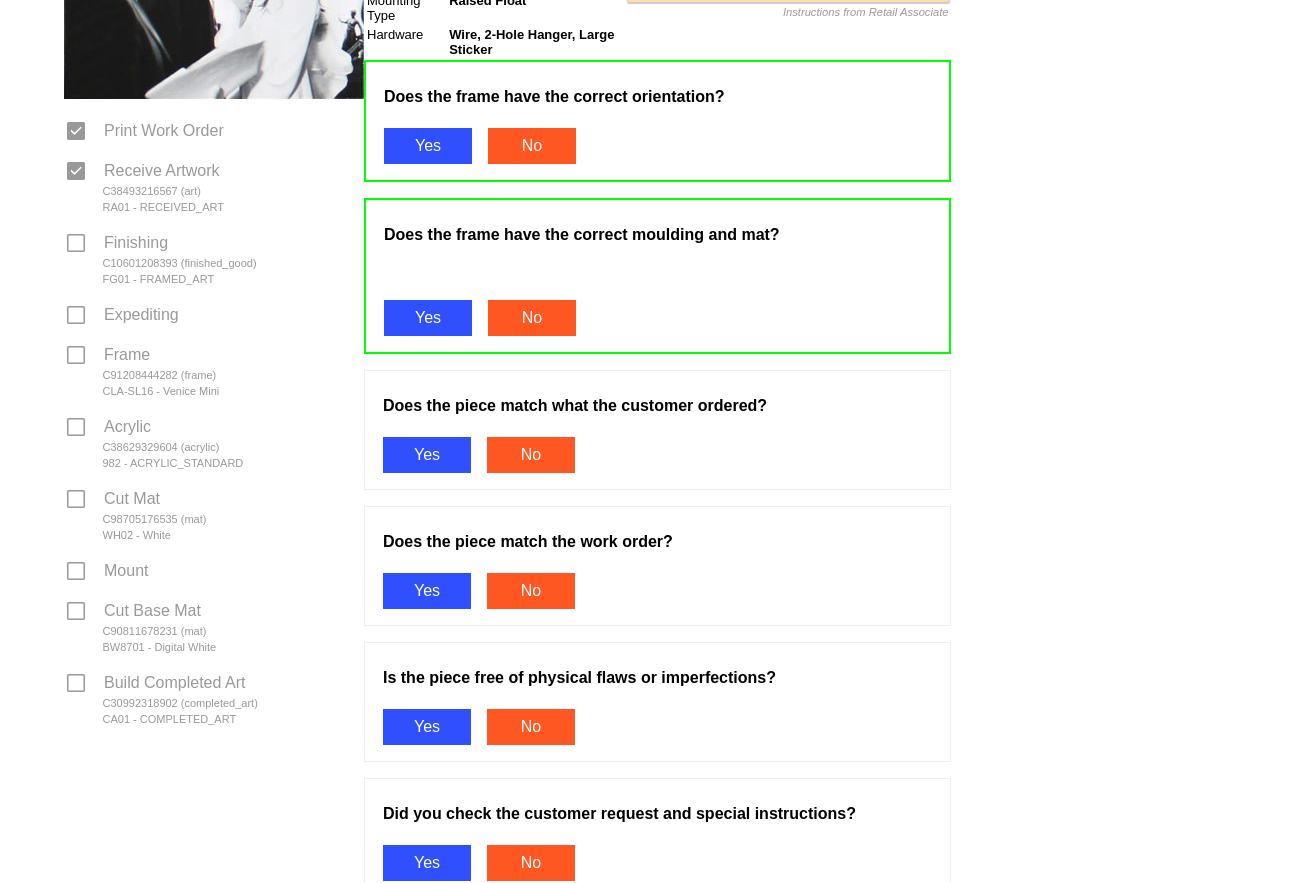 click on "Does the piece match what the customer ordered? Yes No" at bounding box center [657, 430] 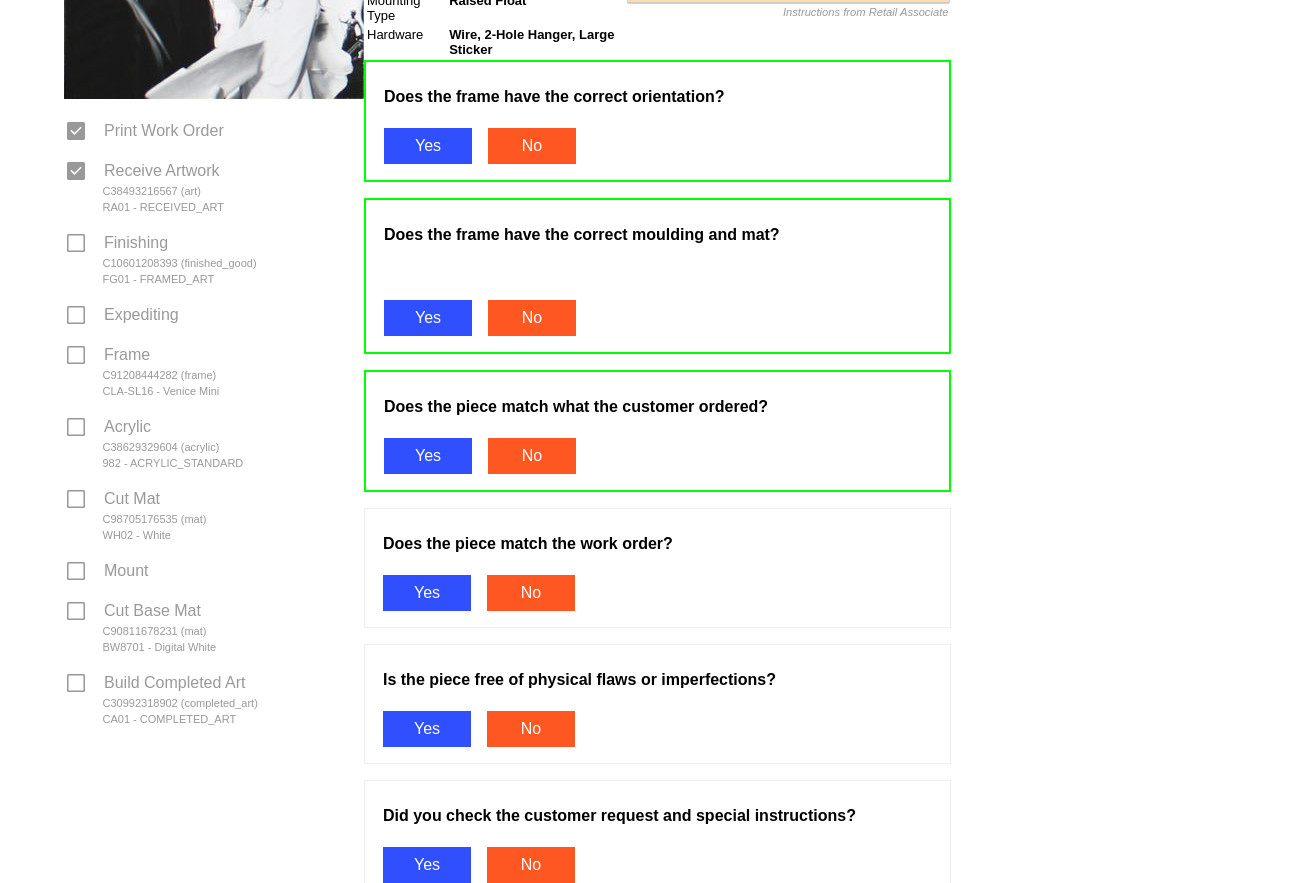 click on "Does the piece match the work order? Yes No" at bounding box center (657, 568) 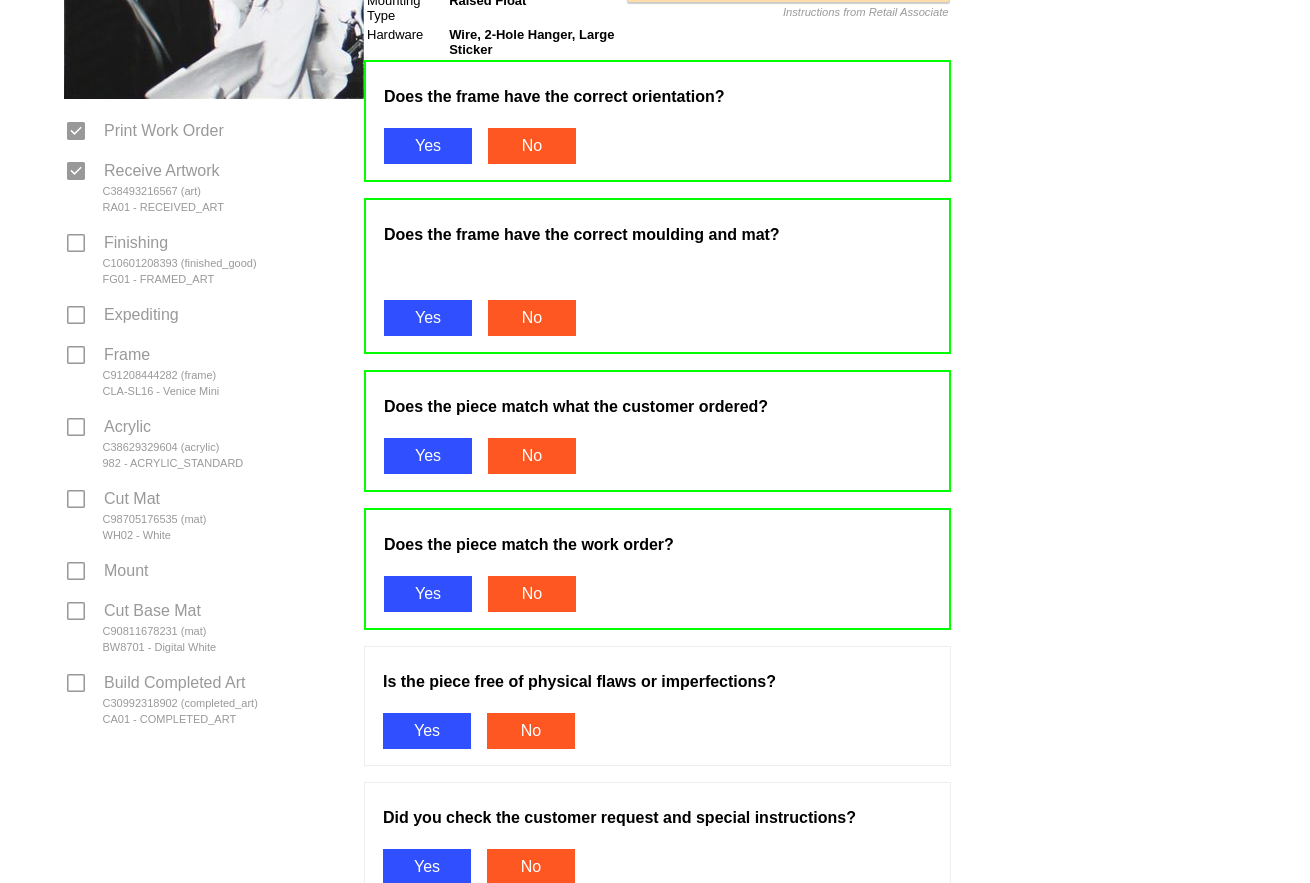 click on "Yes" at bounding box center (427, 731) 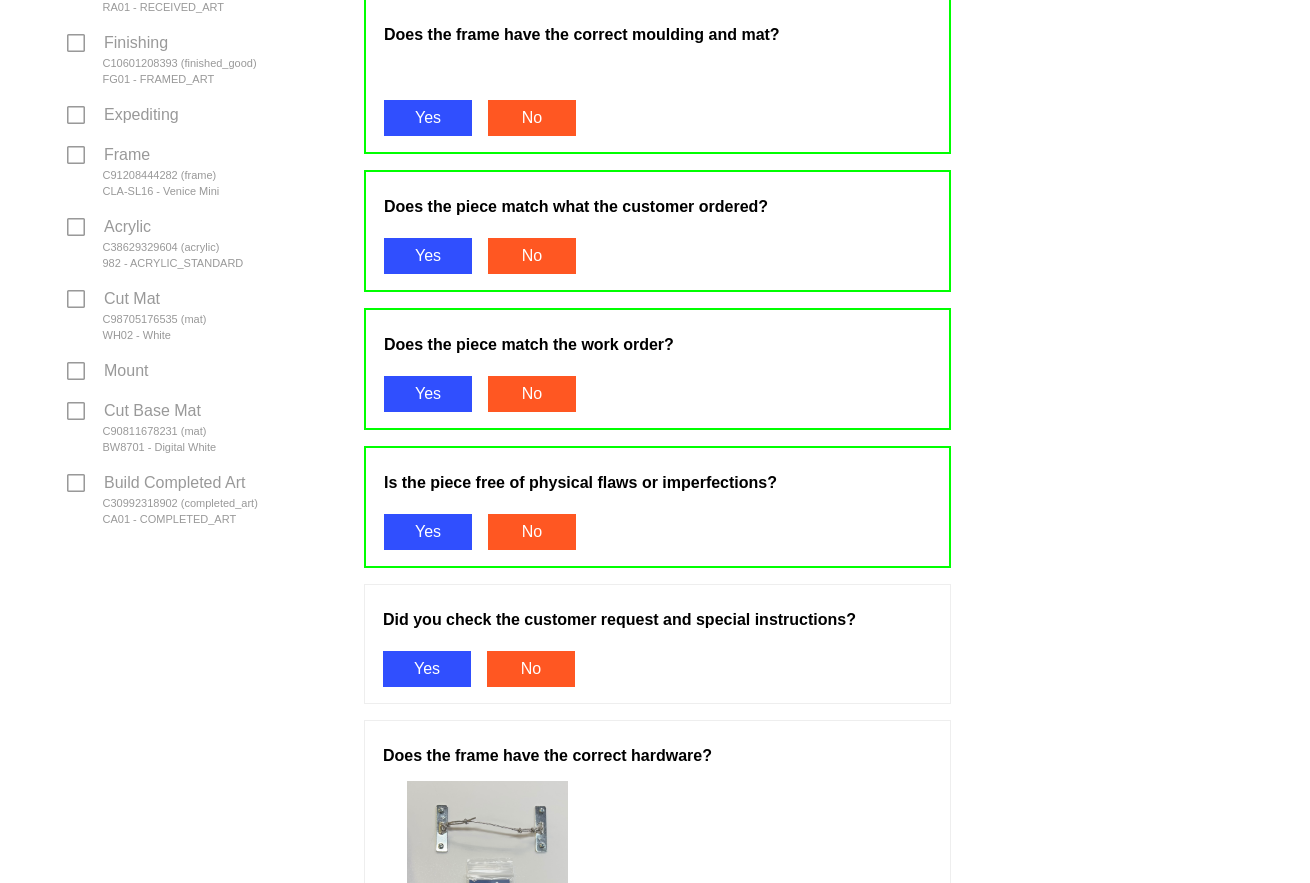 click on "Yes" at bounding box center (427, 669) 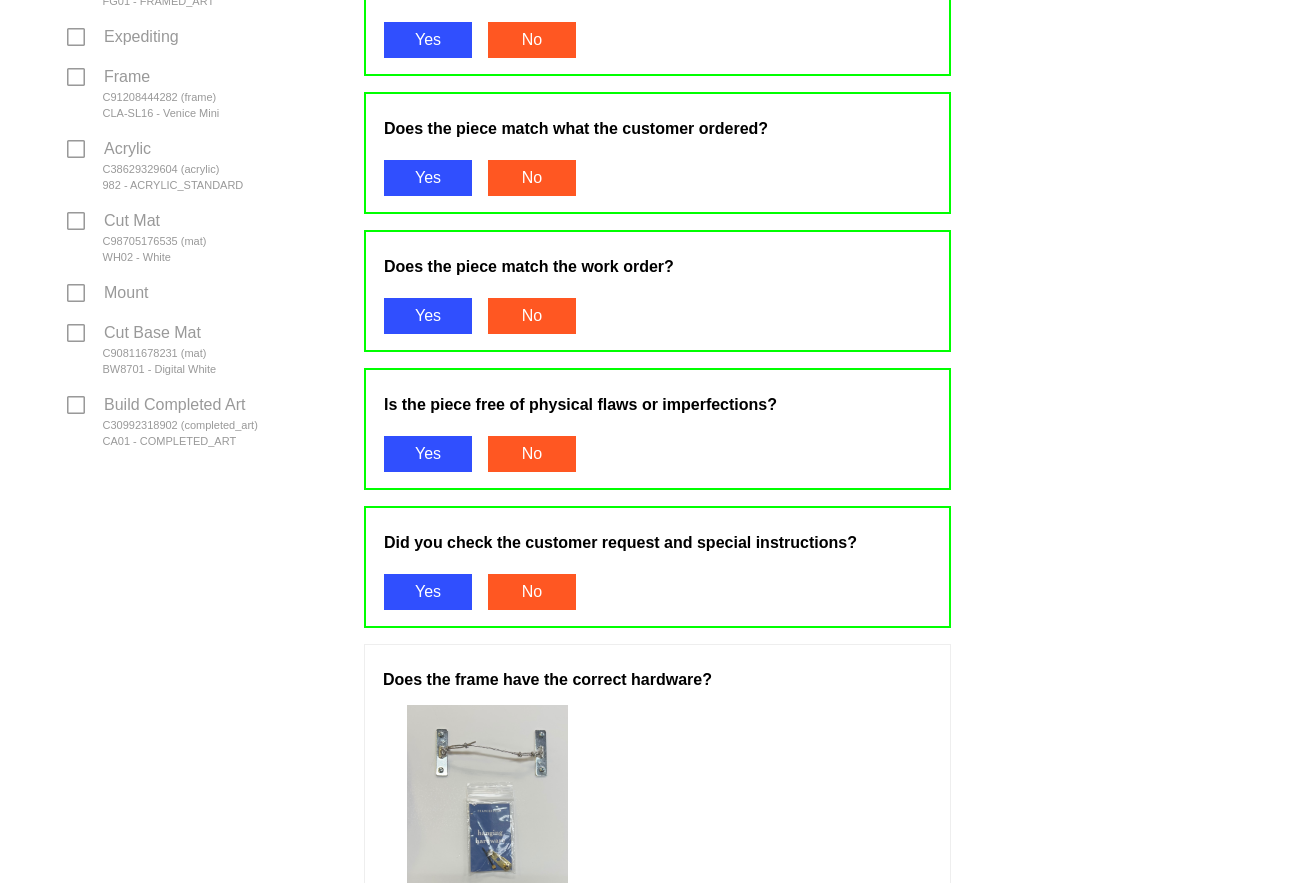 scroll, scrollTop: 1100, scrollLeft: 0, axis: vertical 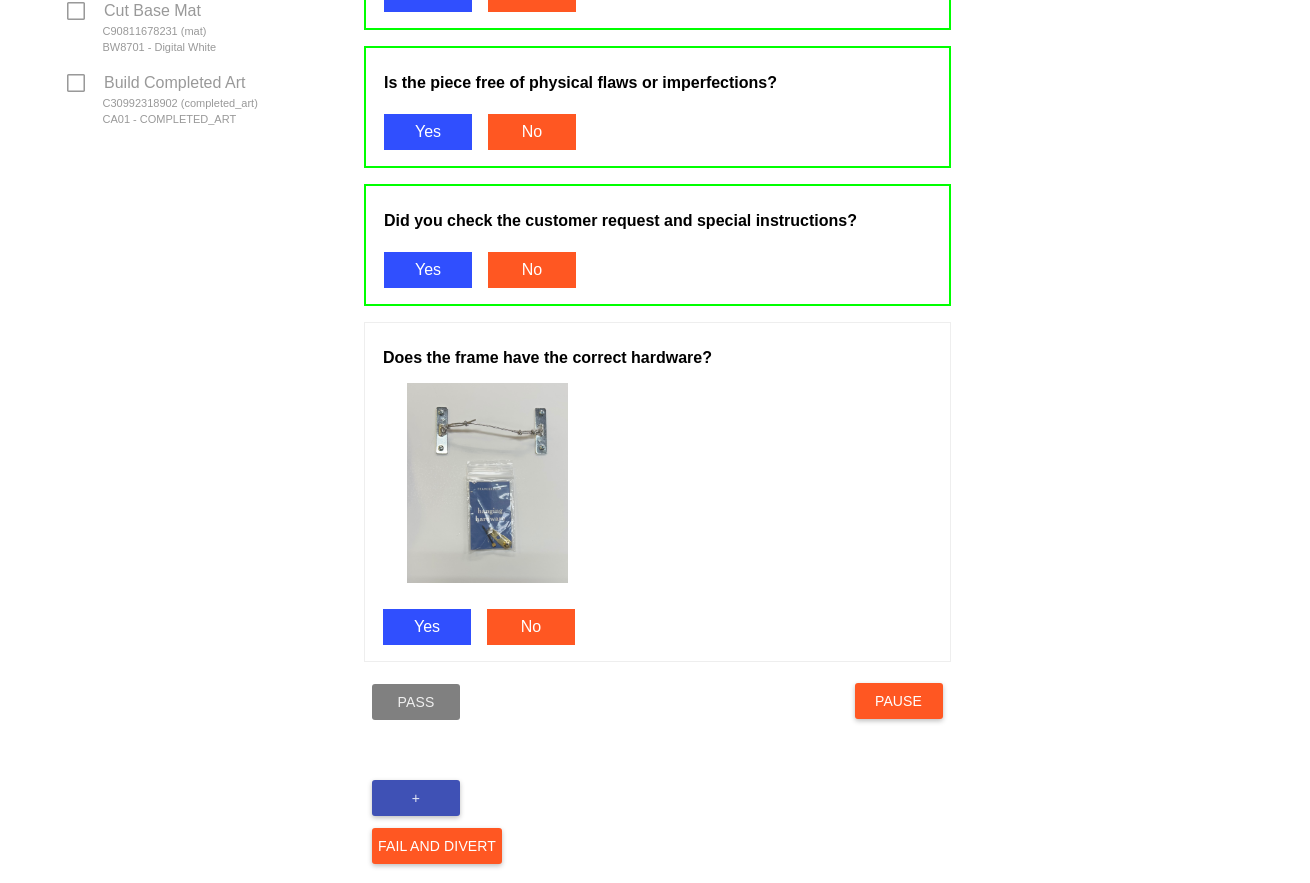click on "Yes" at bounding box center (427, 627) 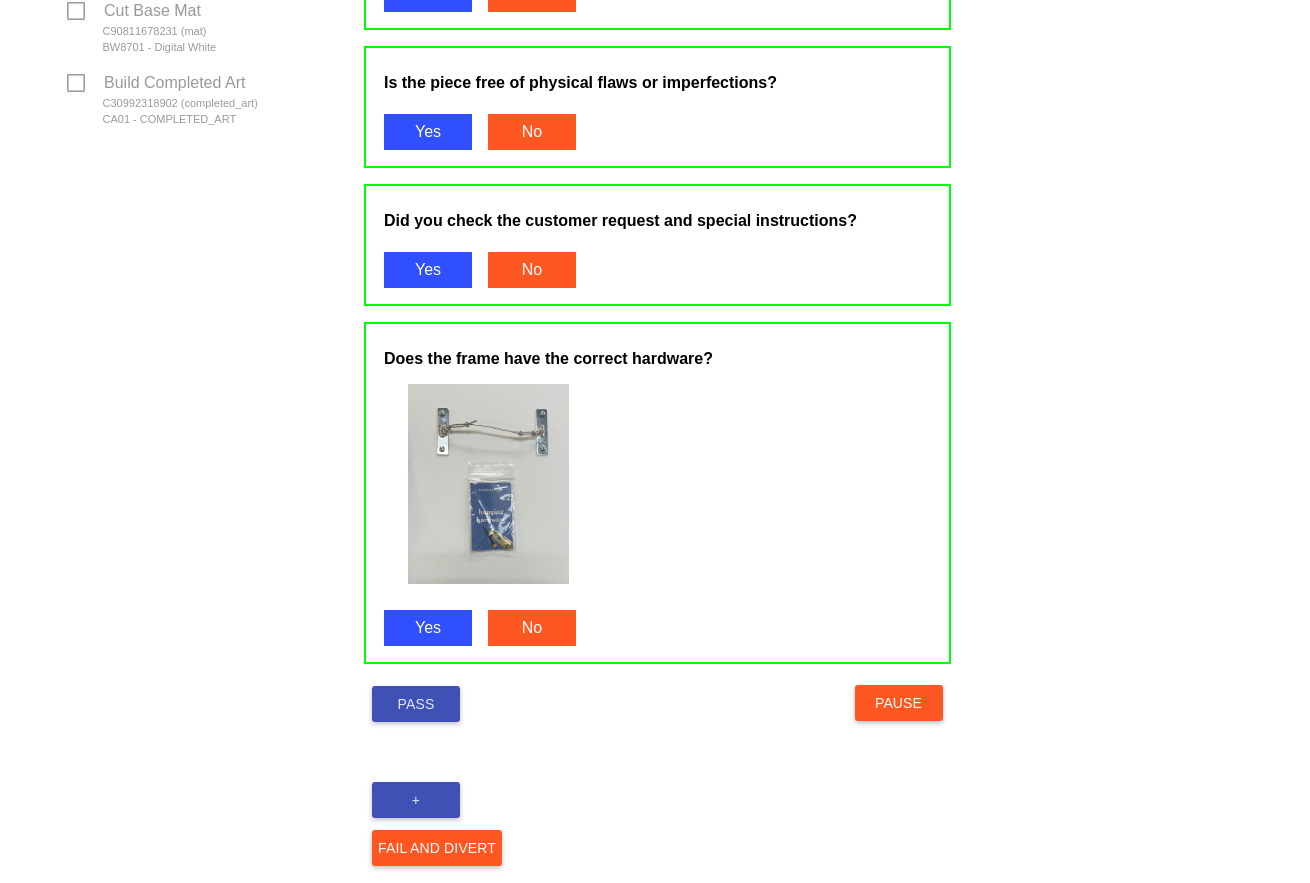 click on "Pass" at bounding box center (416, 704) 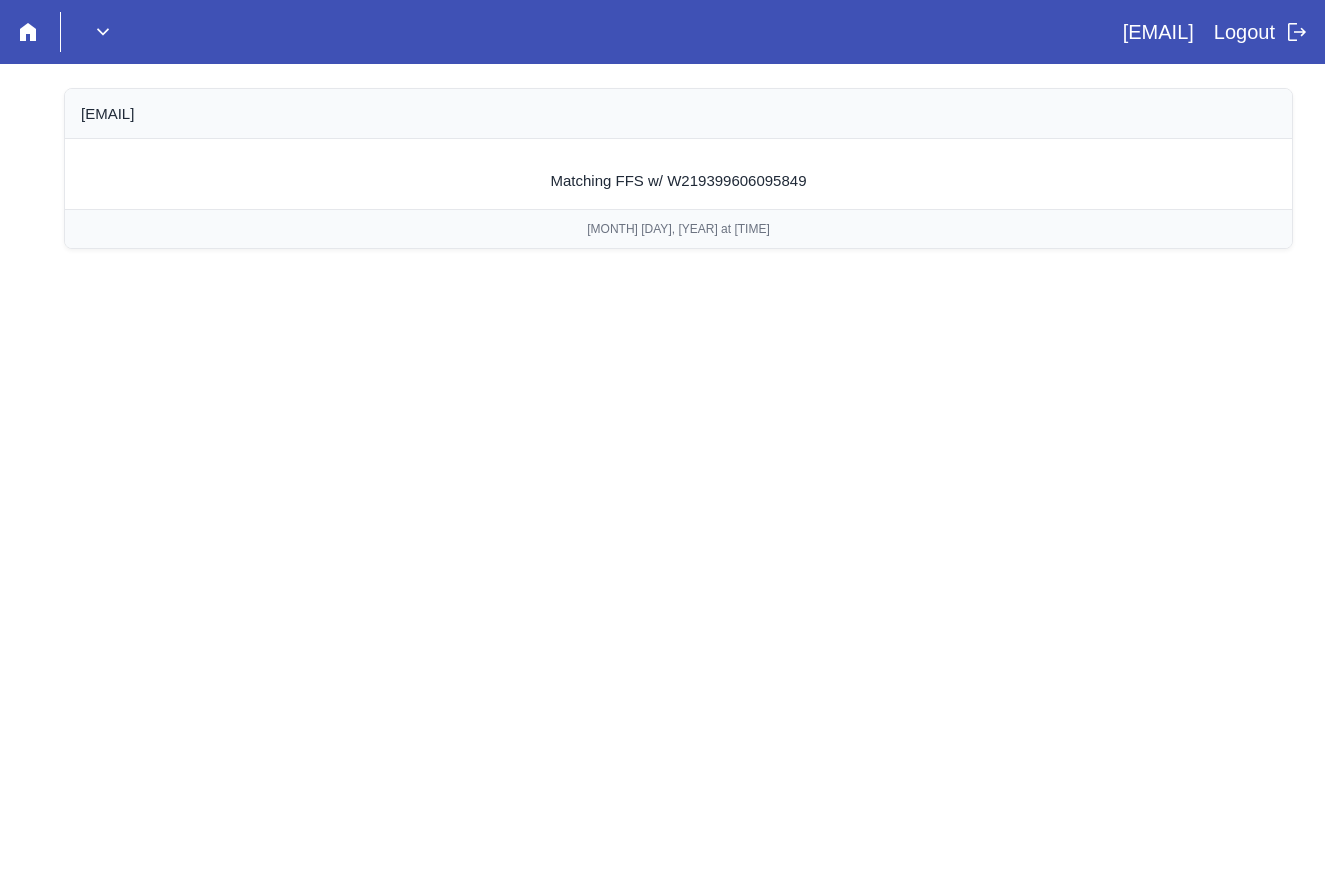 scroll, scrollTop: 0, scrollLeft: 0, axis: both 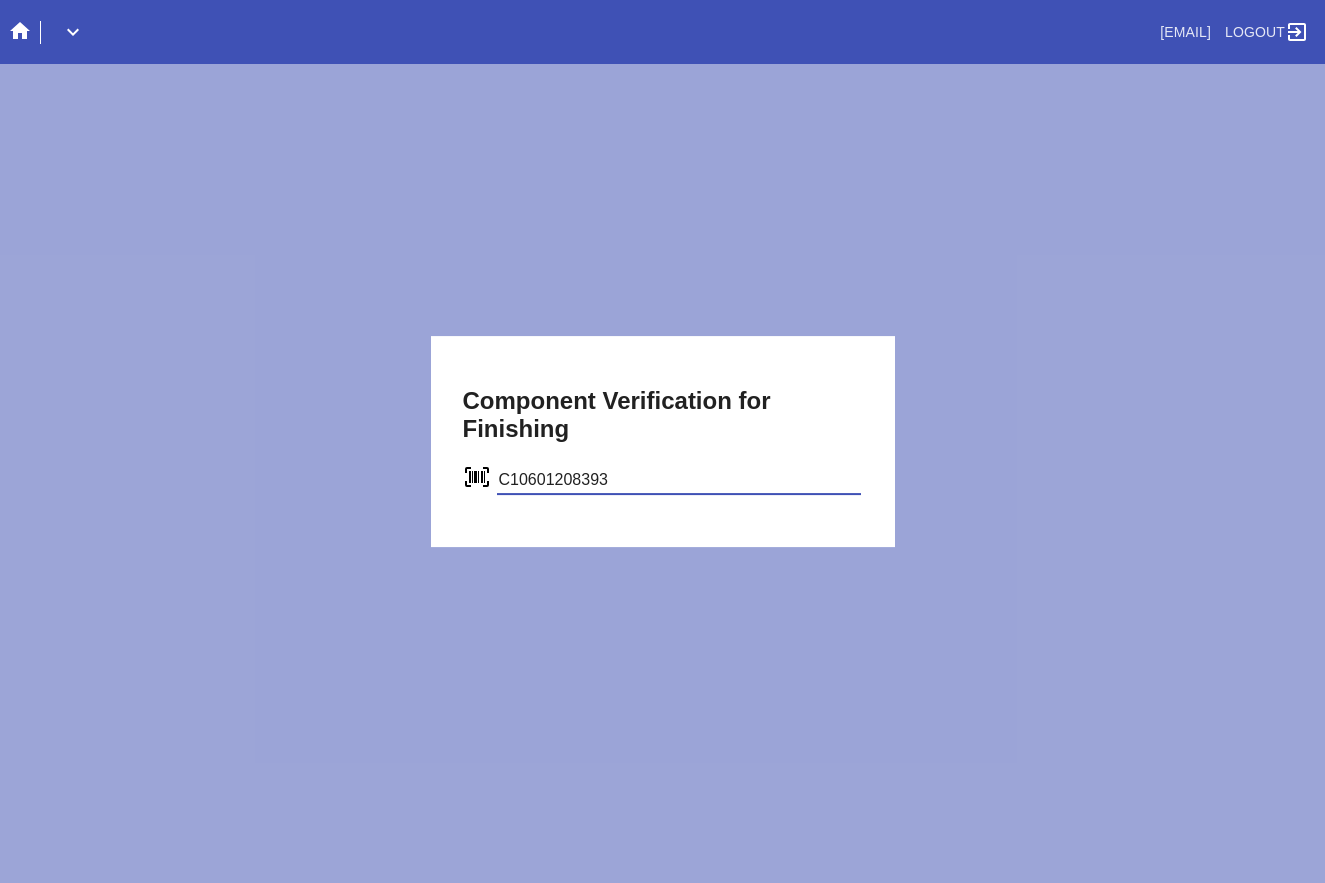type on "C10601208393" 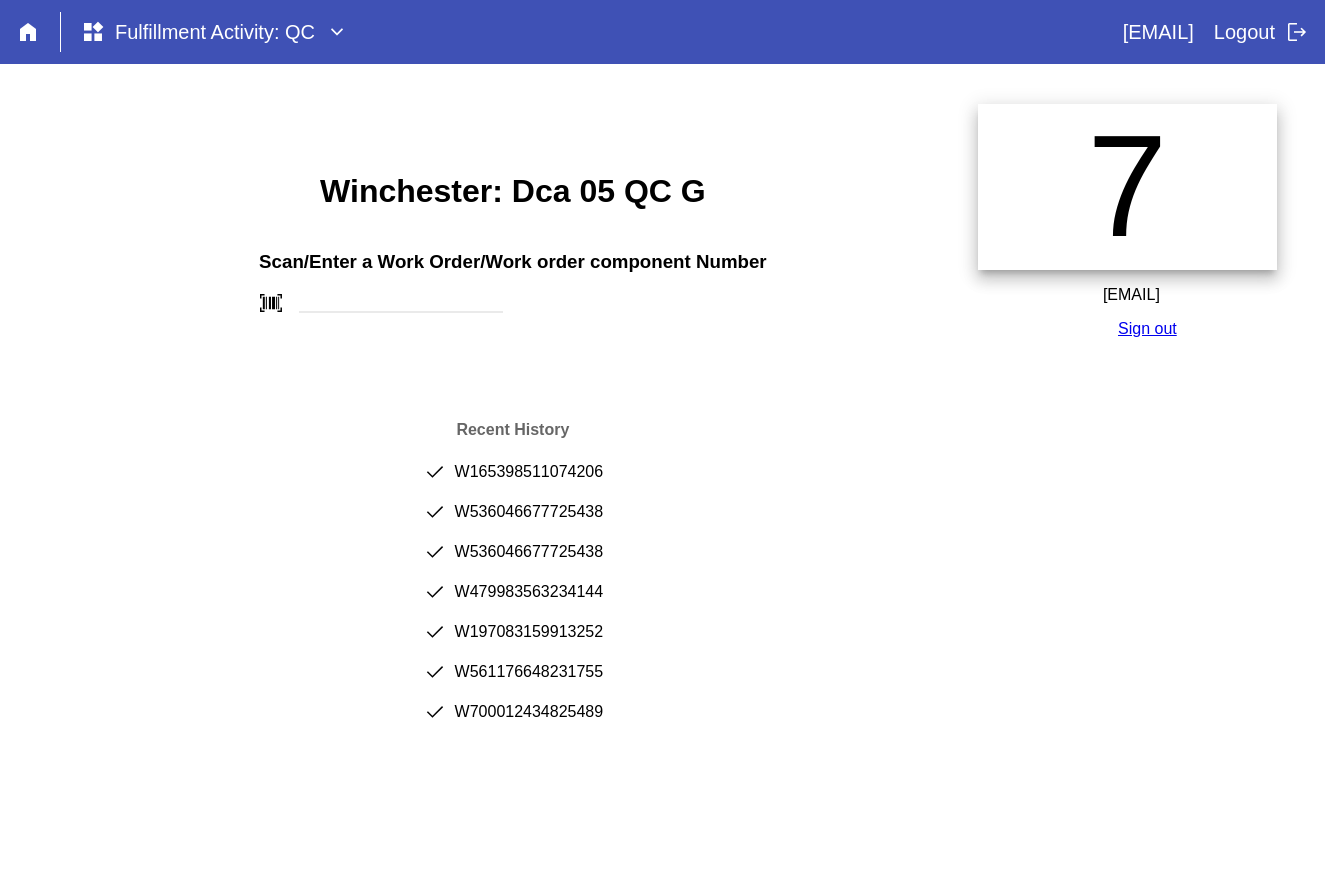 scroll, scrollTop: 0, scrollLeft: 0, axis: both 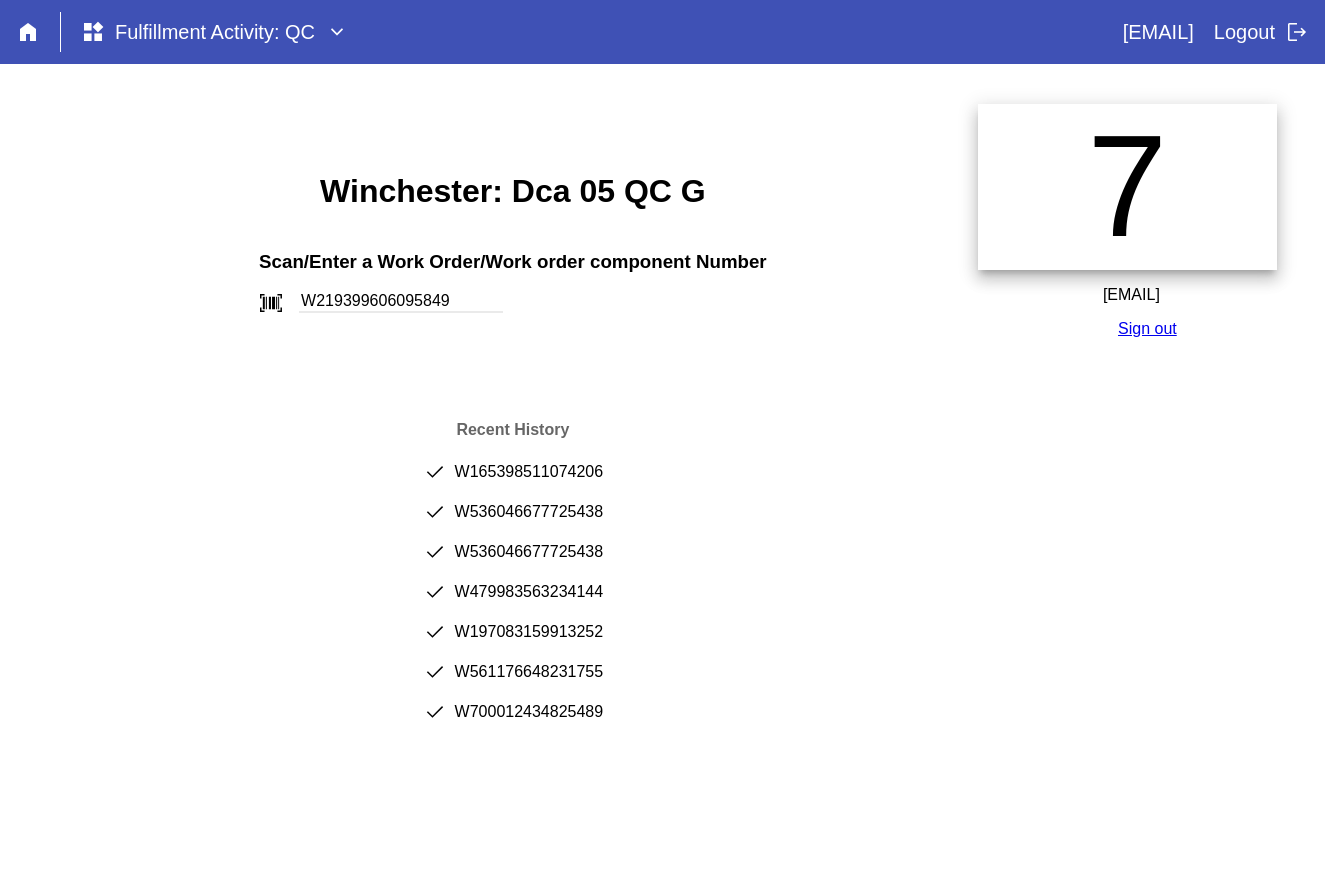 type on "W219399606095849" 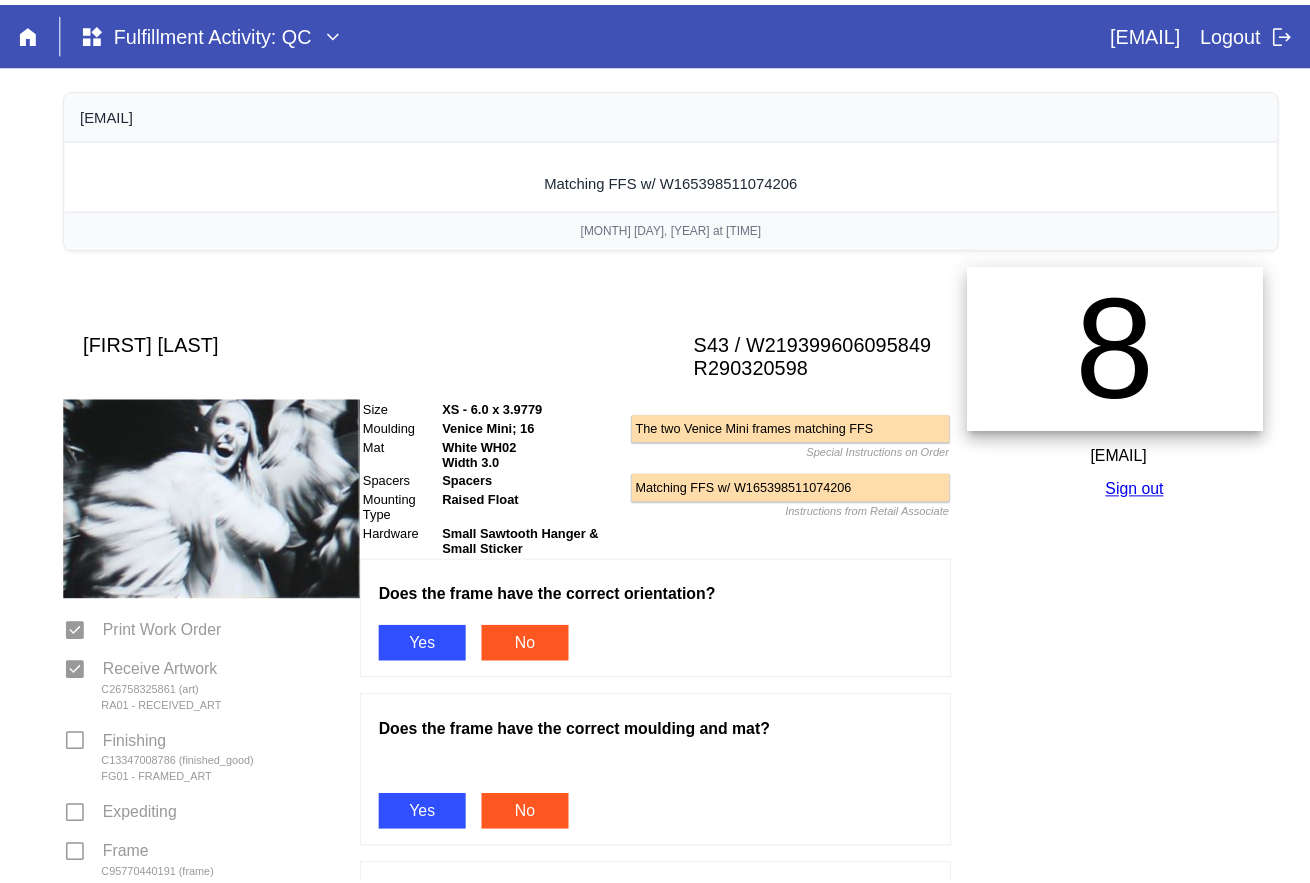 scroll, scrollTop: 0, scrollLeft: 0, axis: both 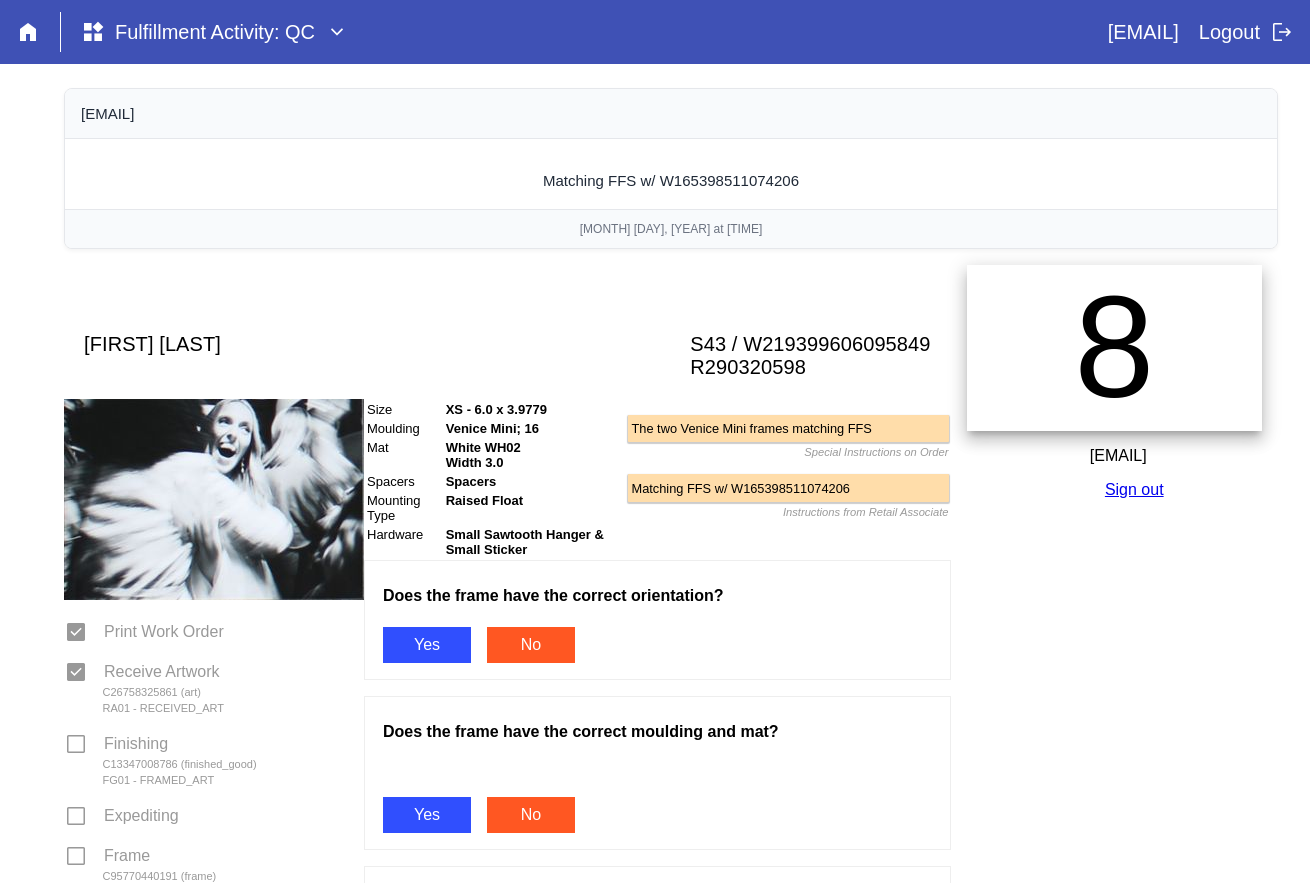 click on "Does the frame have the correct orientation? Yes No" at bounding box center [657, 620] 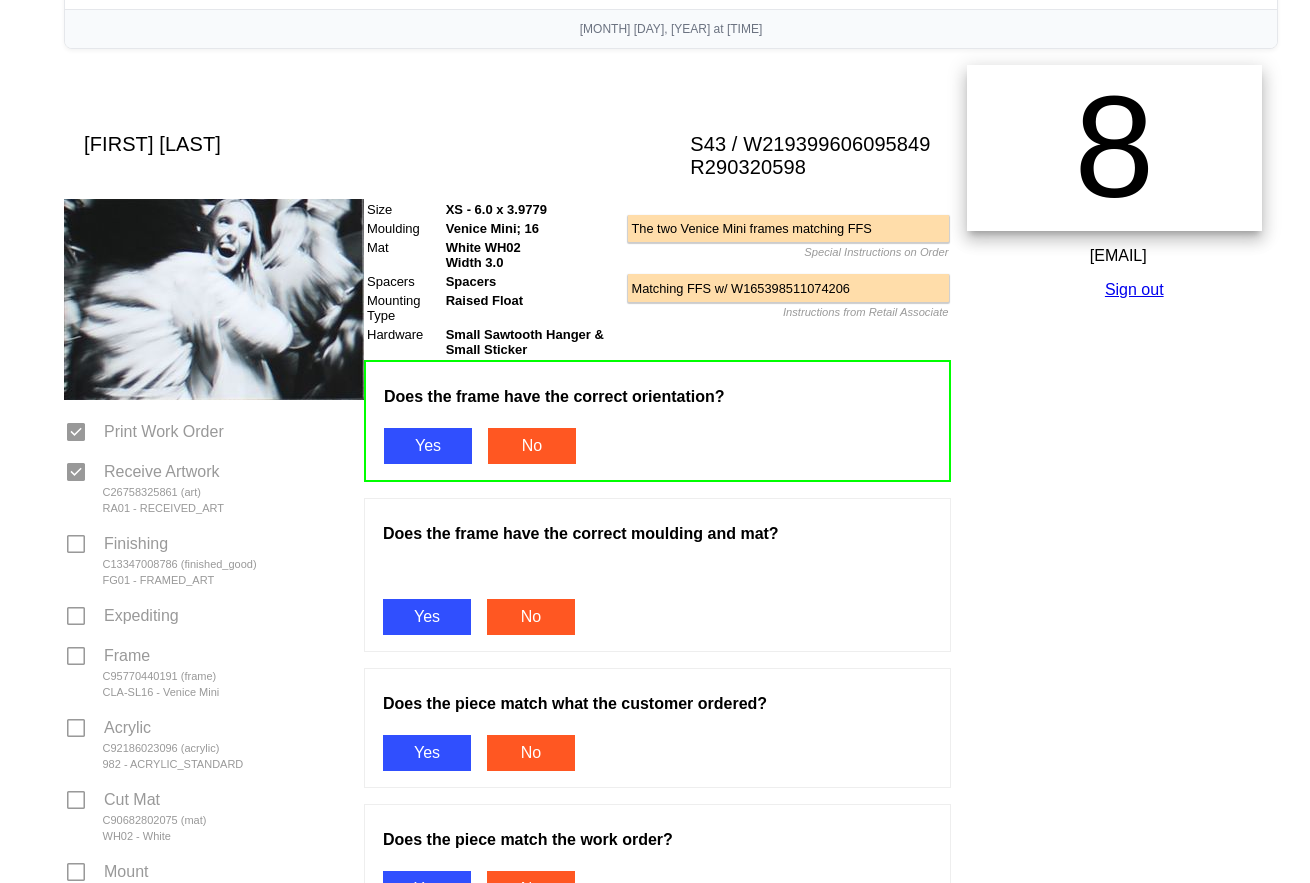 click on "Yes" at bounding box center (427, 617) 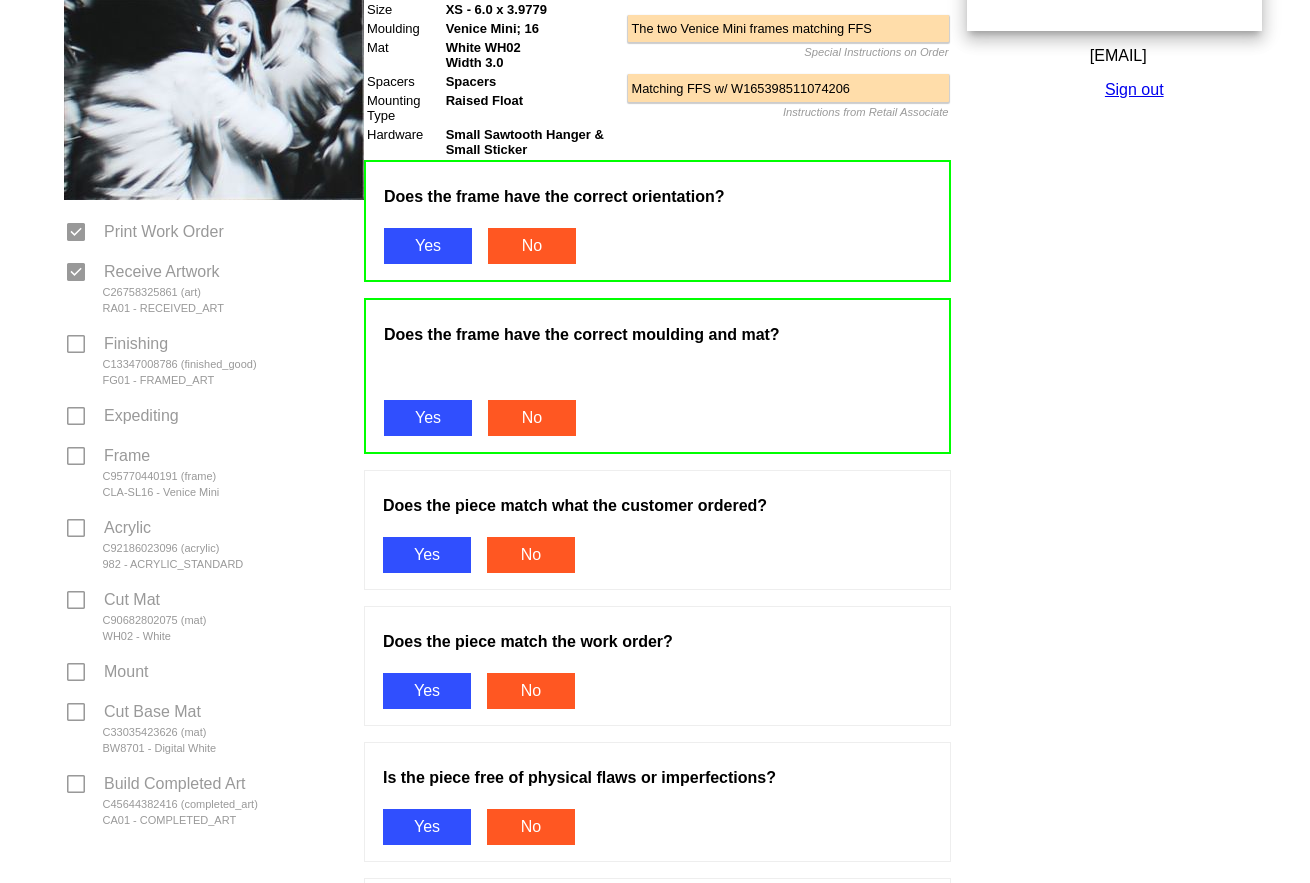 click on "Yes" at bounding box center [427, 555] 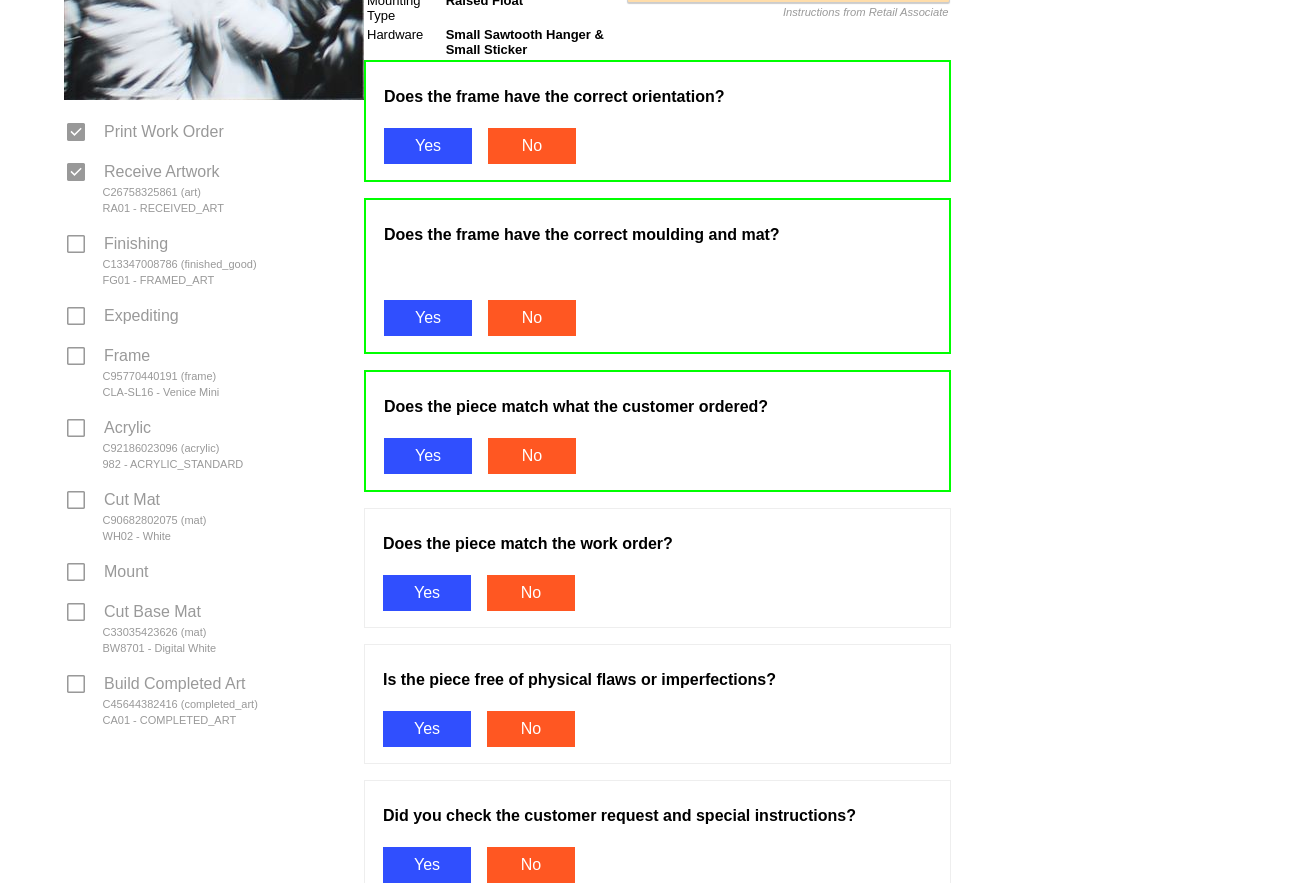 click on "Yes" at bounding box center (427, 593) 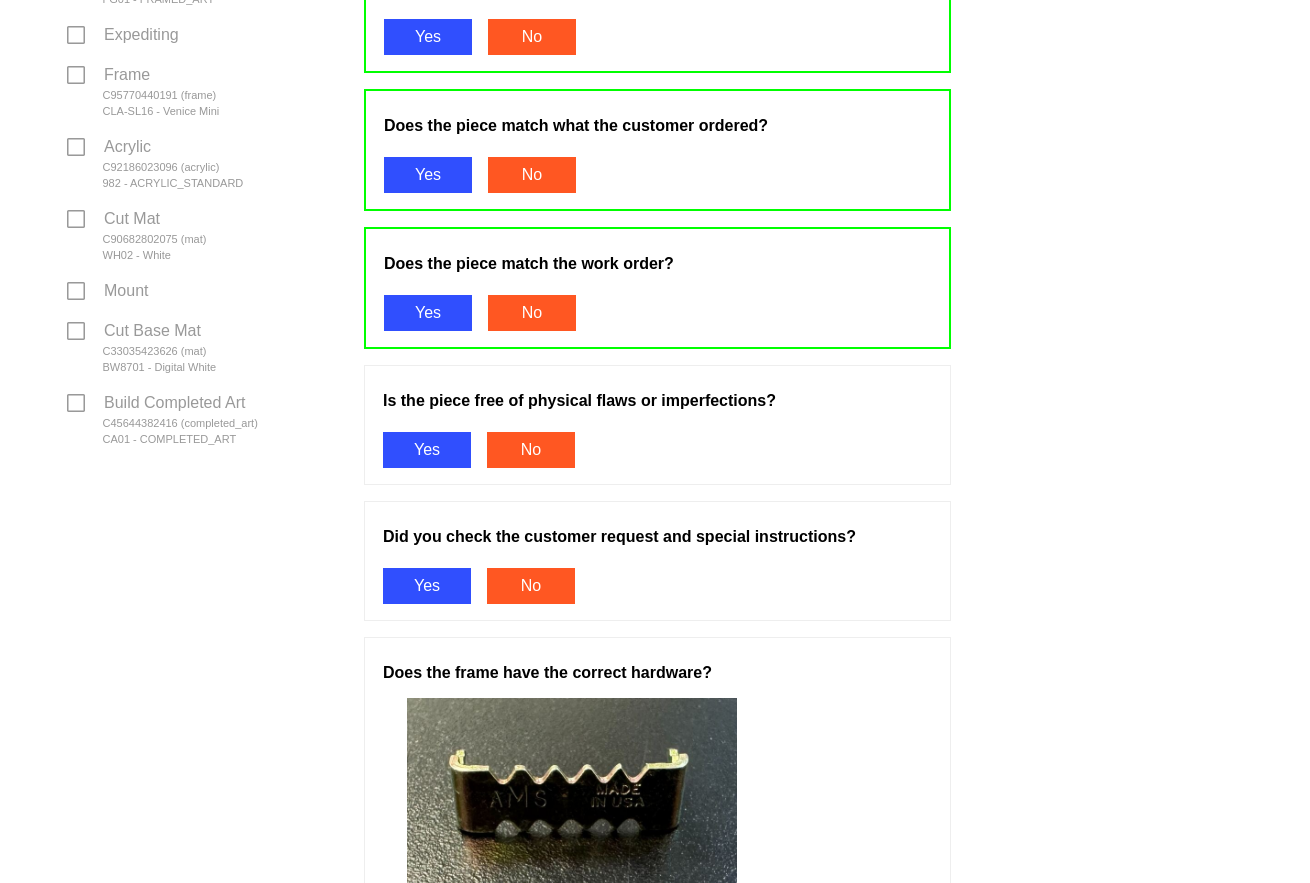 scroll, scrollTop: 800, scrollLeft: 0, axis: vertical 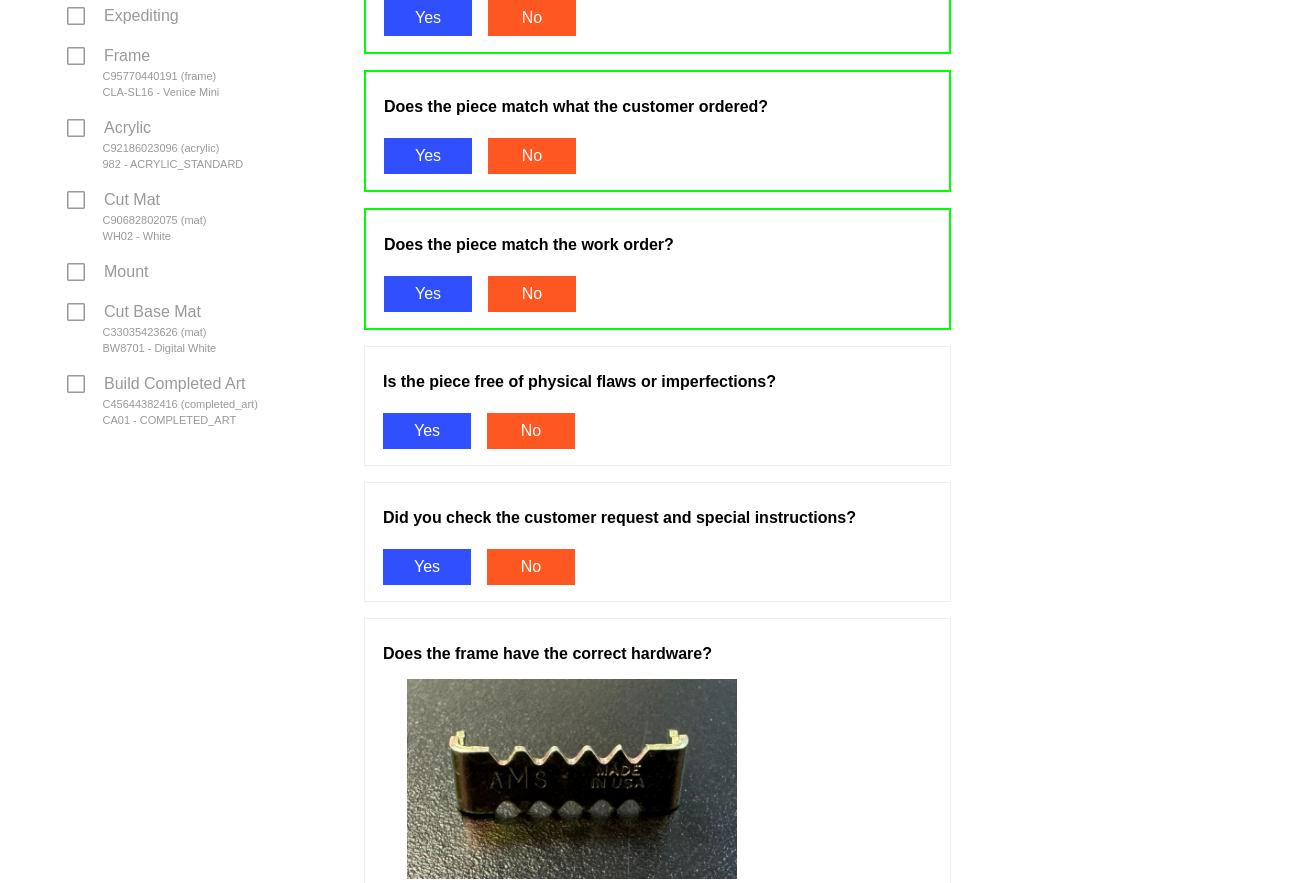 click on "Yes" at bounding box center [427, 431] 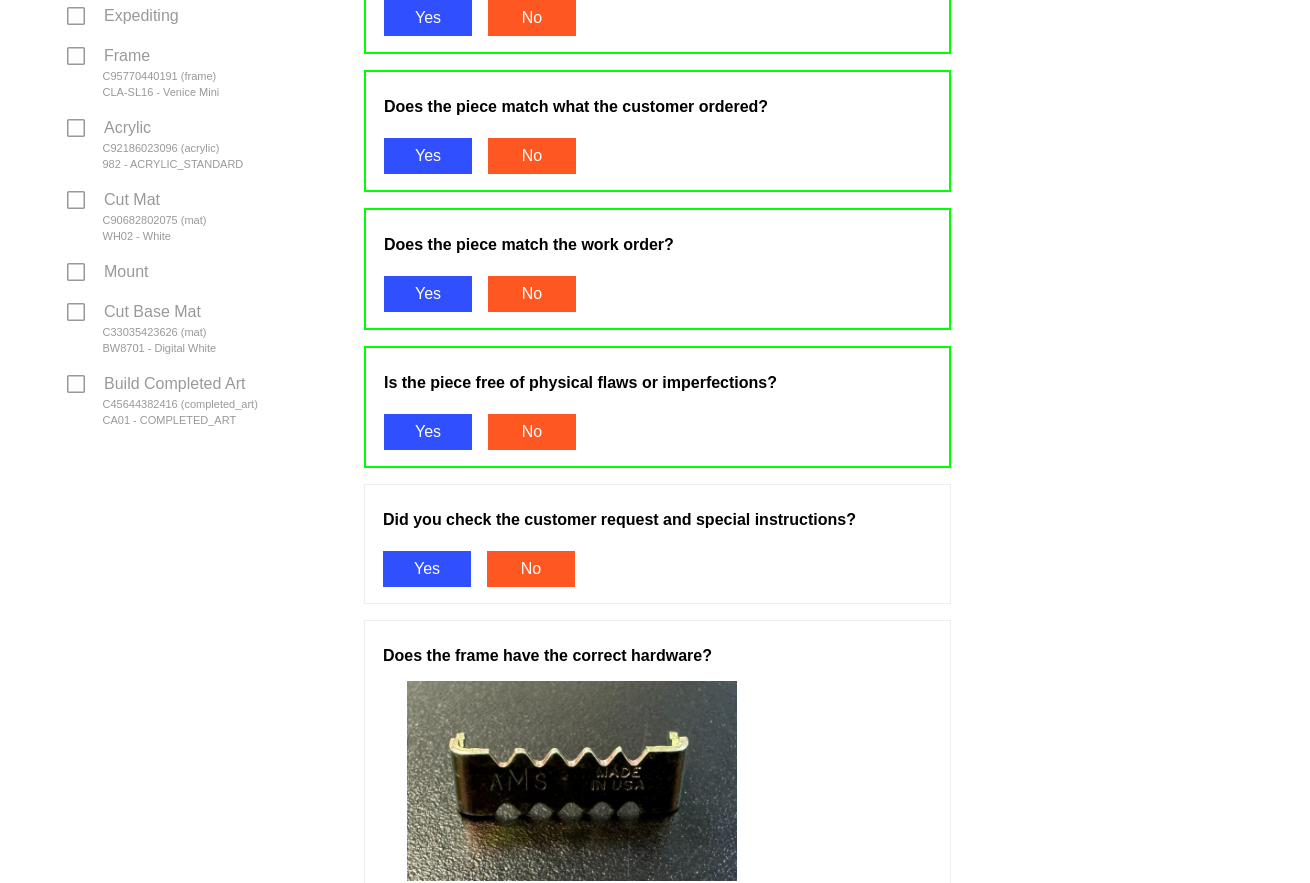 click on "Yes" at bounding box center [427, 569] 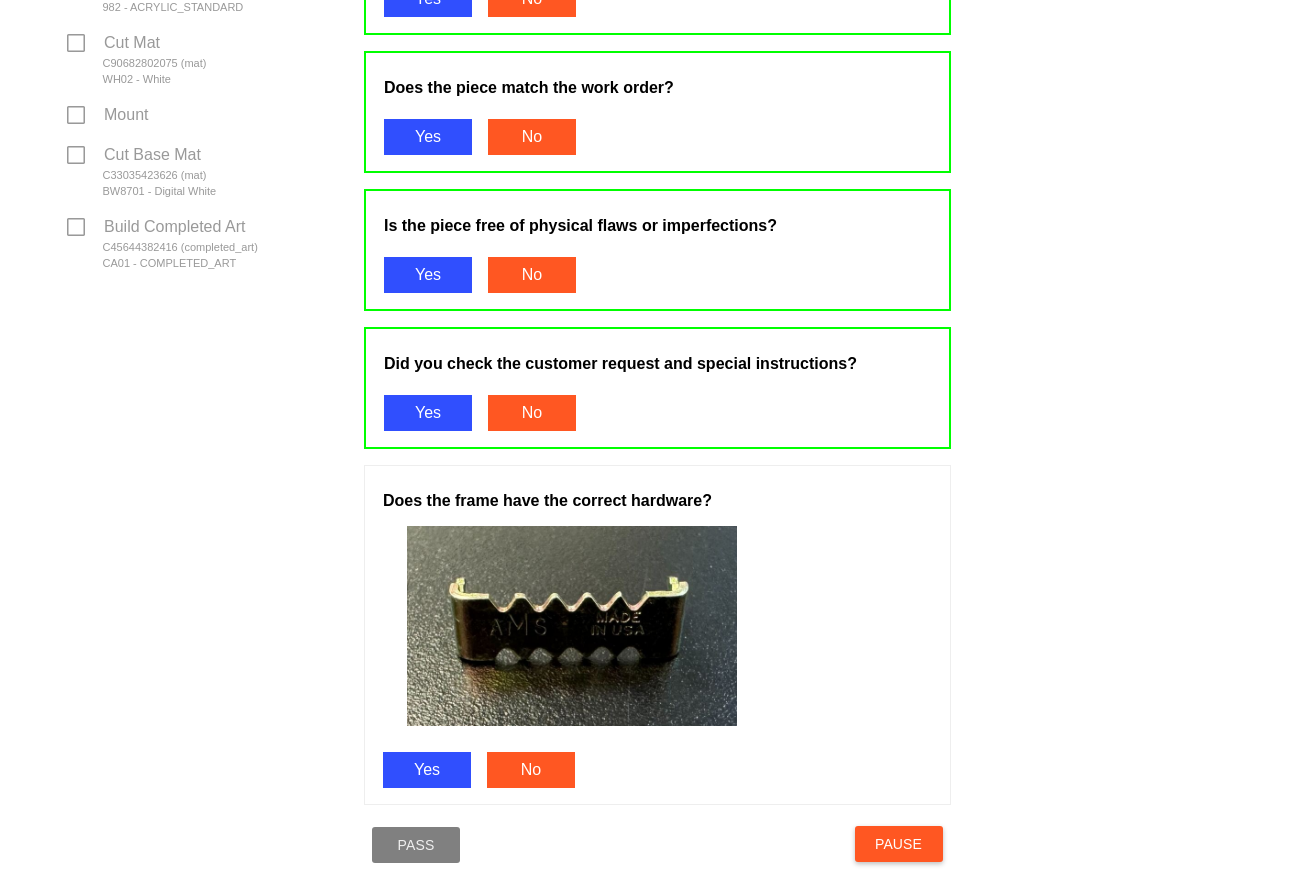 scroll, scrollTop: 1000, scrollLeft: 0, axis: vertical 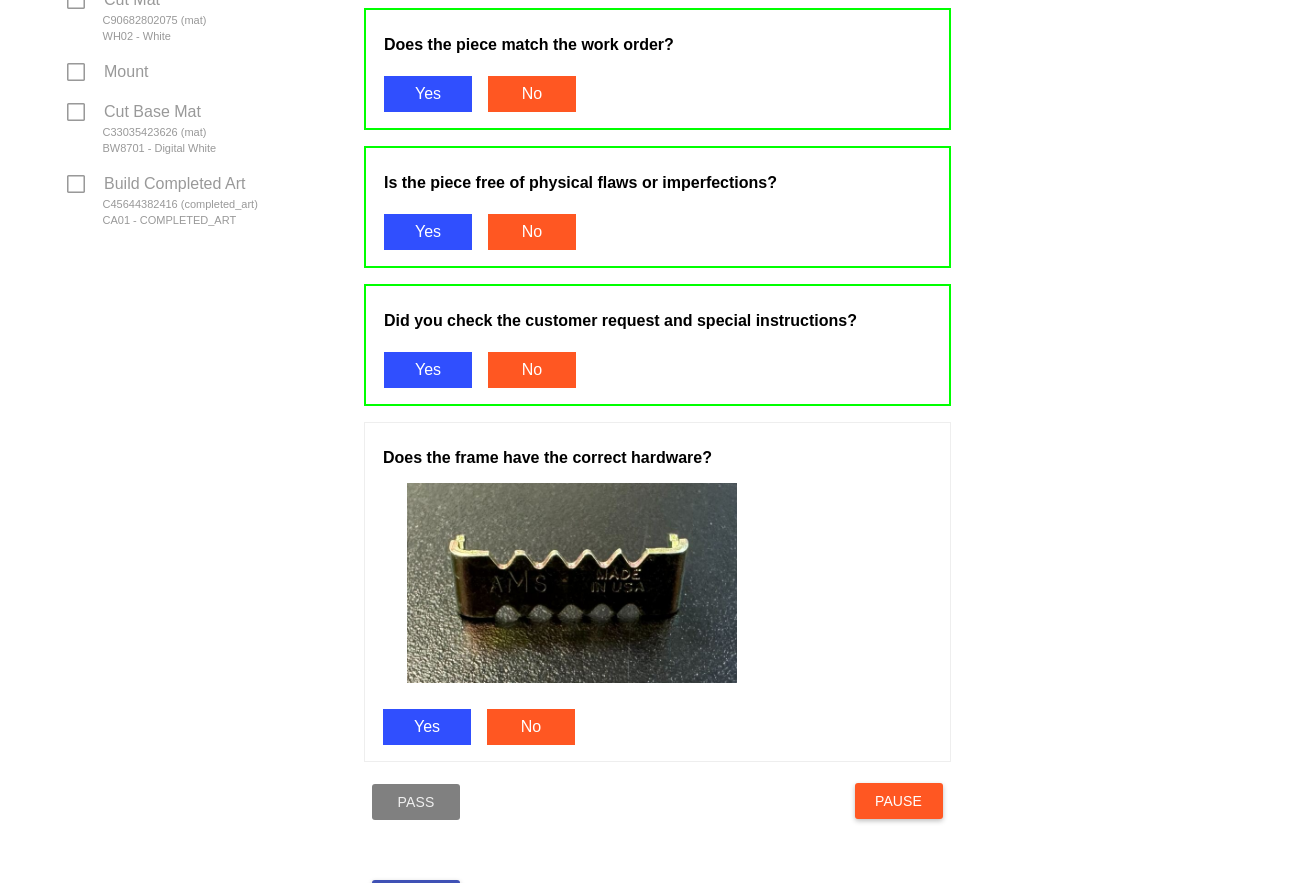 click on "Yes" at bounding box center [427, 727] 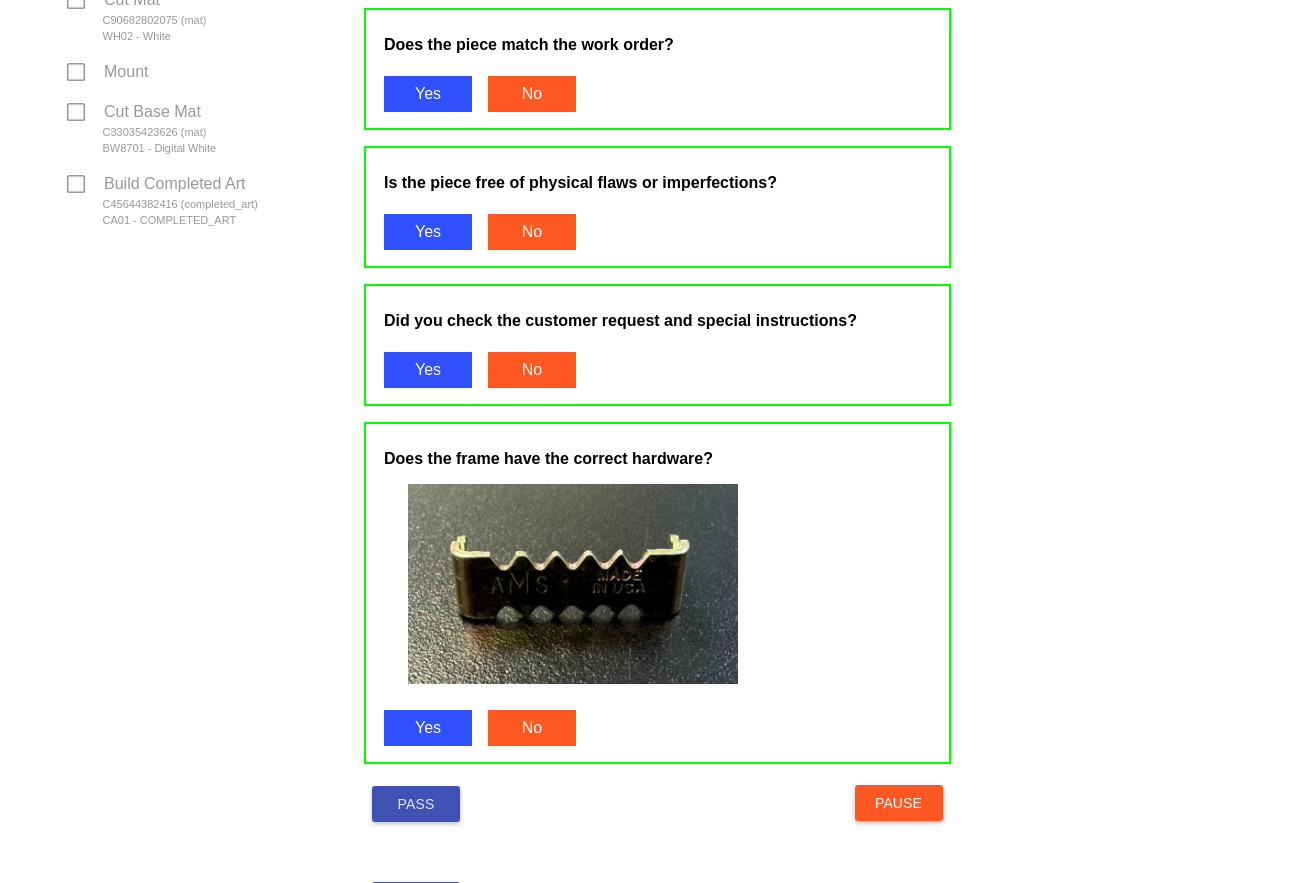 scroll, scrollTop: 1100, scrollLeft: 0, axis: vertical 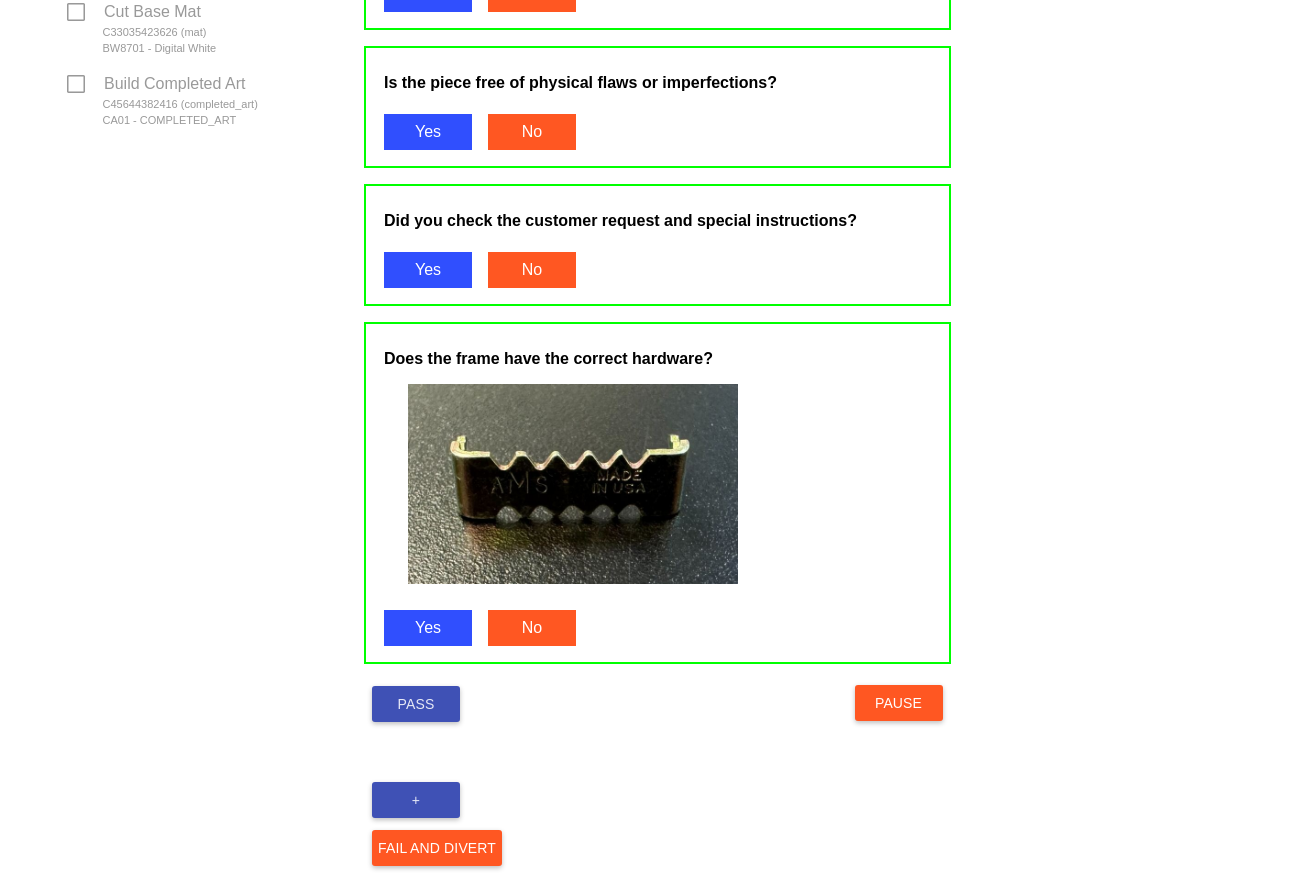 click on "Pass" at bounding box center [416, 704] 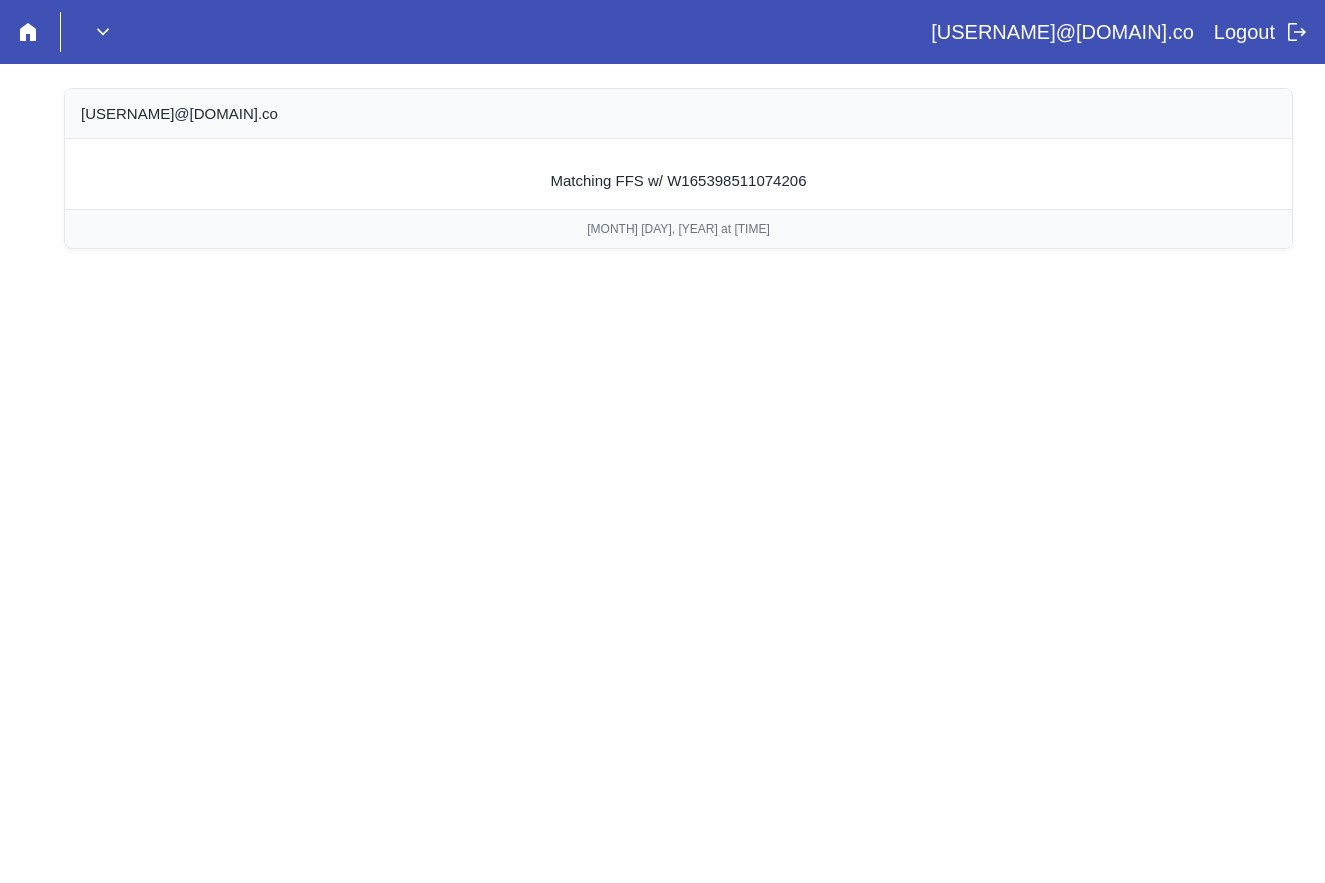 scroll, scrollTop: 0, scrollLeft: 0, axis: both 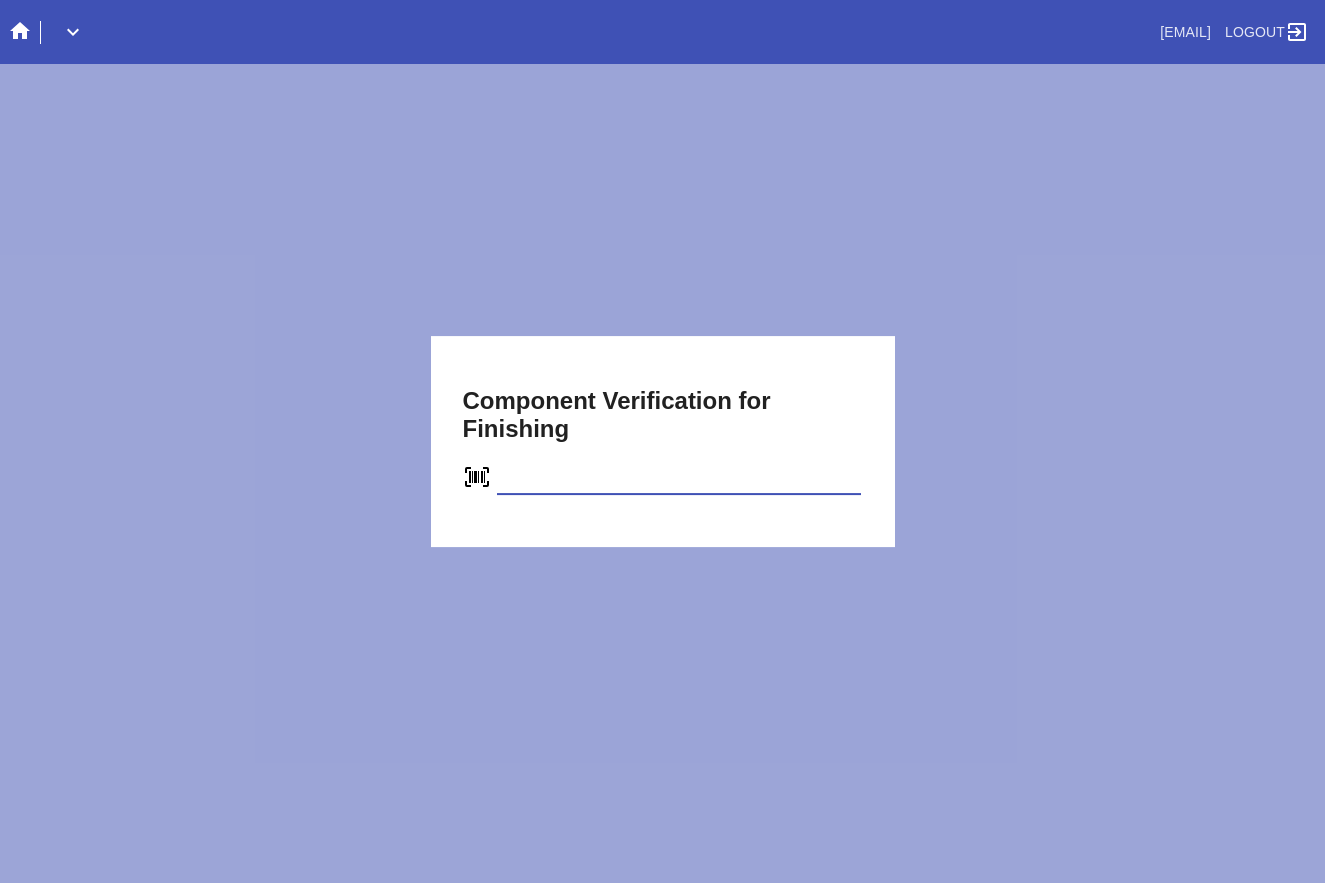 type on "C13347008786" 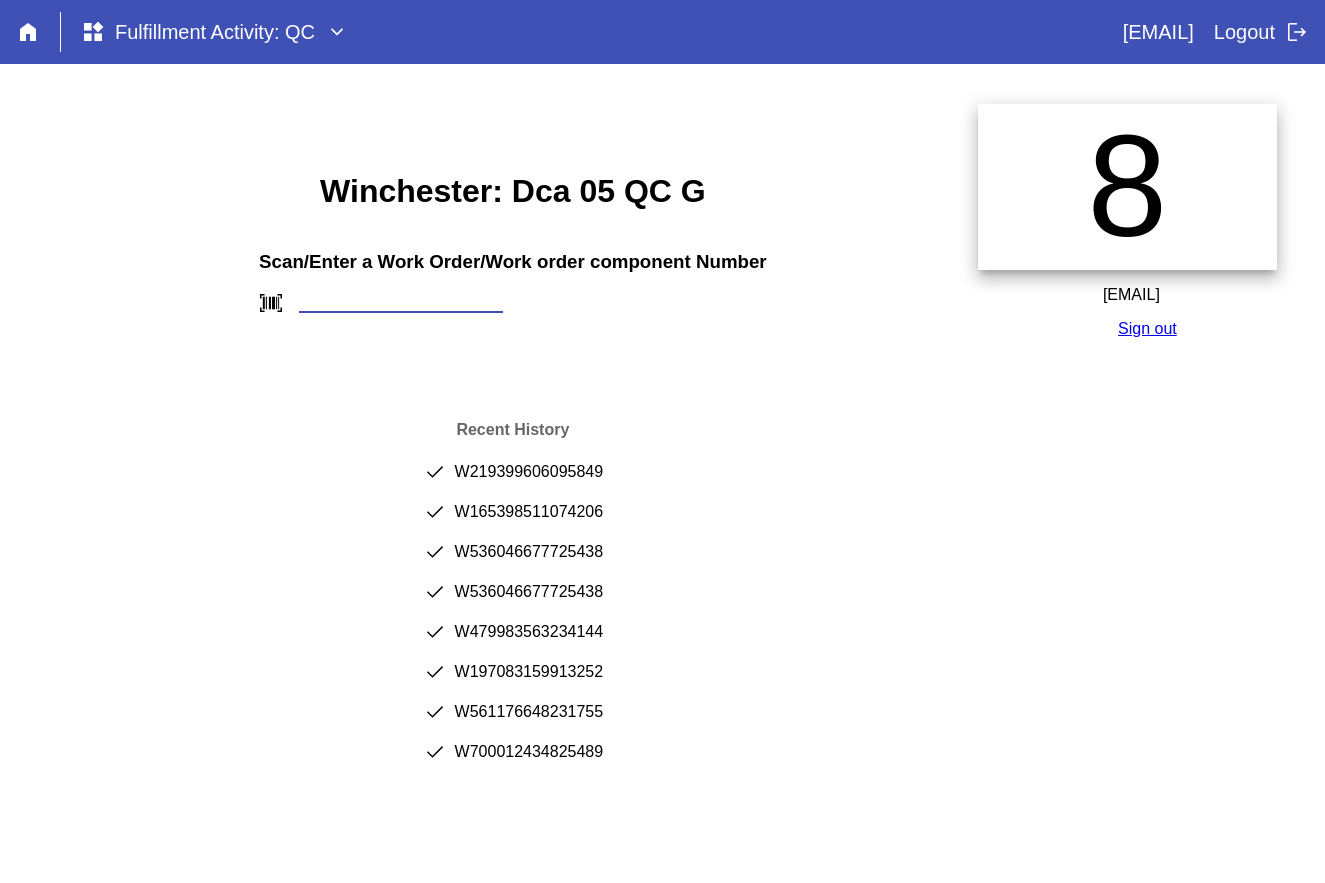 scroll, scrollTop: 0, scrollLeft: 0, axis: both 